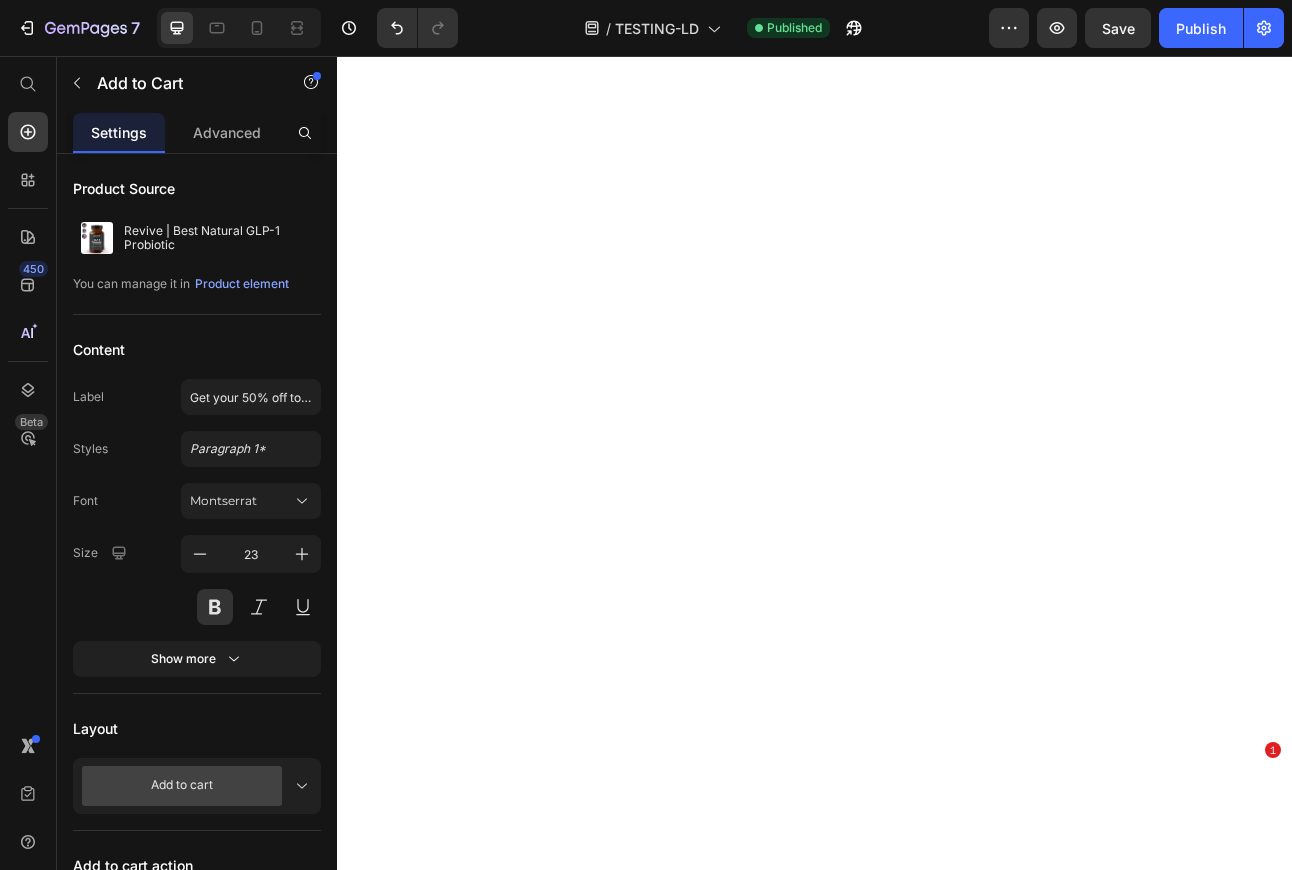 scroll, scrollTop: 0, scrollLeft: 0, axis: both 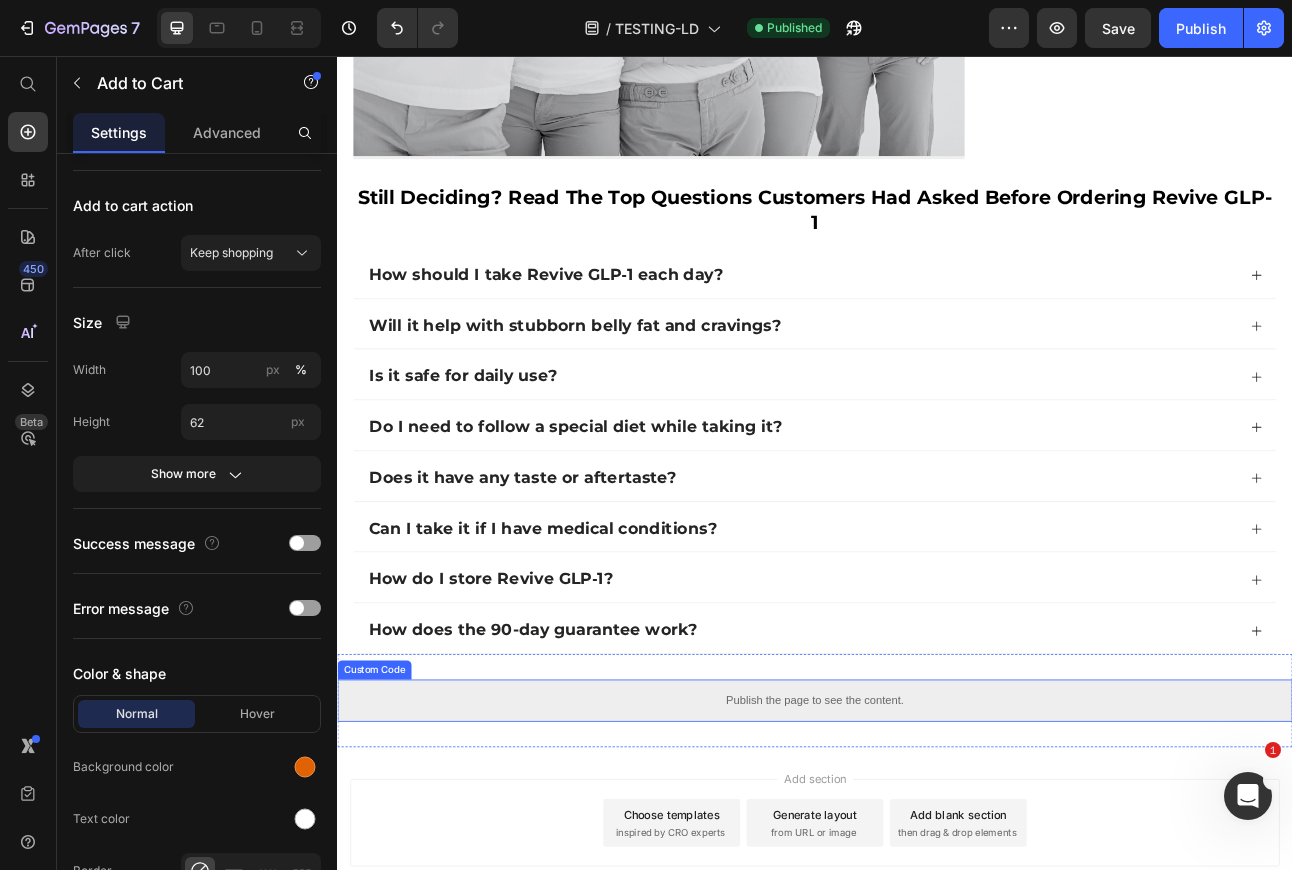 click on "Publish the page to see the content." at bounding box center (937, 865) 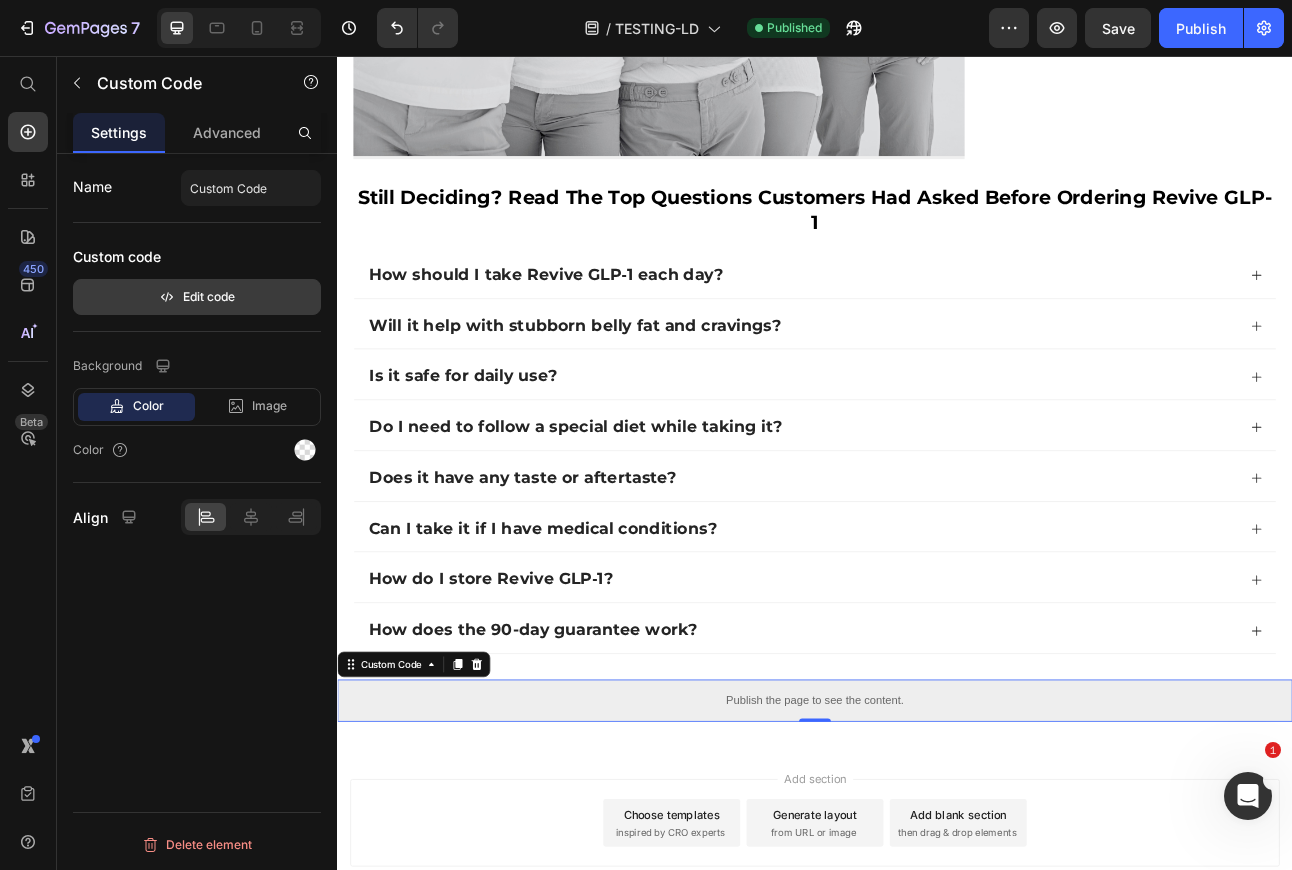 click on "Edit code" at bounding box center (197, 297) 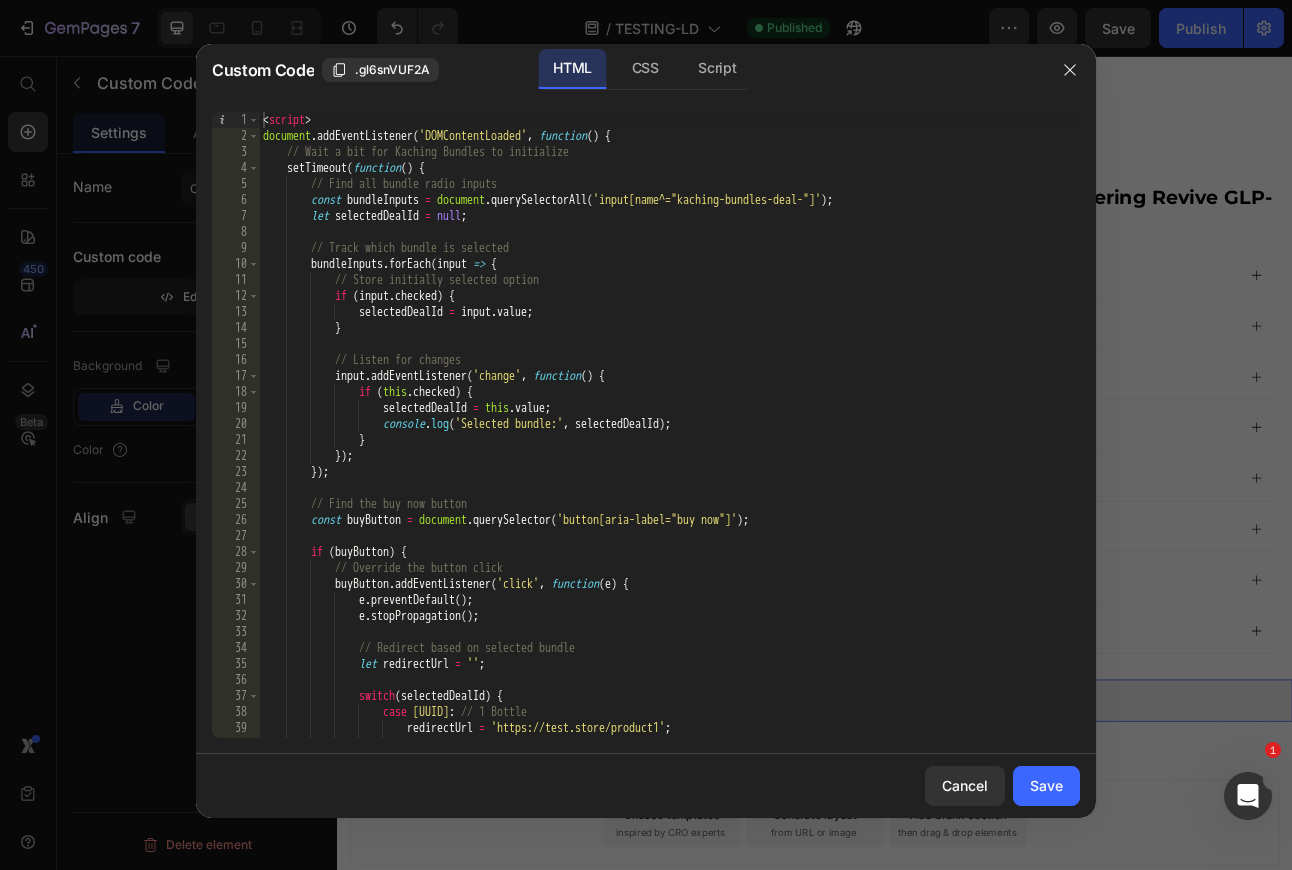 type on "});" 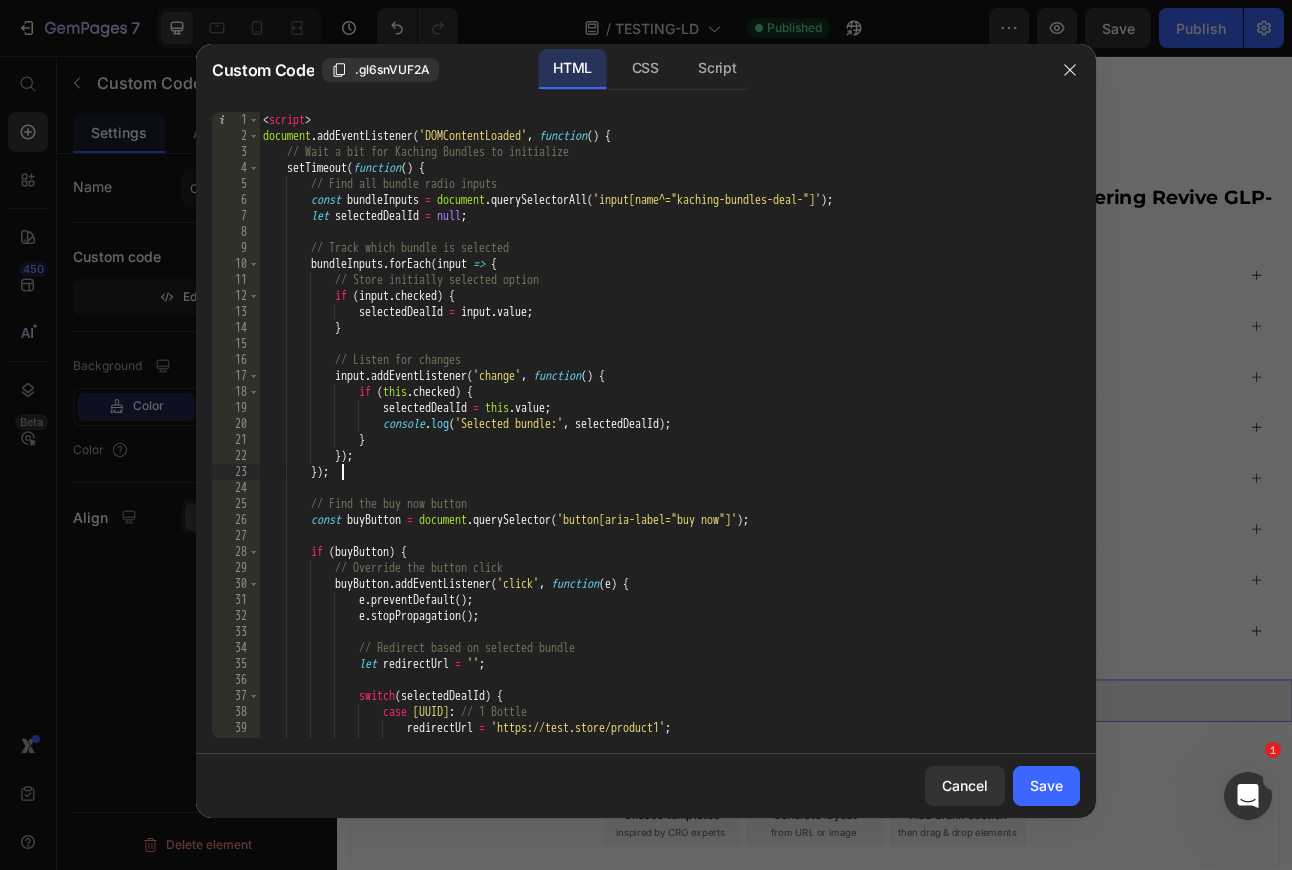 click on "< script > document . addEventListener ( 'DOMContentLoaded' ,   function ( )   {      // Wait a bit for Kaching Bundles to initialize      setTimeout ( function ( )   {           // Find all bundle radio inputs           const   bundleInputs   =   document . querySelectorAll ( 'input[name^="kaching-bundles-deal-"]' ) ;           let   selectedDealId   =   null ;                     // Track which bundle is selected           bundleInputs . forEach ( input   =>   {                // Store initially selected option                if   ( input . checked )   {                     selectedDealId   =   input . value ;                }                               // Listen for changes                input . addEventListener ( 'change' ,   function ( )   {                     if   ( this . checked )   {                          selectedDealId   =   this . value ;                          console . log ( 'Selected bundle:' ,   selectedDealId ) ;                     }                }) ;           }) ;" at bounding box center (669, 441) 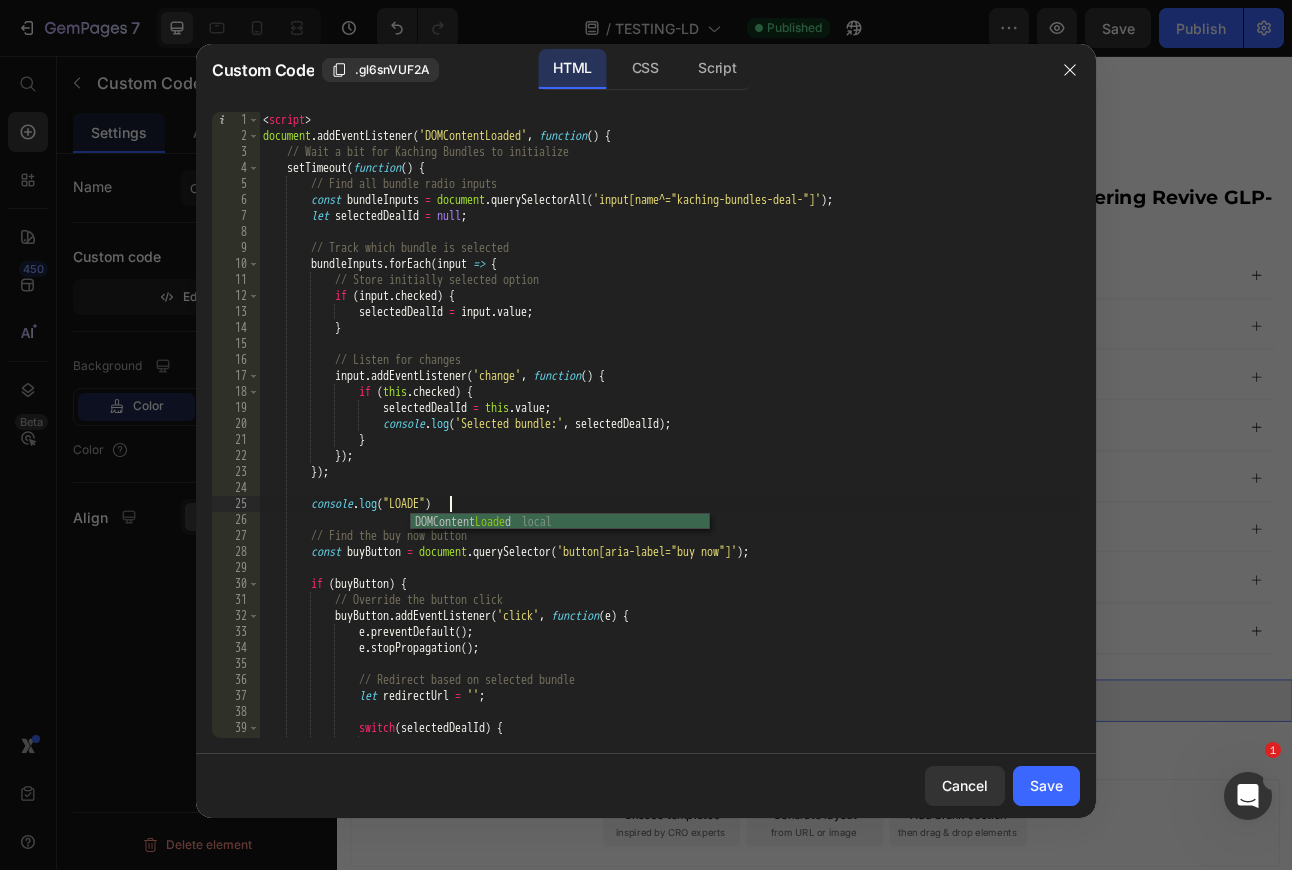scroll, scrollTop: 0, scrollLeft: 16, axis: horizontal 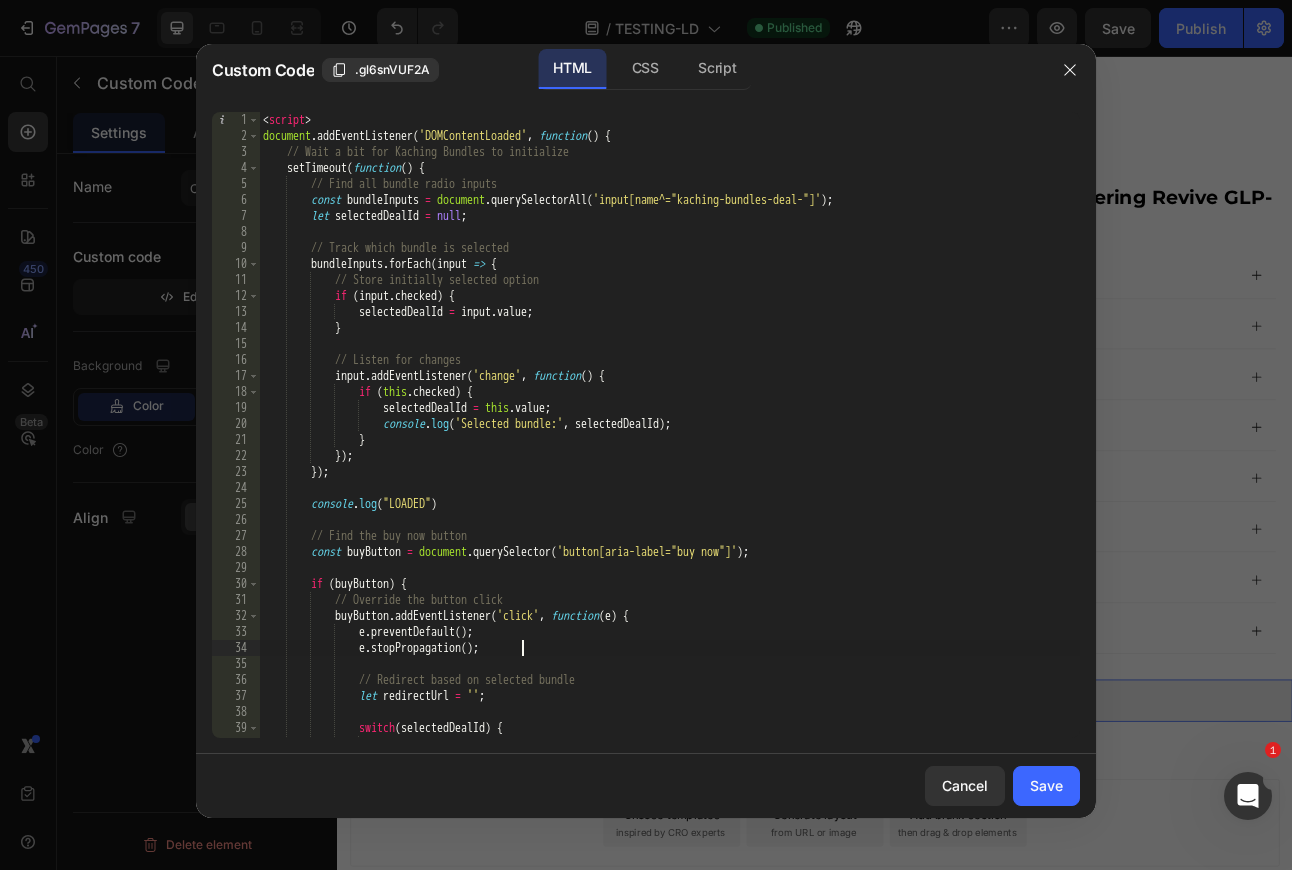 click on "< script > document . addEventListener ( 'DOMContentLoaded' ,   function ( )   {      // Wait a bit for Kaching Bundles to initialize      setTimeout ( function ( )   {           // Find all bundle radio inputs           const   bundleInputs   =   document . querySelectorAll ( 'input[name^="kaching-bundles-deal-"]' ) ;           let   selectedDealId   =   null ;                     // Track which bundle is selected           bundleInputs . forEach ( input   =>   {                // Store initially selected option                if   ( input . checked )   {                     selectedDealId   =   input . value ;                }                               // Listen for changes                input . addEventListener ( 'change' ,   function ( )   {                     if   ( this . checked )   {                          selectedDealId   =   this . value ;                          console . log ( 'Selected bundle:' ,   selectedDealId ) ;                     }                }) ;           }) ;" at bounding box center (669, 441) 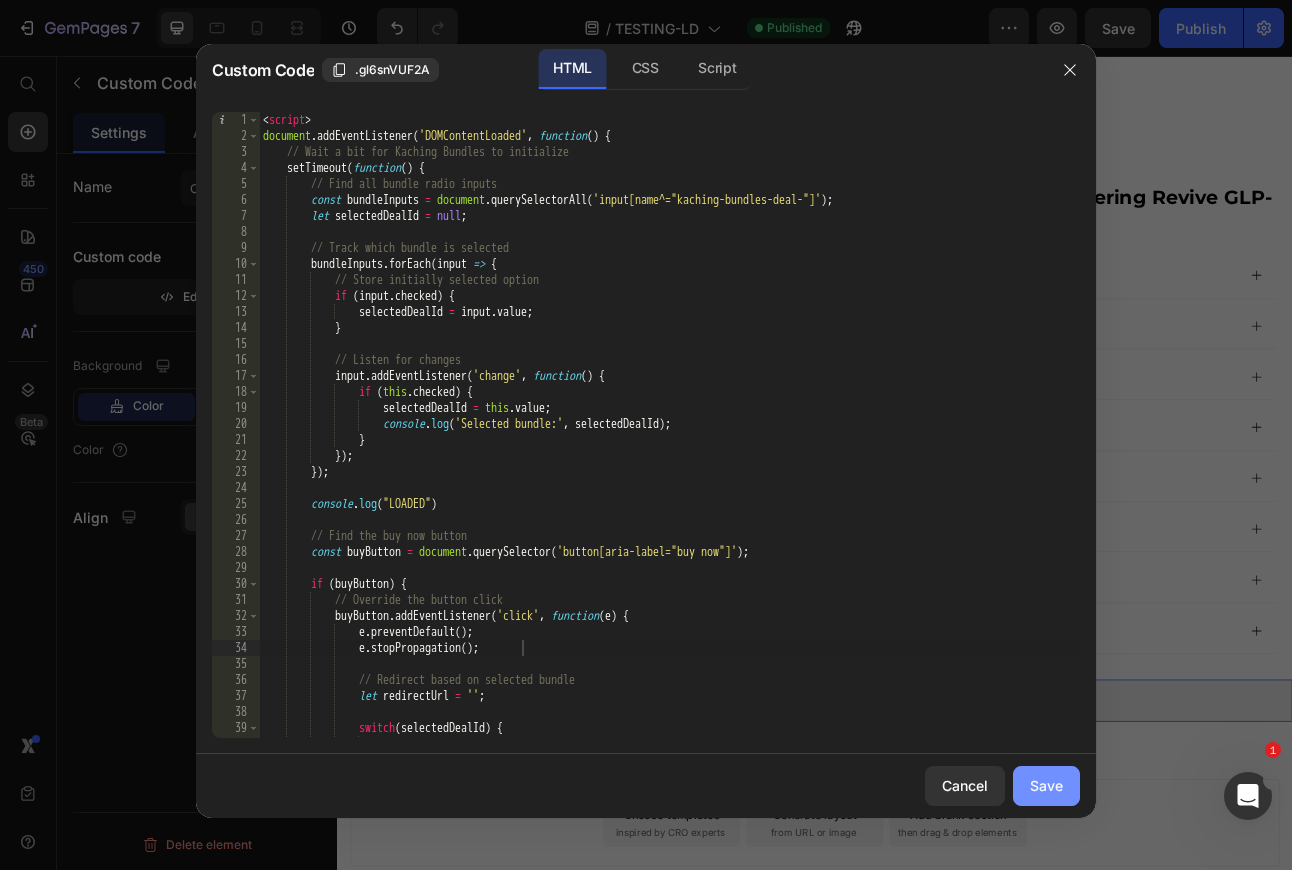click on "Save" 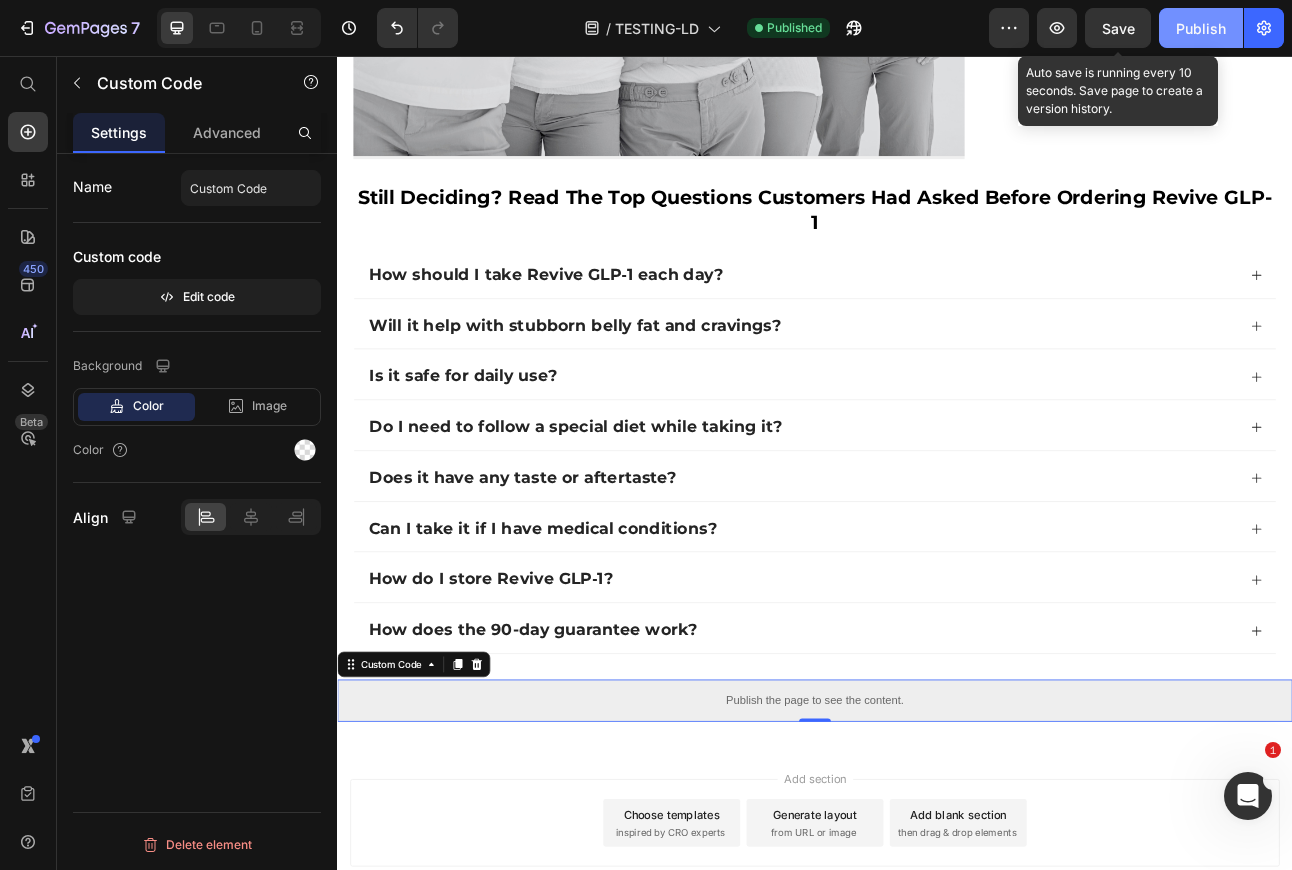 click on "Publish" at bounding box center [1201, 28] 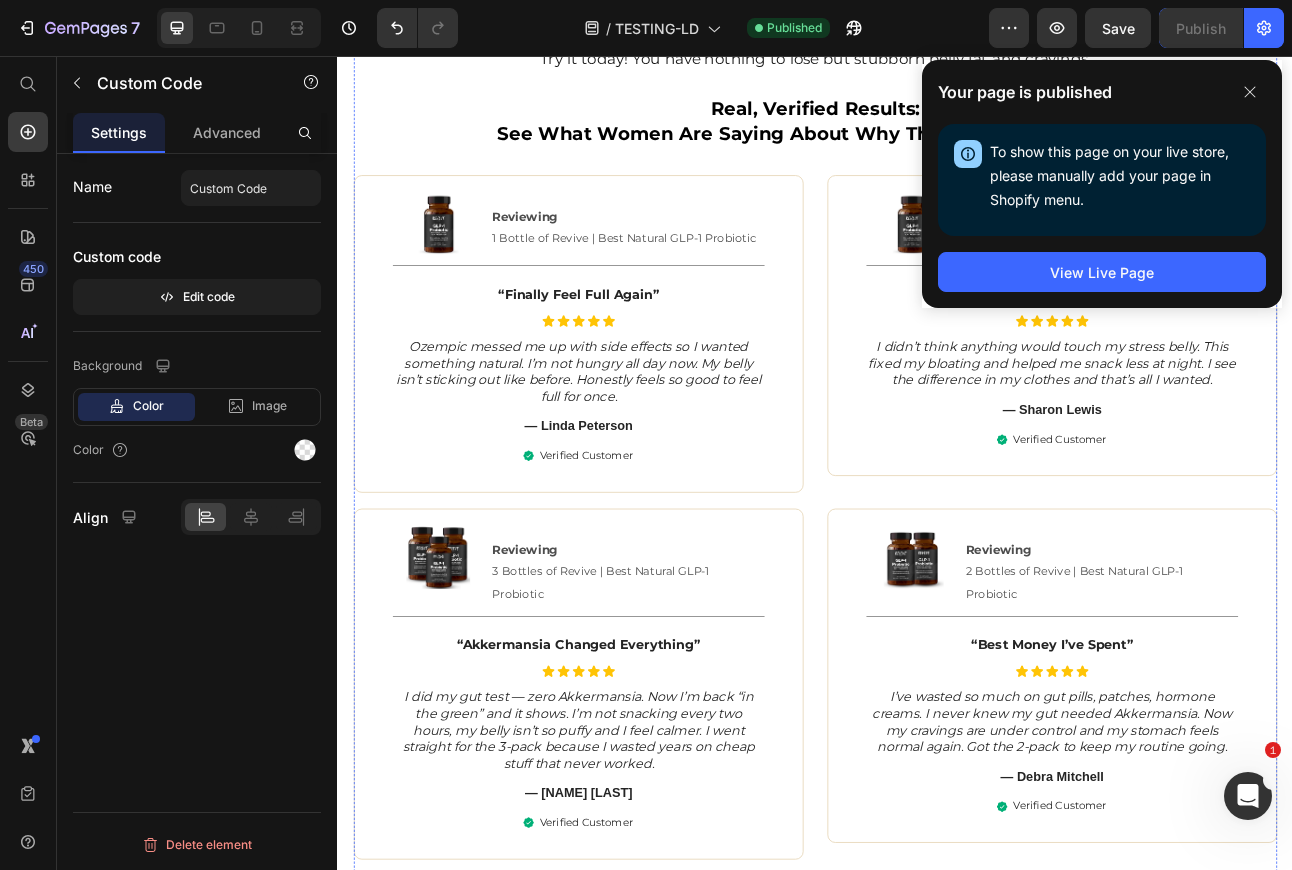 scroll, scrollTop: 8108, scrollLeft: 0, axis: vertical 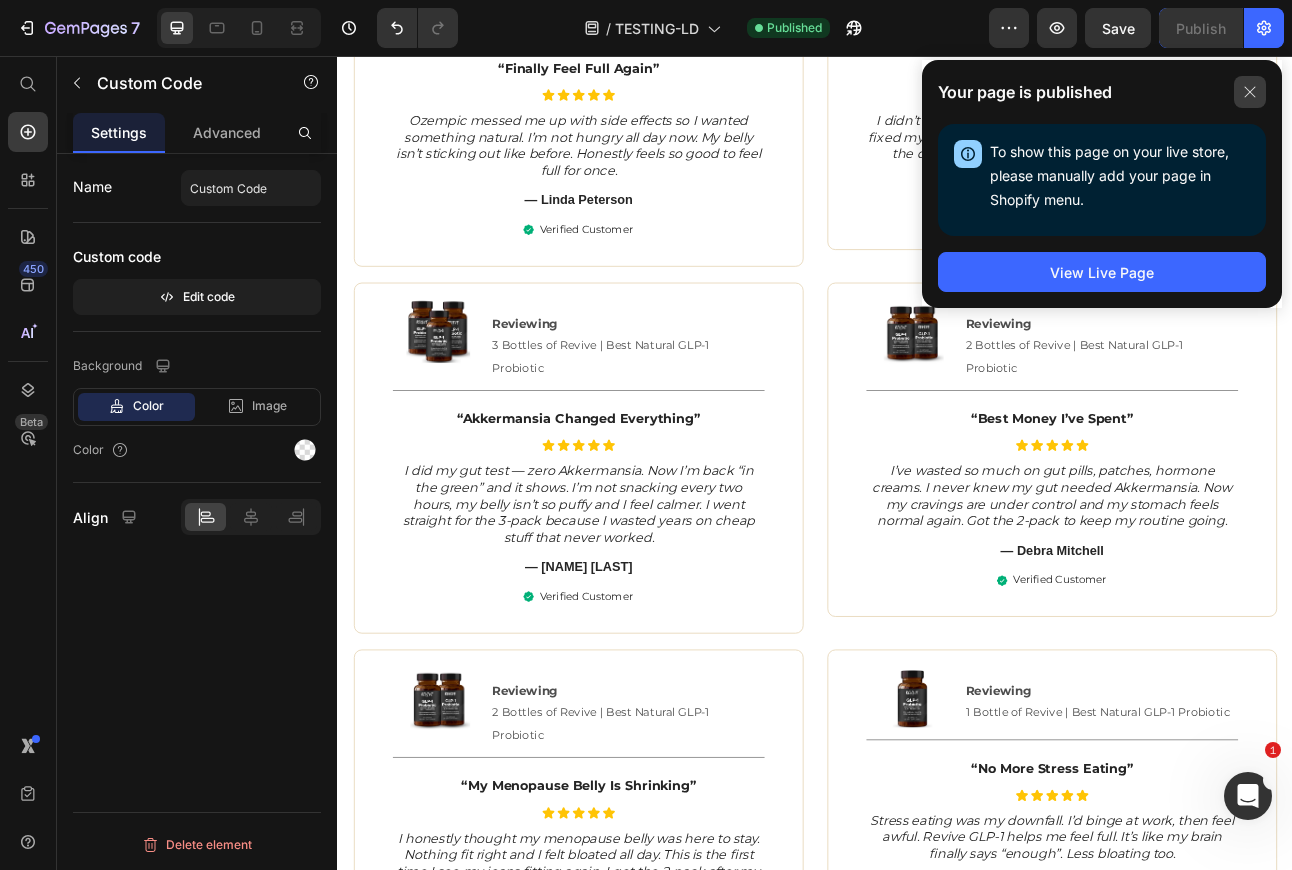 click 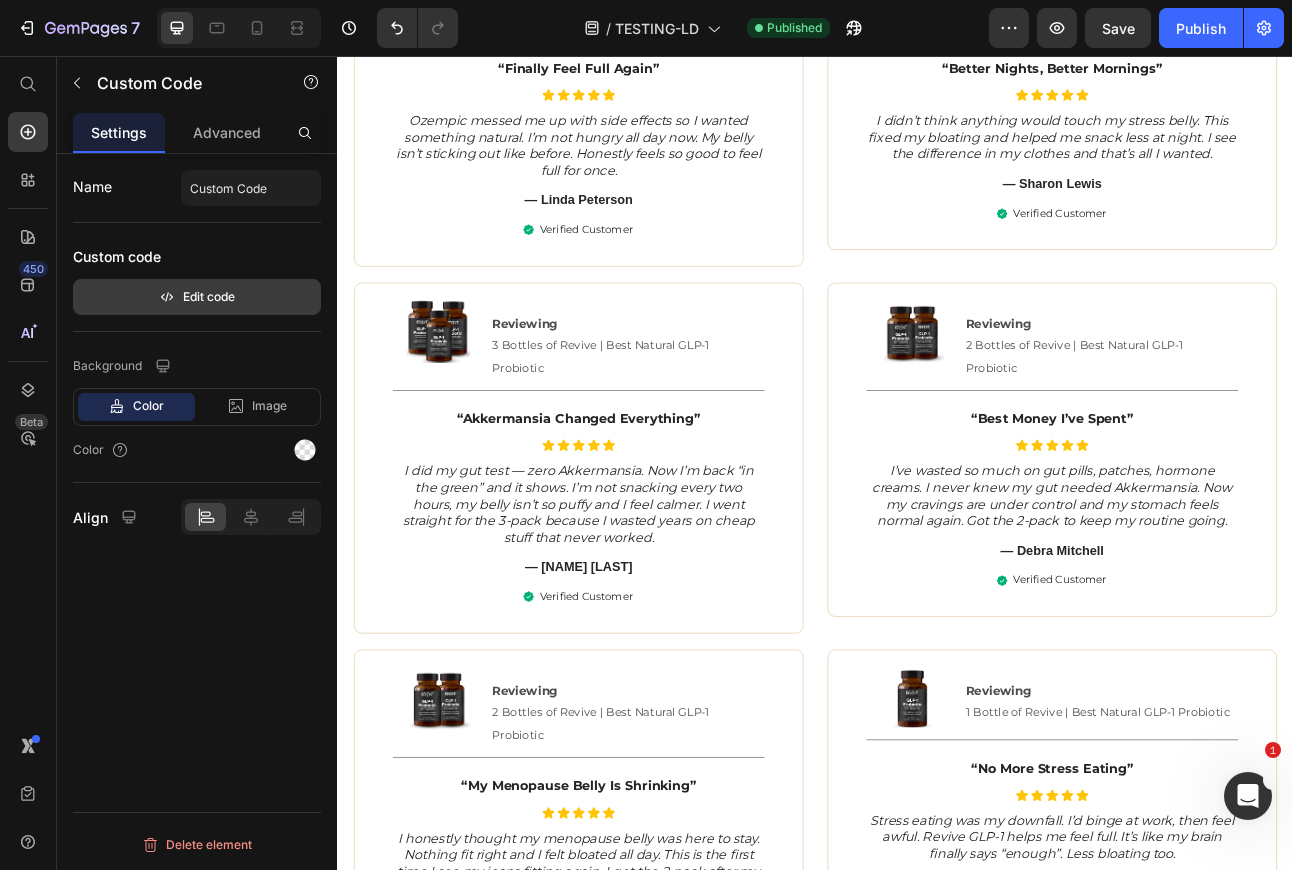 click on "Edit code" at bounding box center (197, 297) 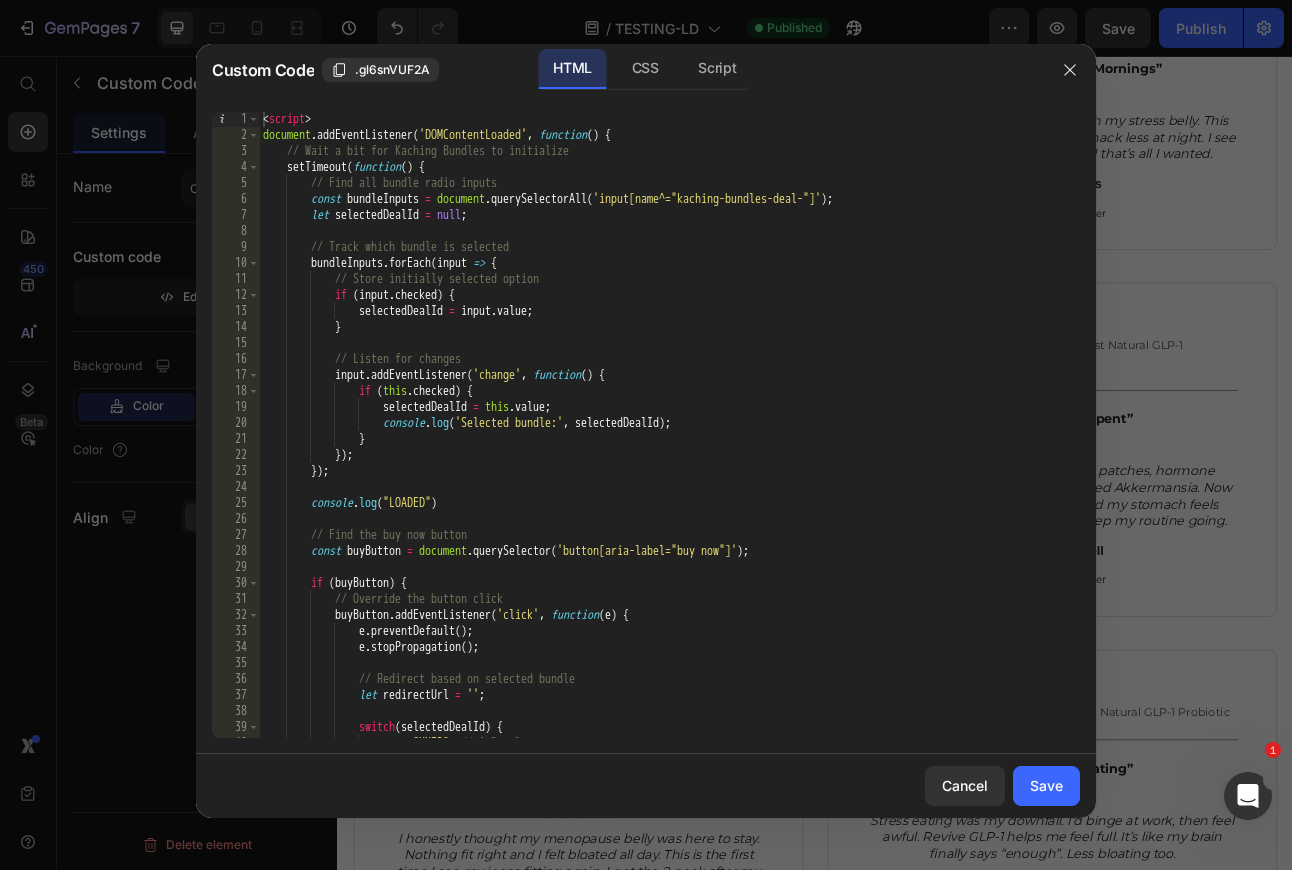 scroll, scrollTop: 510, scrollLeft: 0, axis: vertical 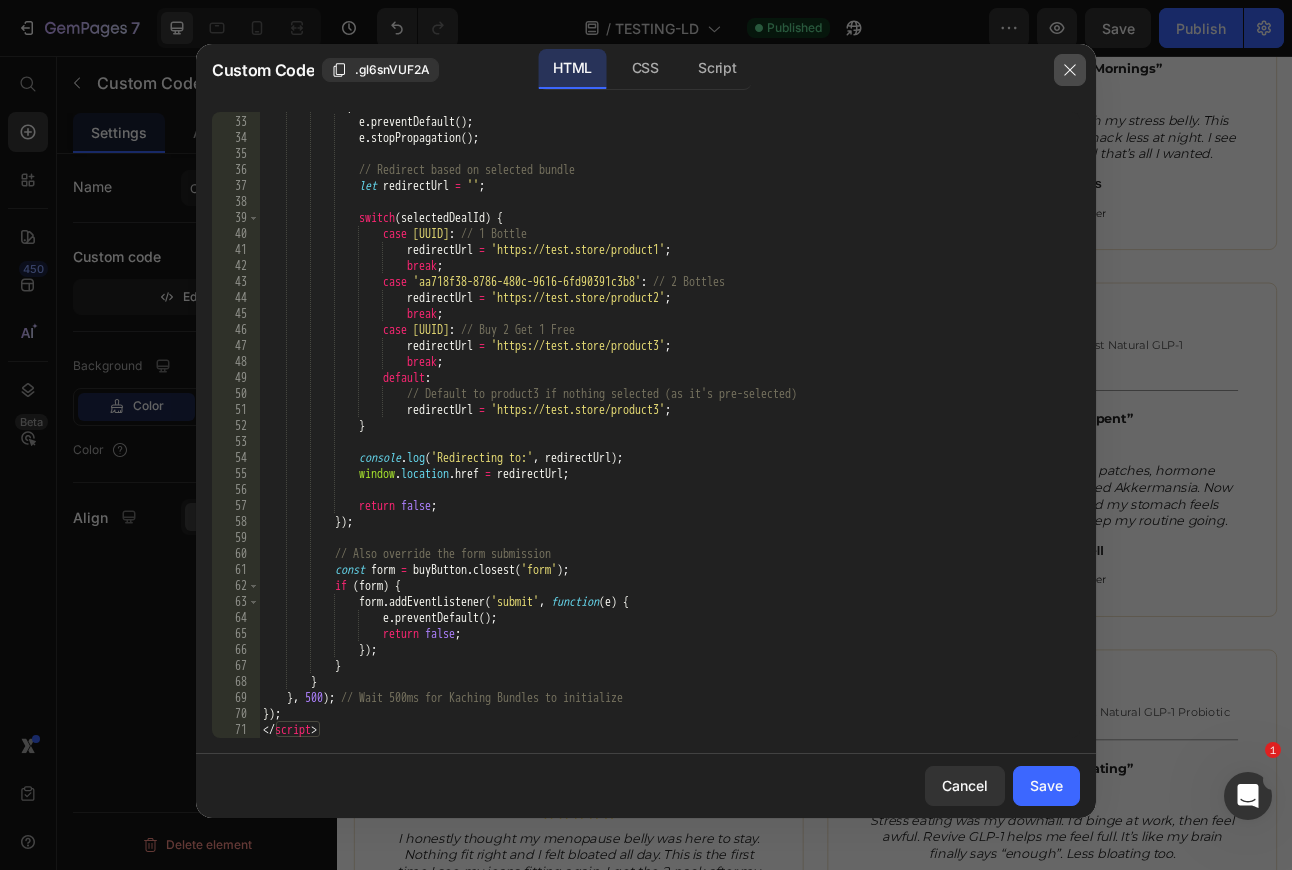 click 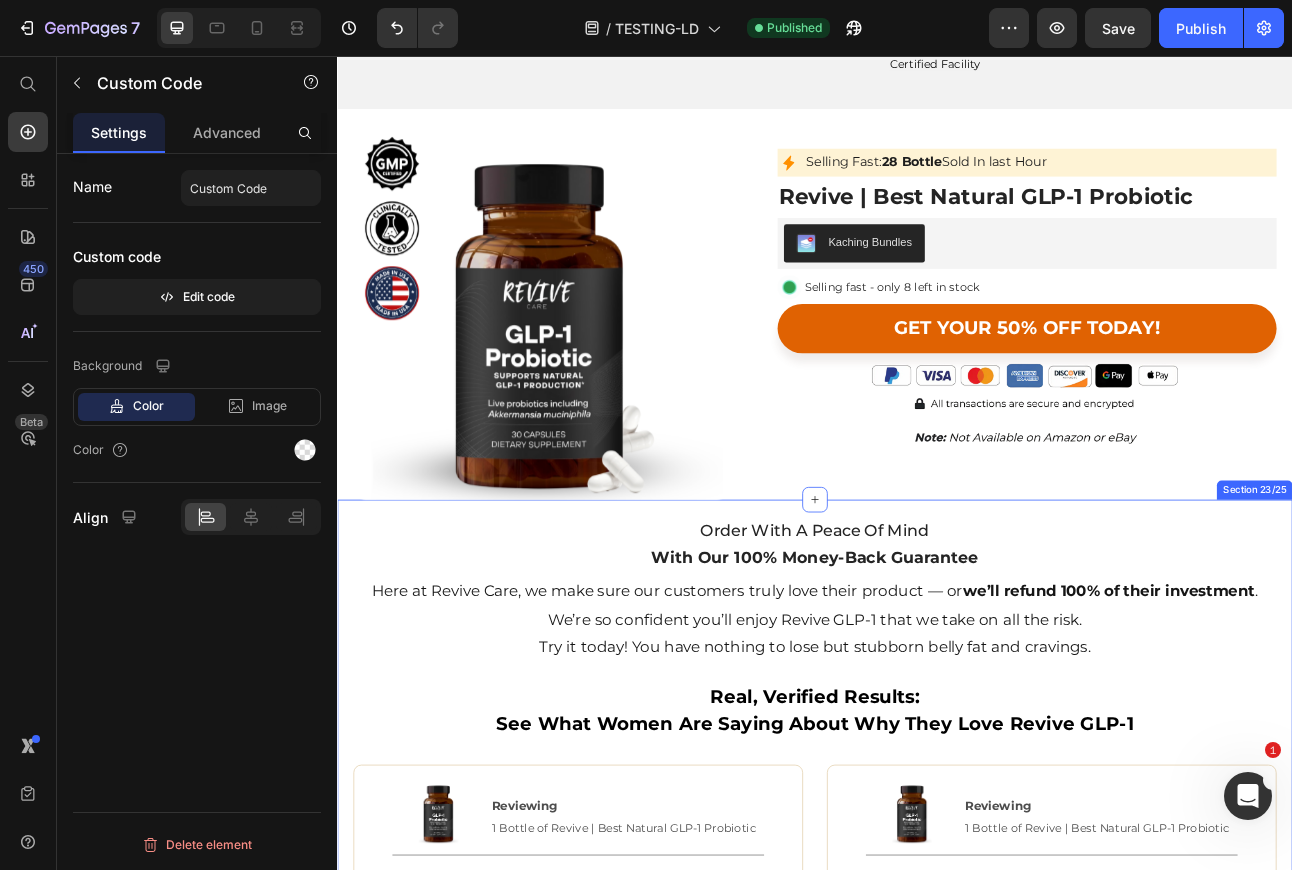 scroll, scrollTop: 7110, scrollLeft: 0, axis: vertical 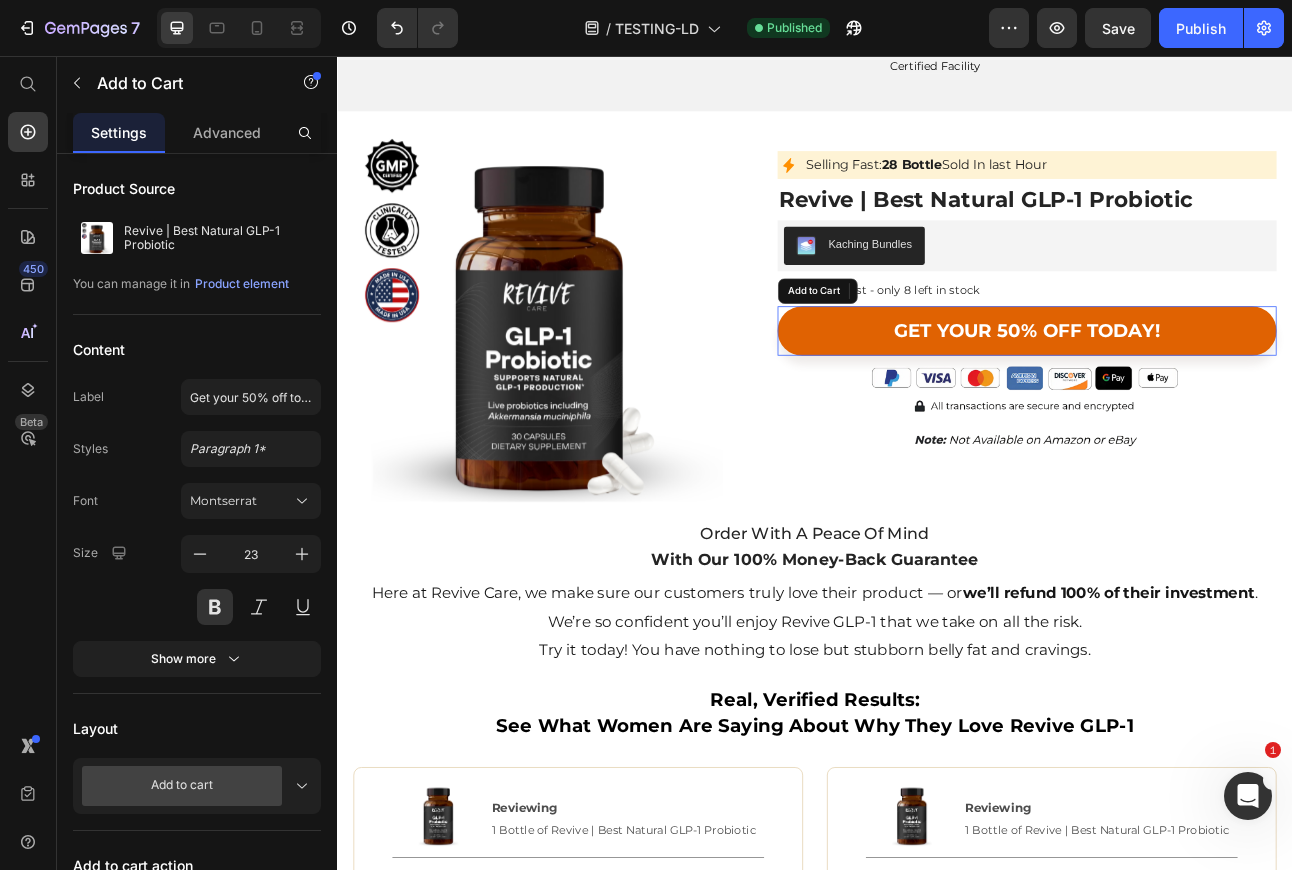 click on "Get your 50% off today!" at bounding box center (1203, 401) 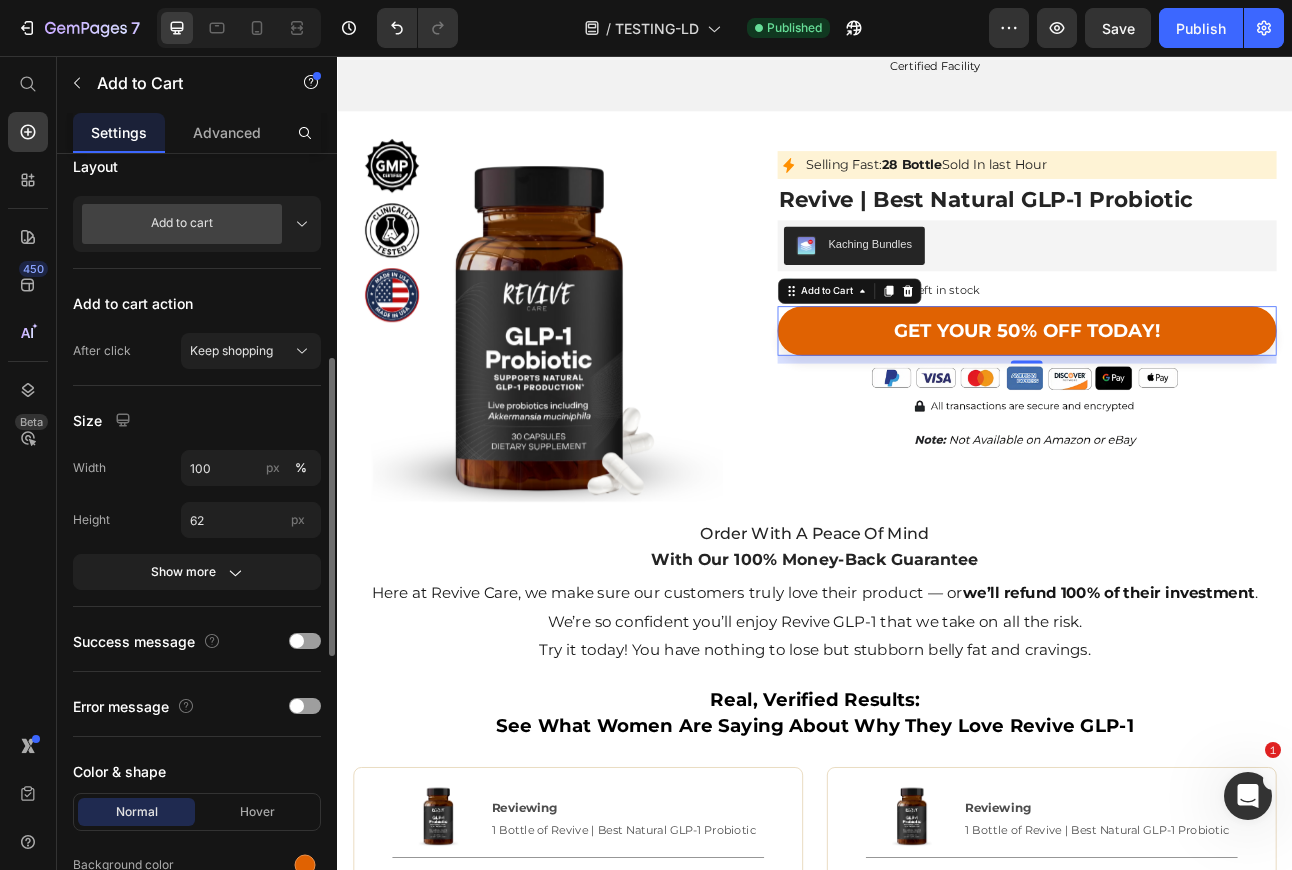 scroll, scrollTop: 539, scrollLeft: 0, axis: vertical 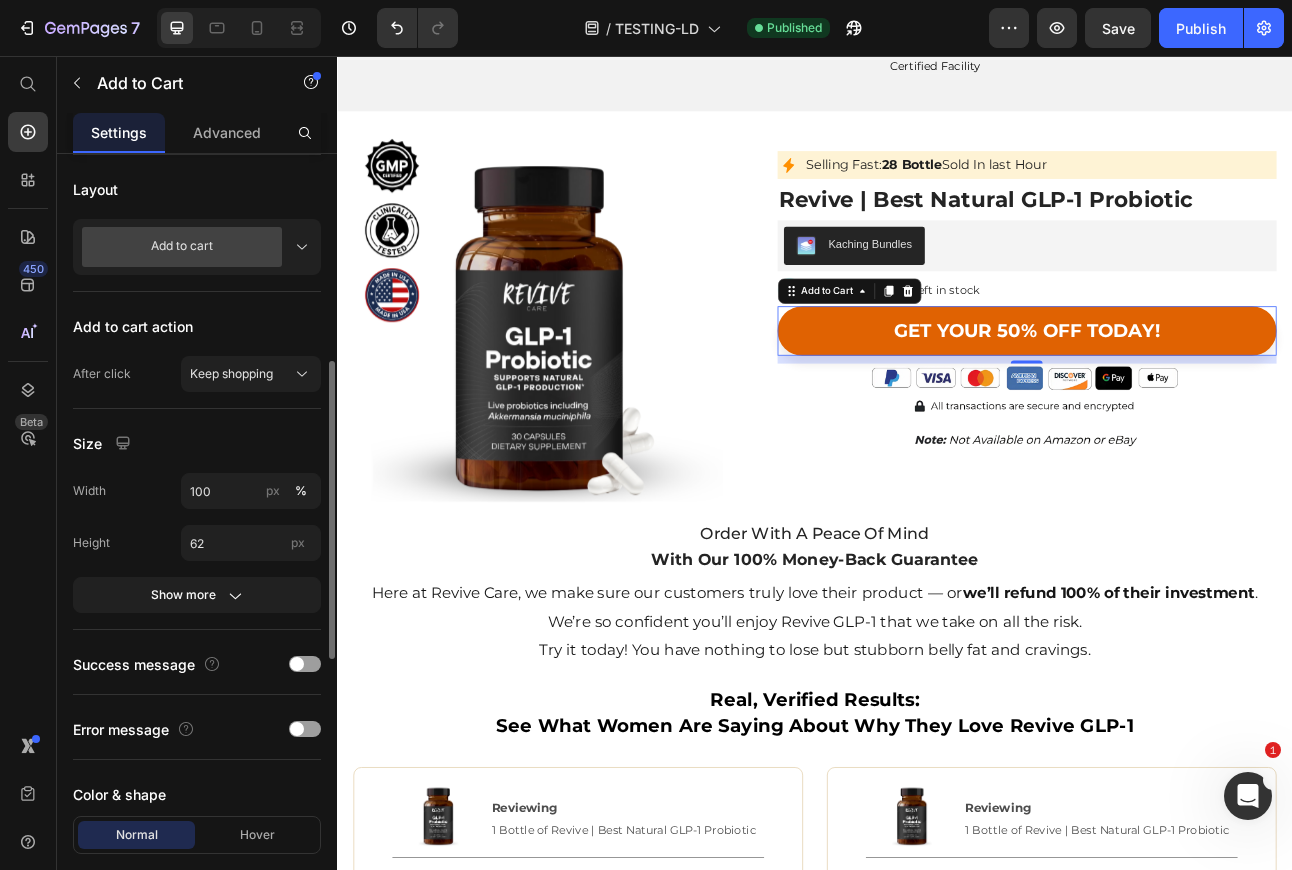 click 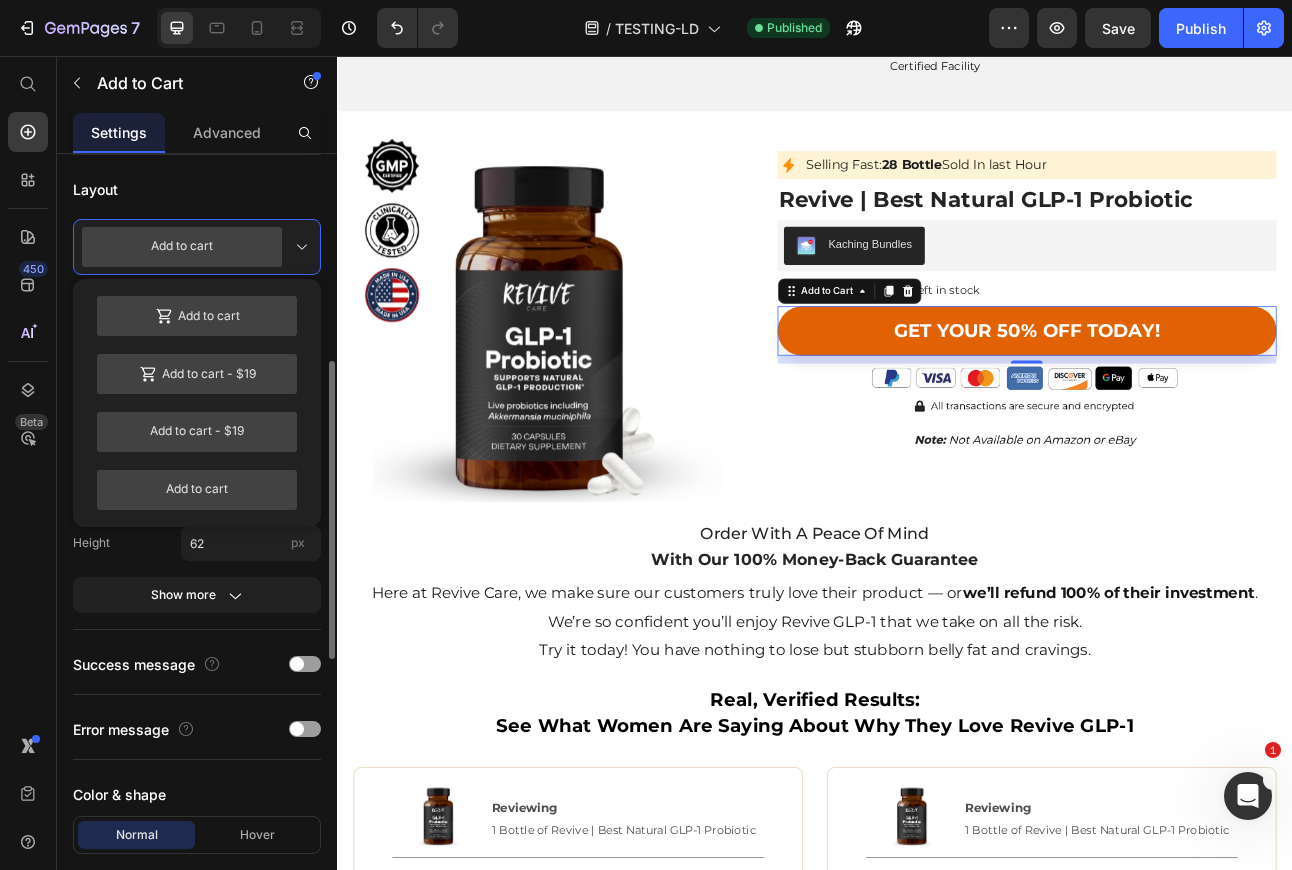 click 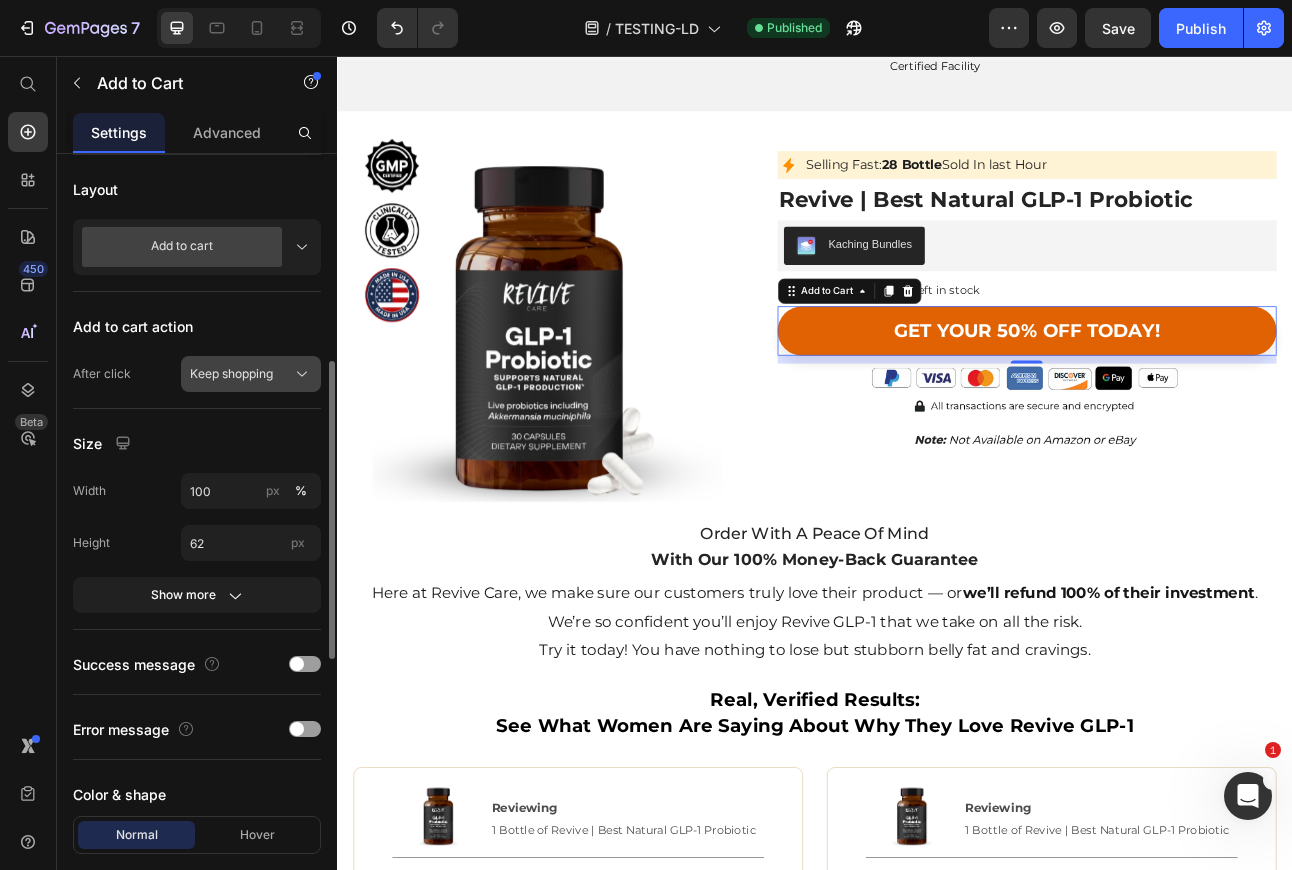 click on "Keep shopping" at bounding box center [231, 374] 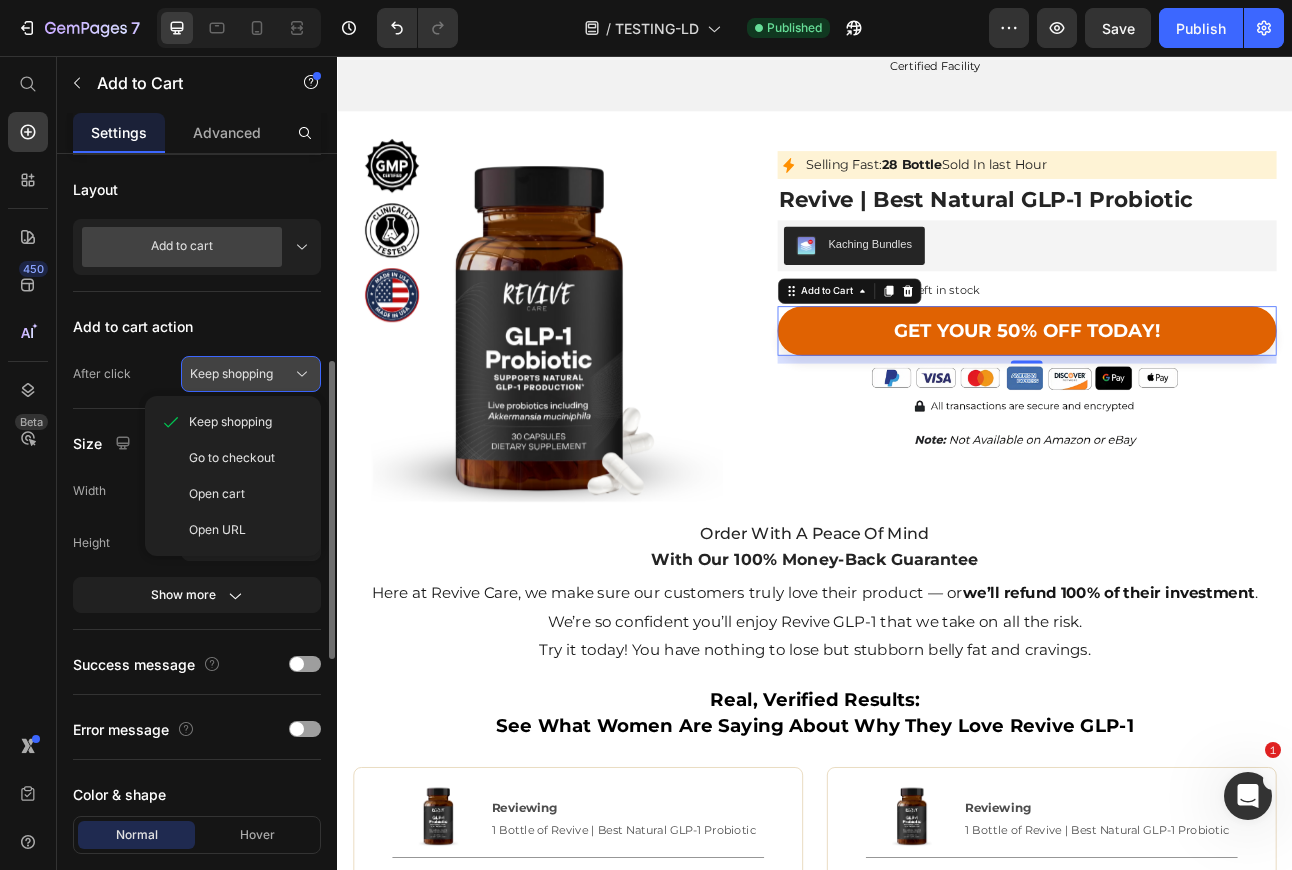 click on "Keep shopping" at bounding box center [231, 374] 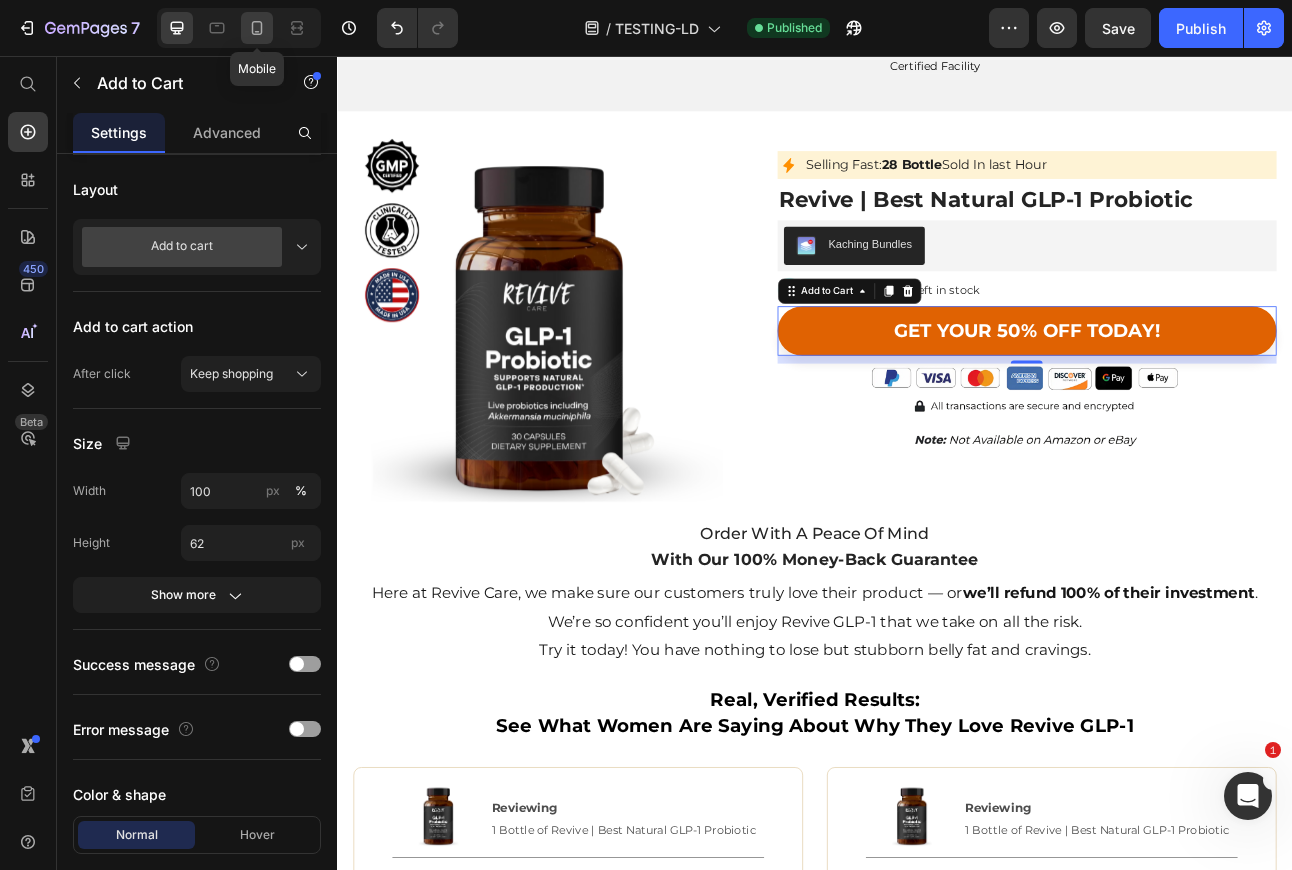 click 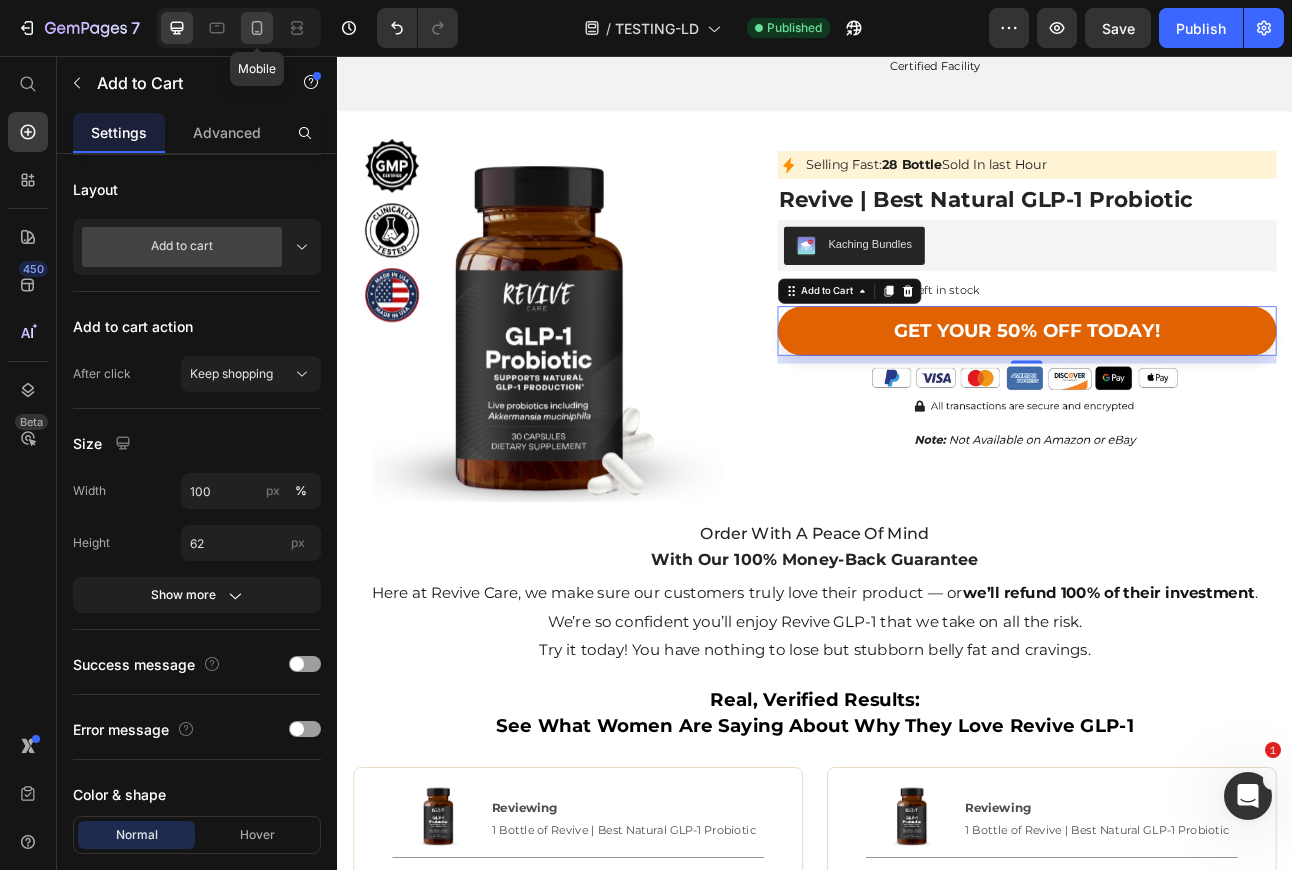 type on "14" 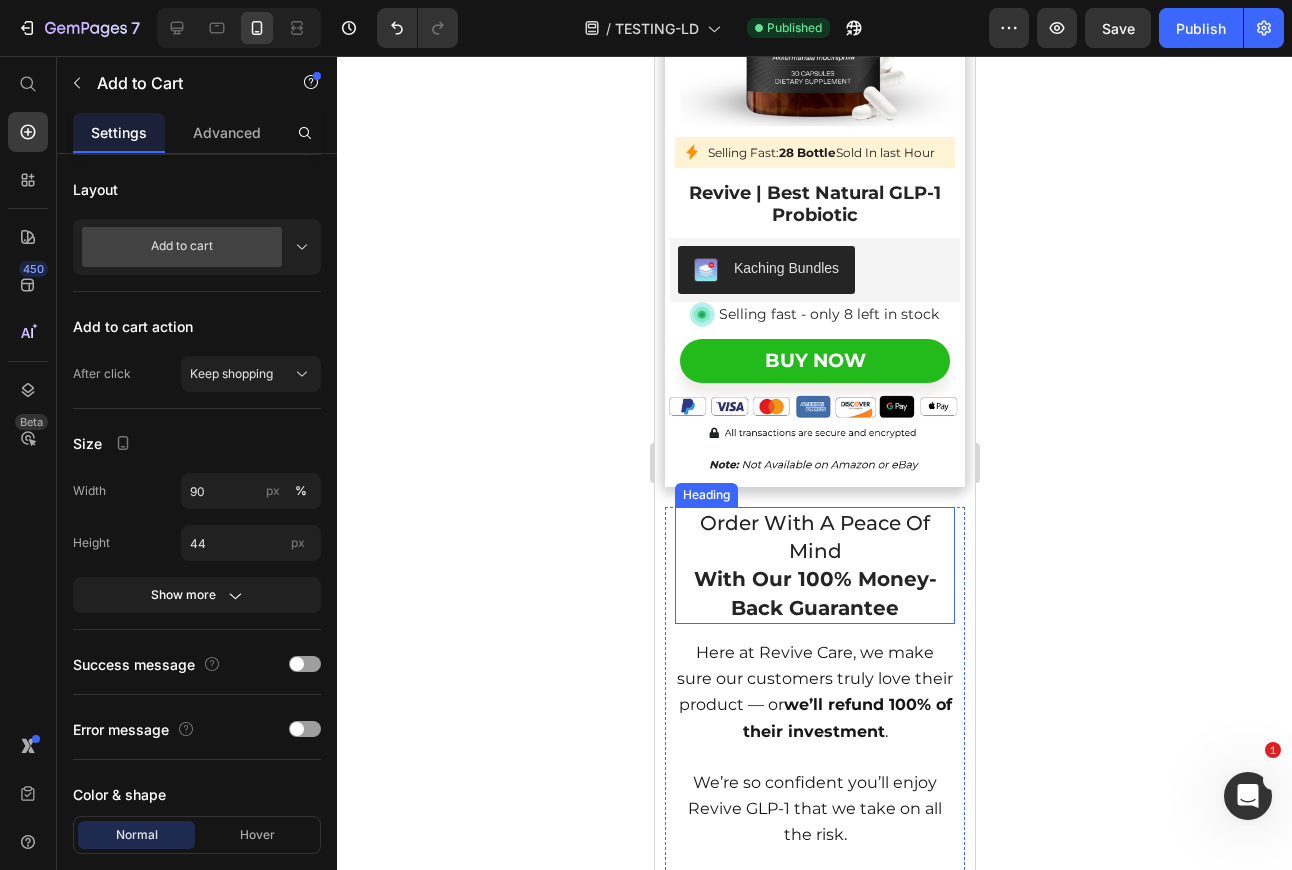 scroll, scrollTop: 10533, scrollLeft: 0, axis: vertical 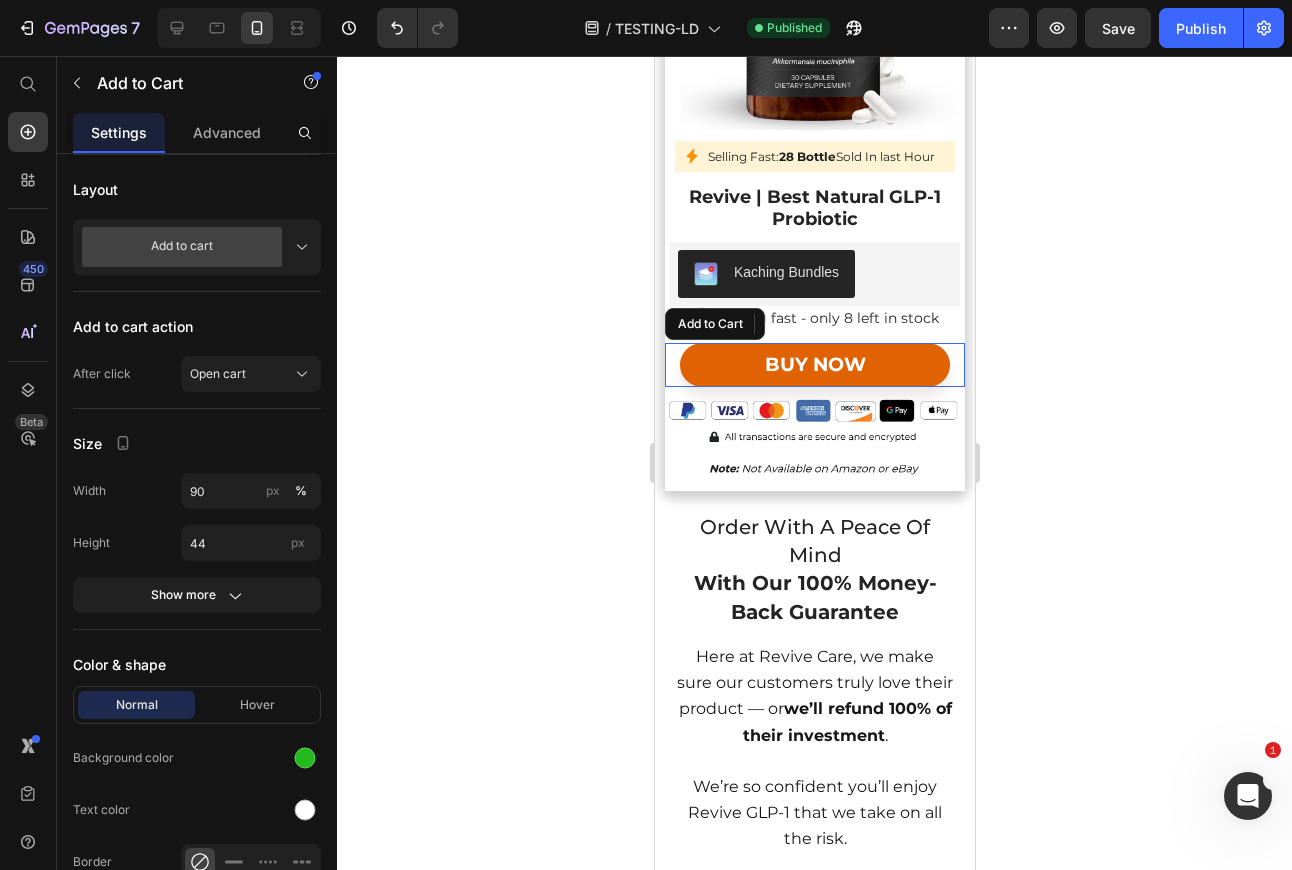 click on "buy now" at bounding box center [814, 365] 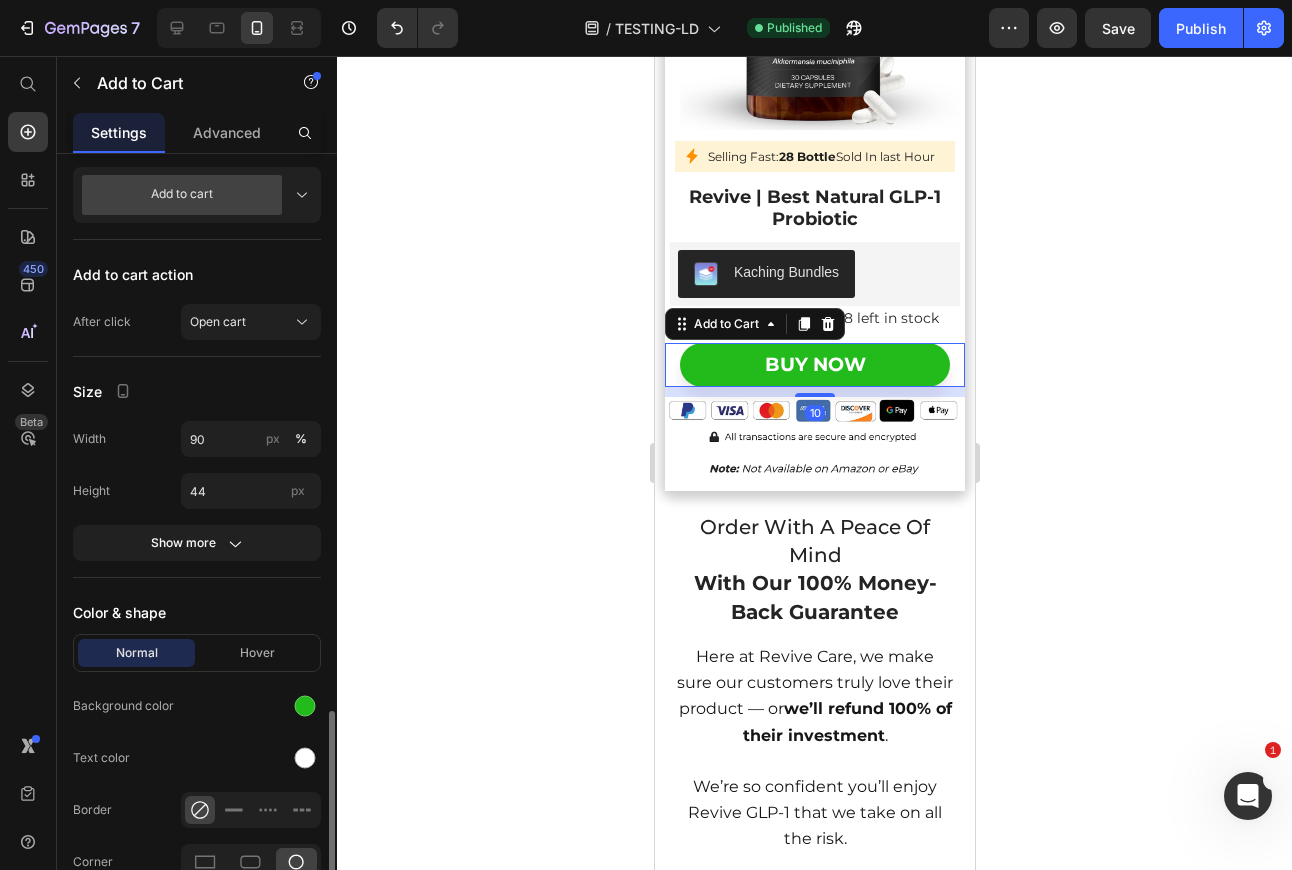 scroll, scrollTop: 560, scrollLeft: 0, axis: vertical 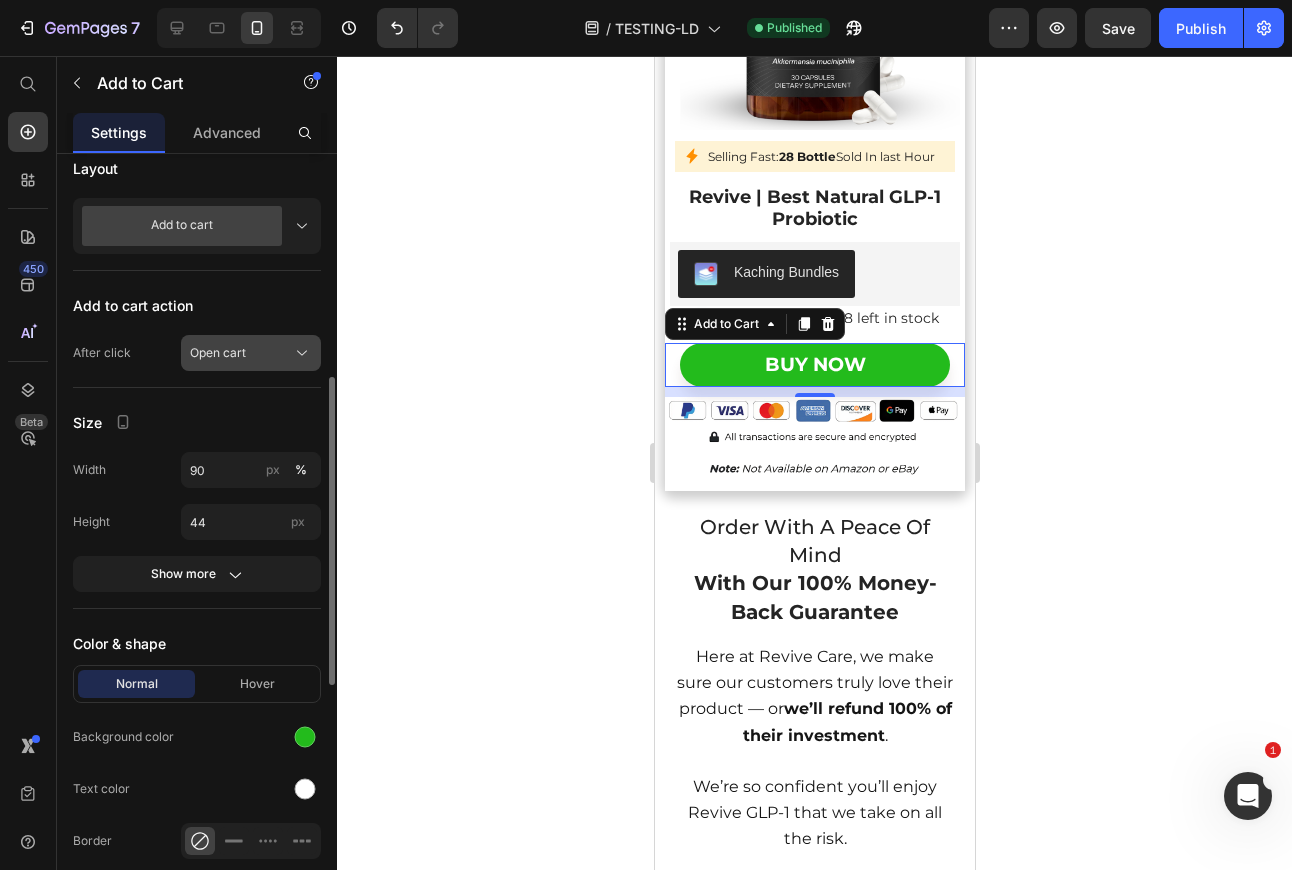 click on "Open cart" at bounding box center [251, 353] 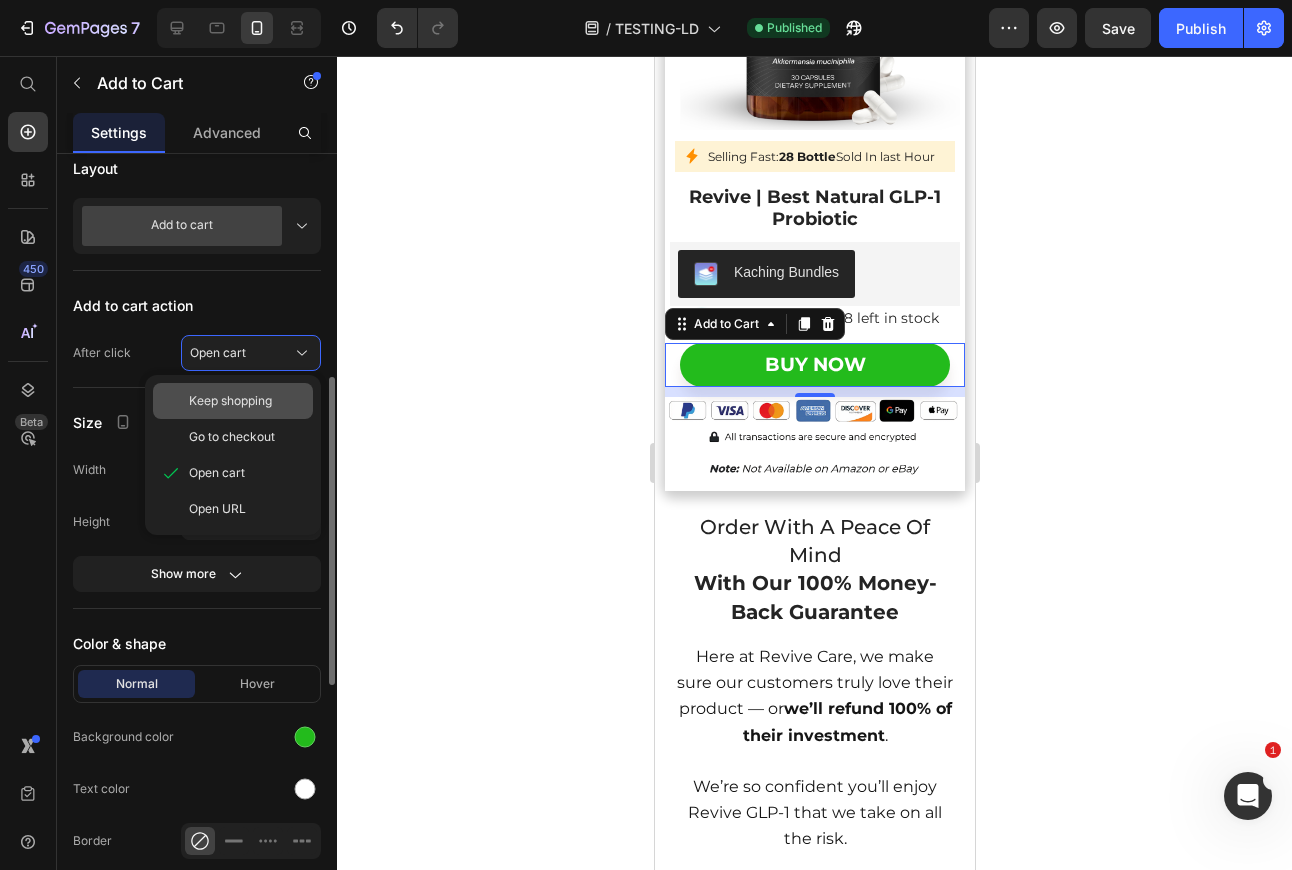 click on "Keep shopping" 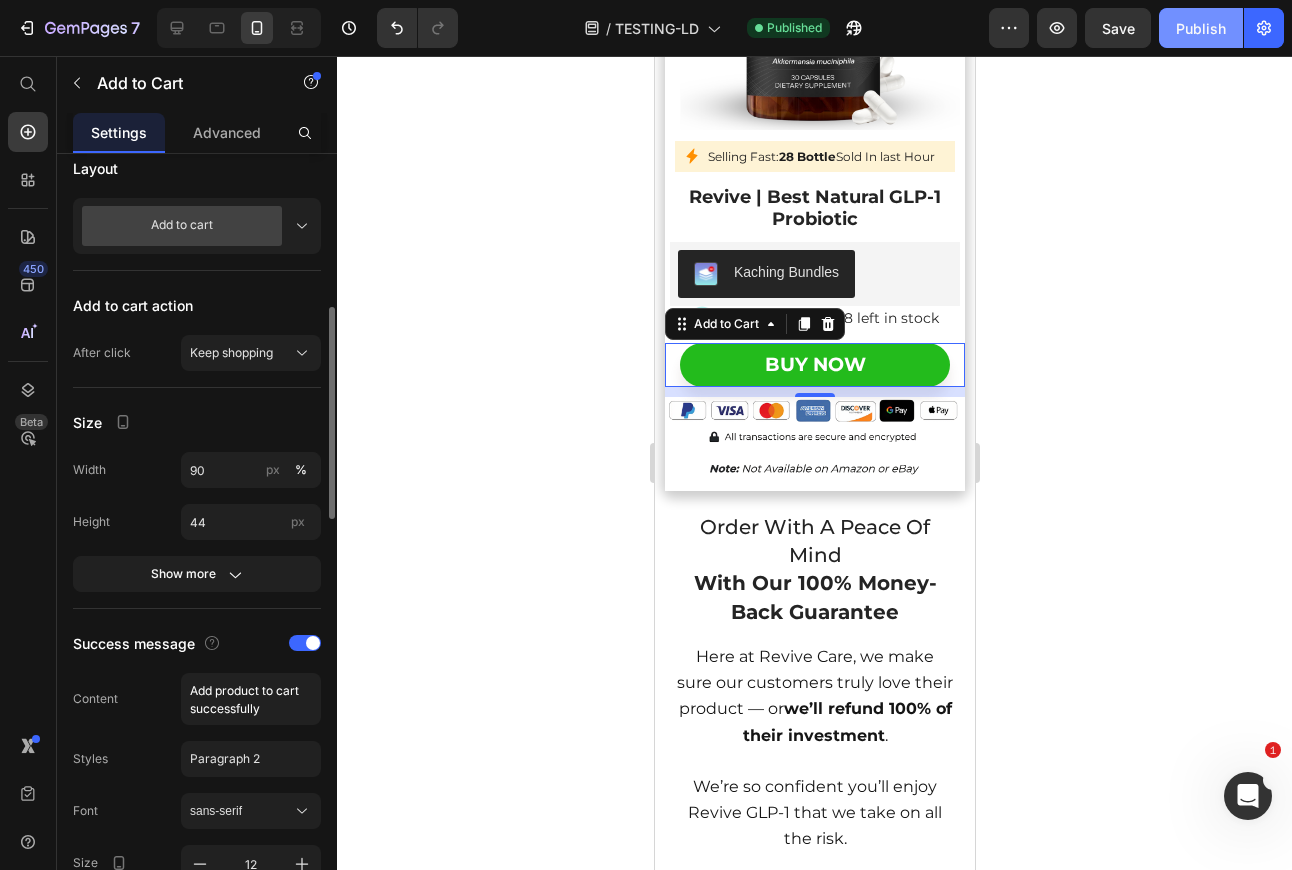 click on "Publish" at bounding box center (1201, 28) 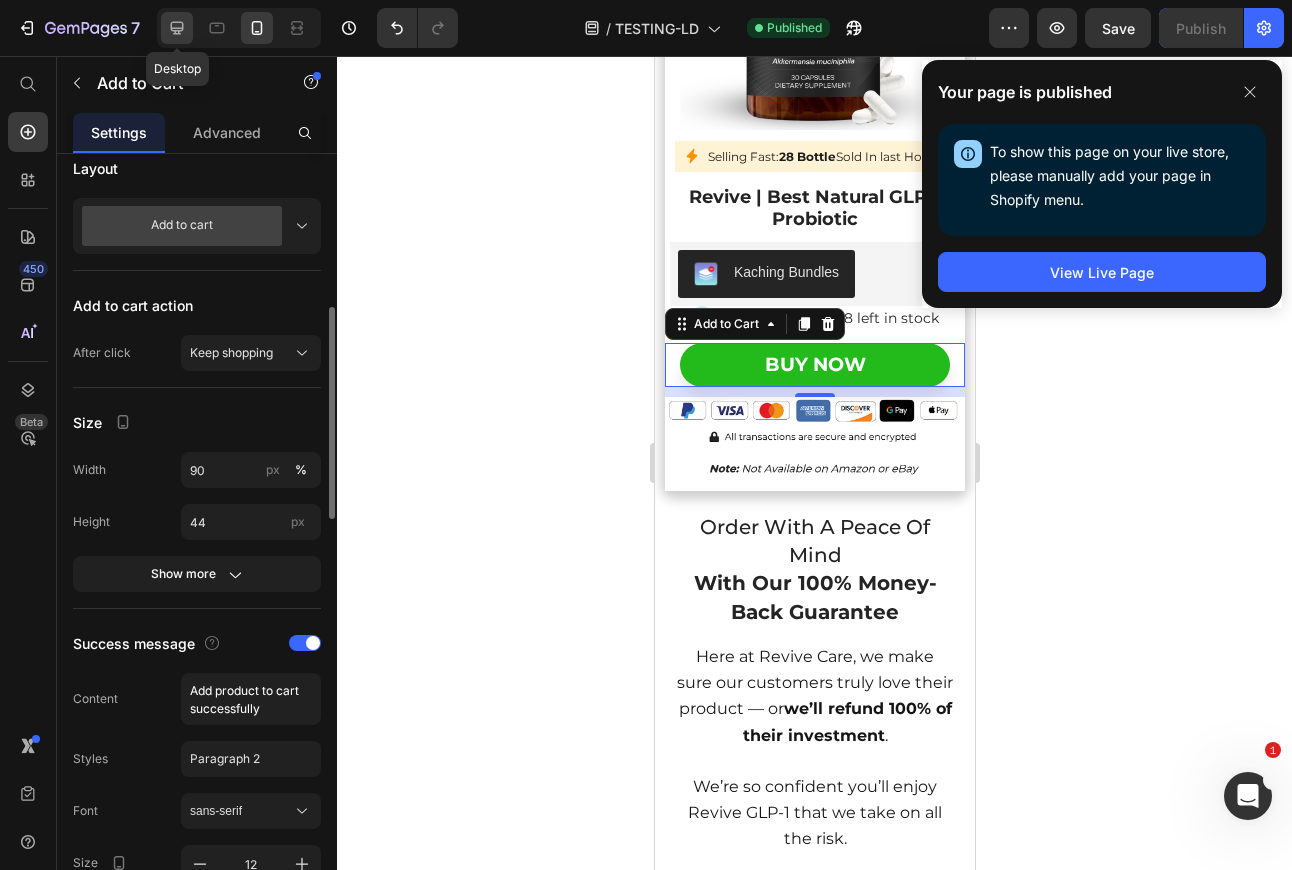click 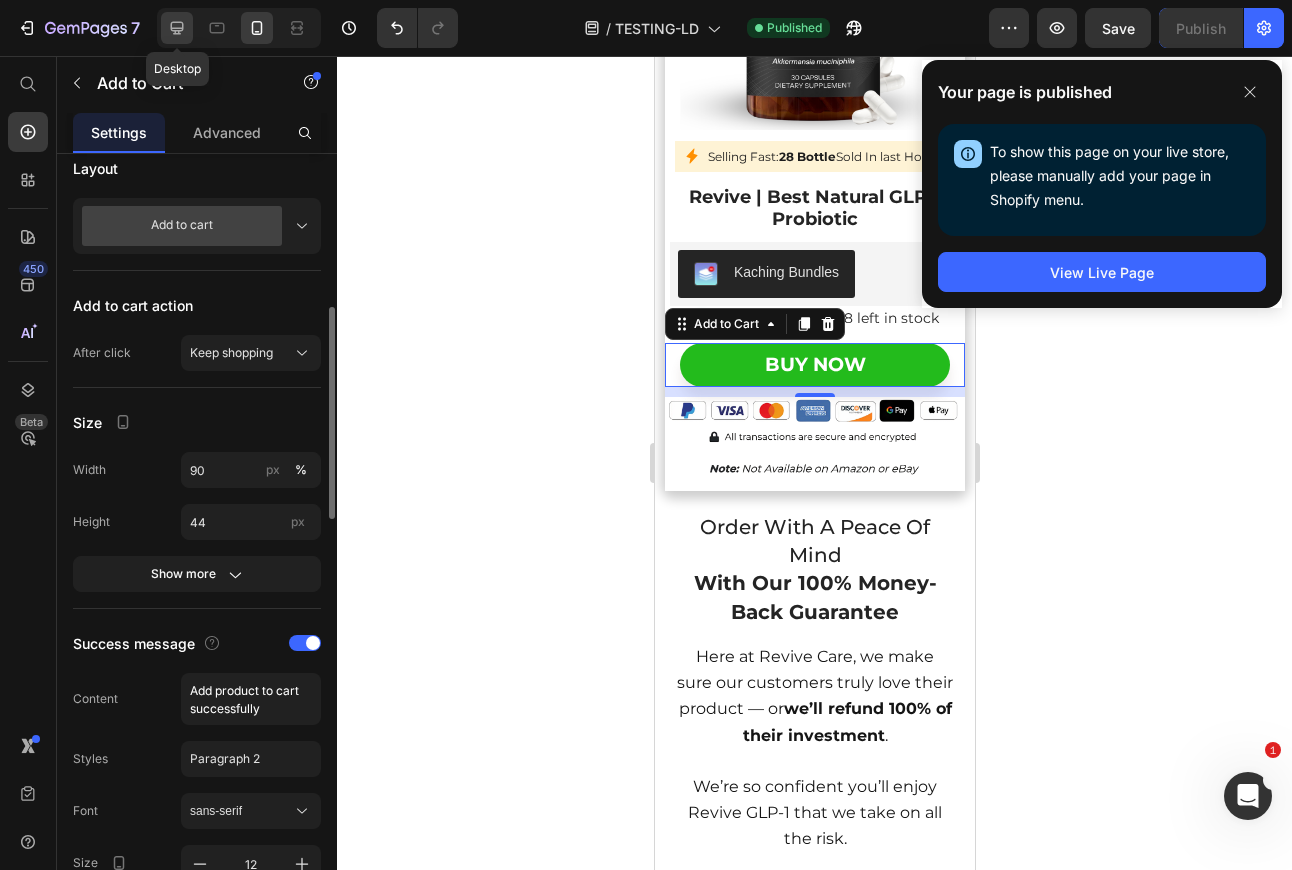 type on "23" 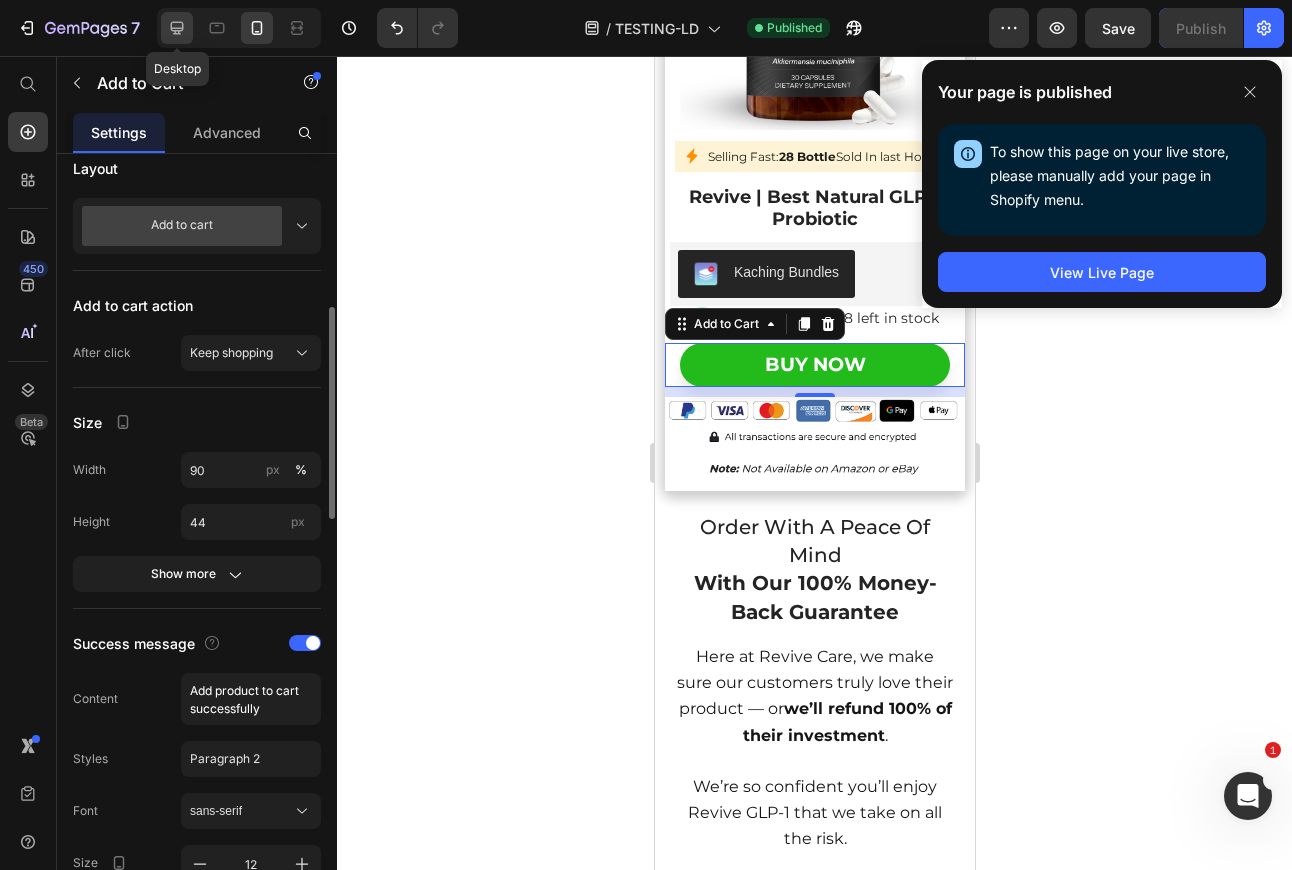 type on "14" 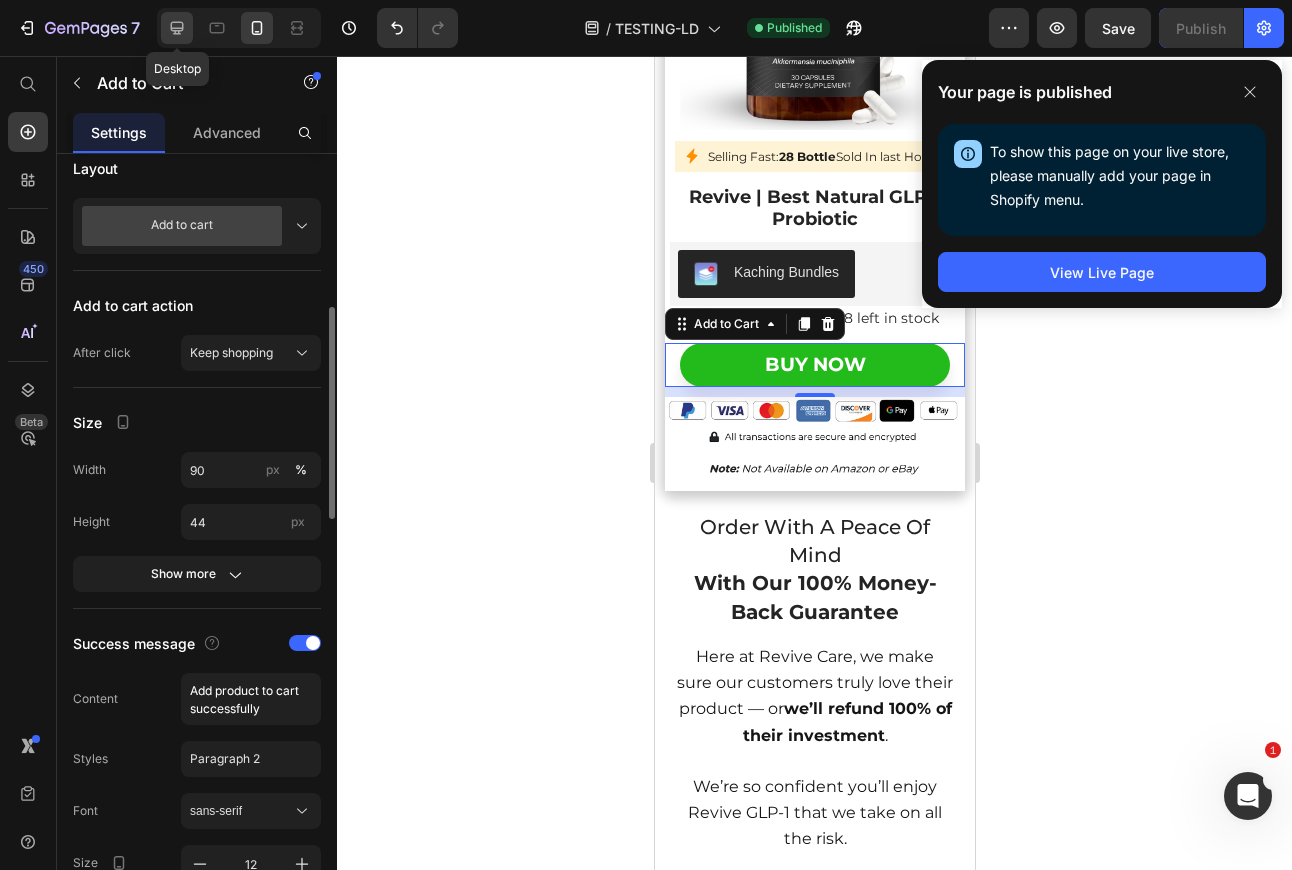 type on "14" 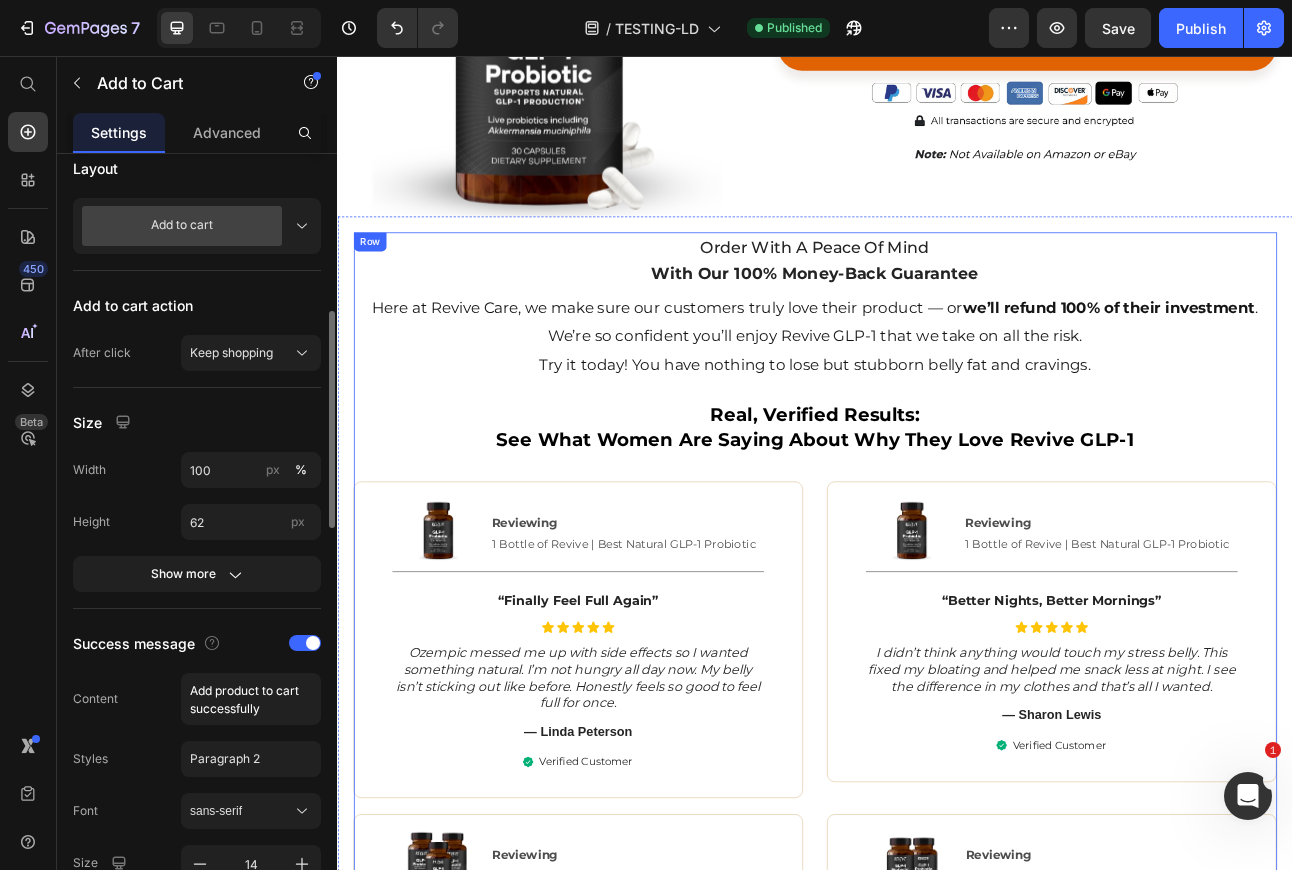 scroll, scrollTop: 8223, scrollLeft: 0, axis: vertical 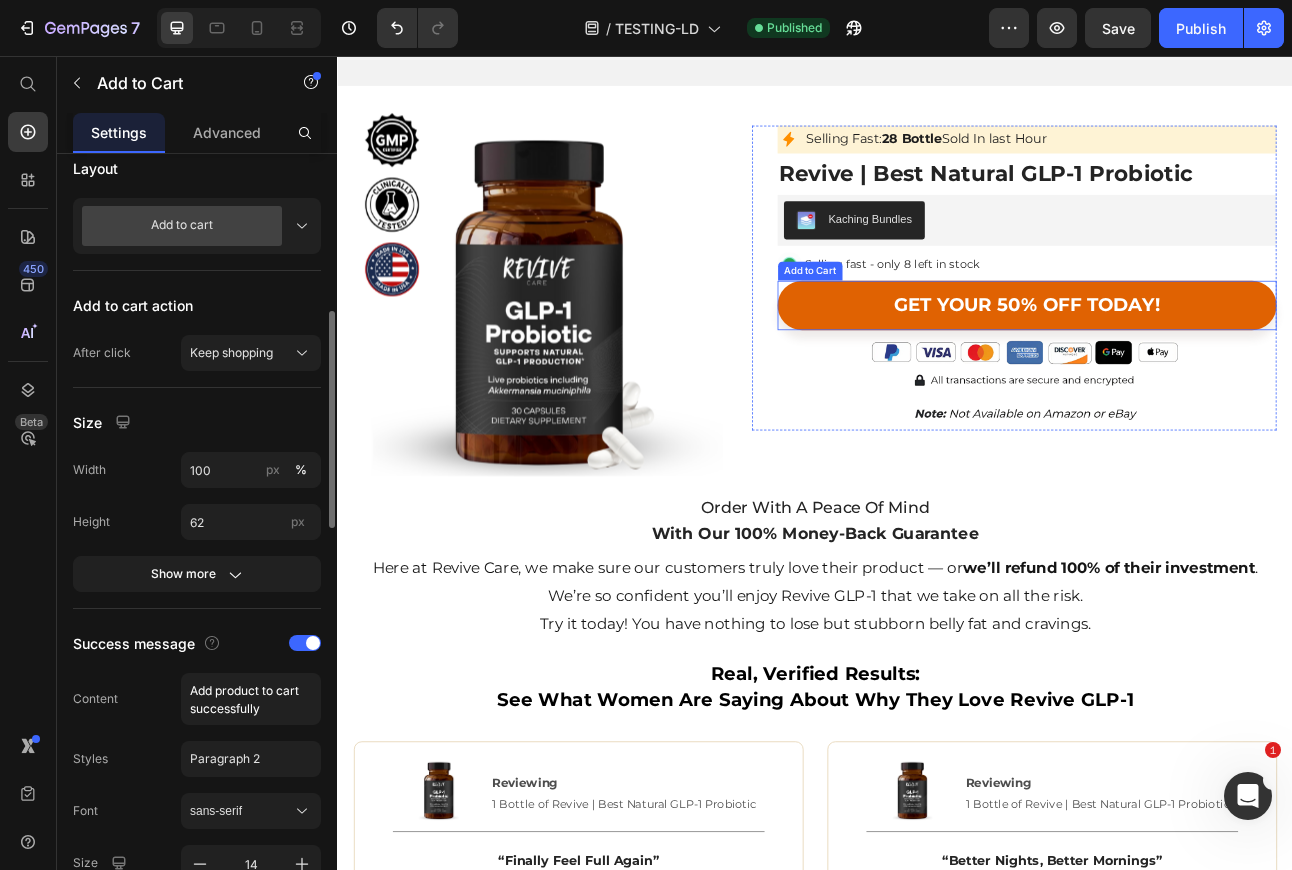 click on "Get your 50% off today!" at bounding box center (1203, 369) 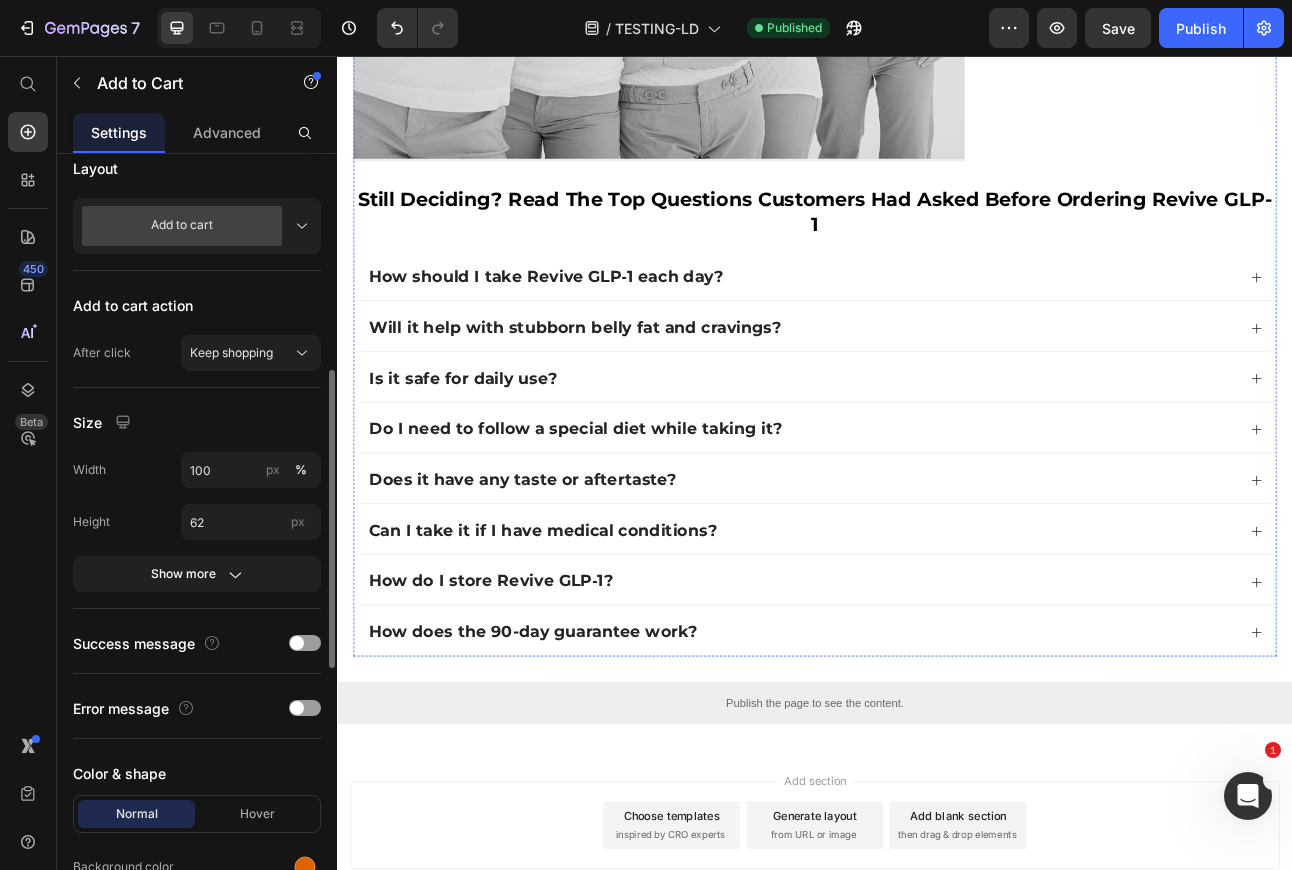scroll, scrollTop: 11757, scrollLeft: 0, axis: vertical 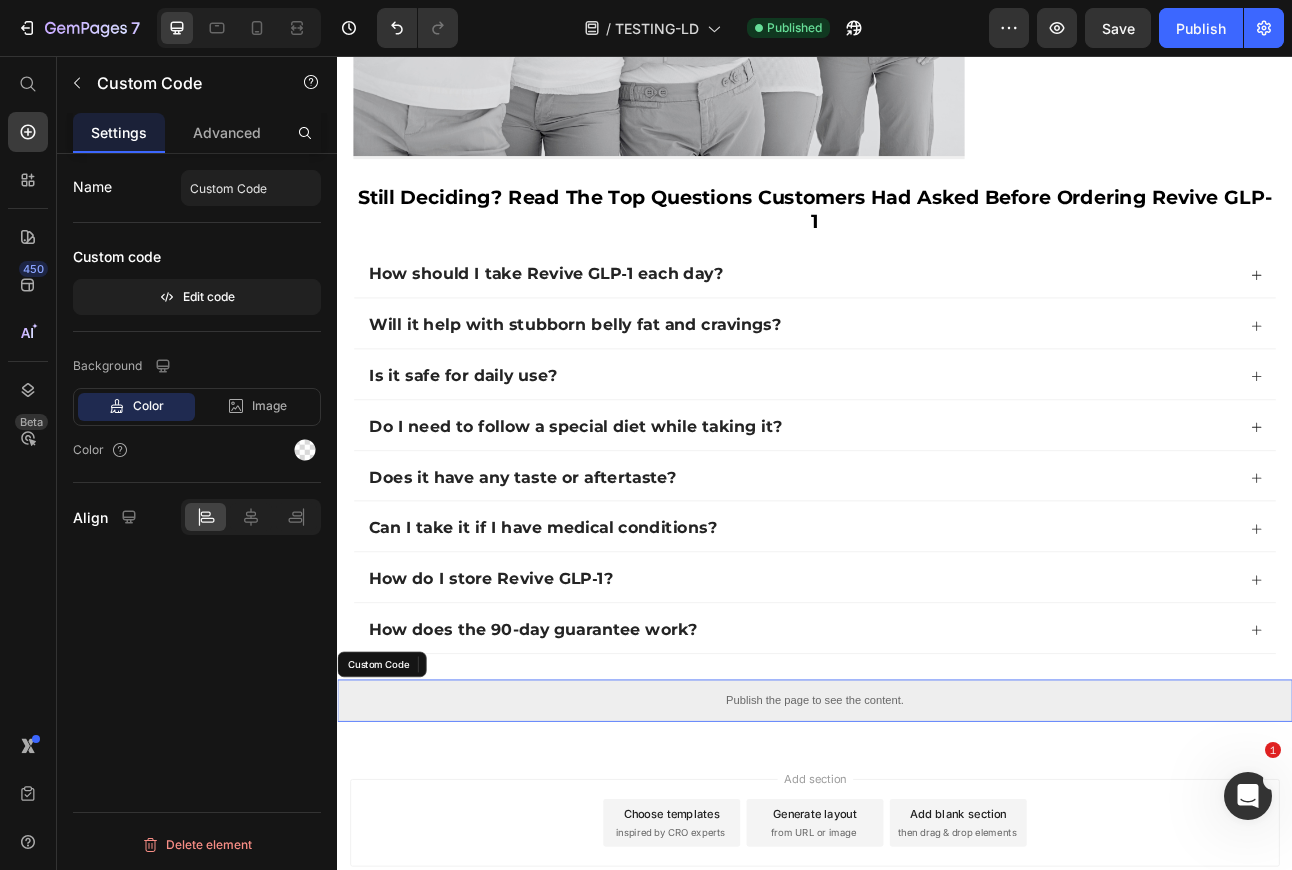 click on "Publish the page to see the content." at bounding box center (937, 865) 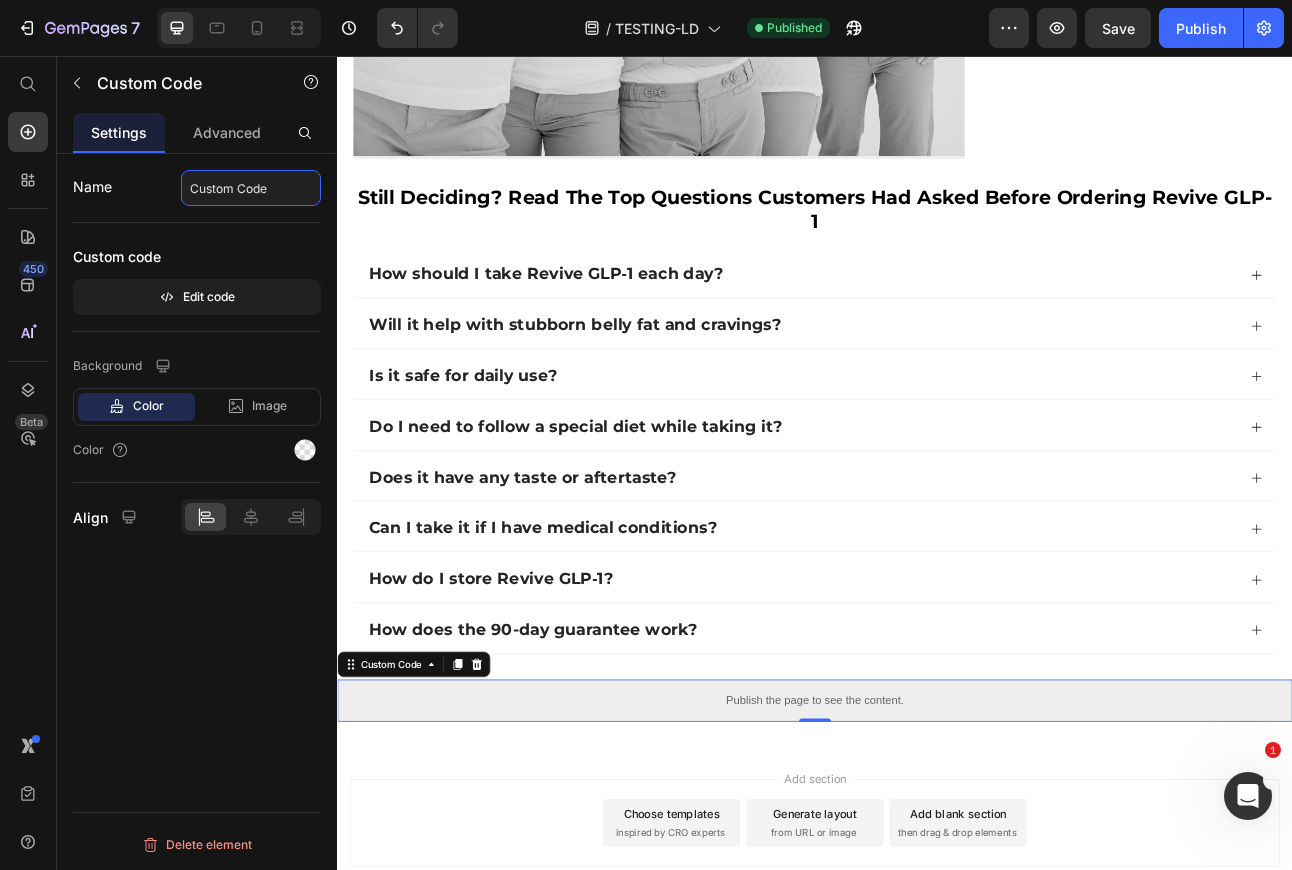 click on "Custom Code" 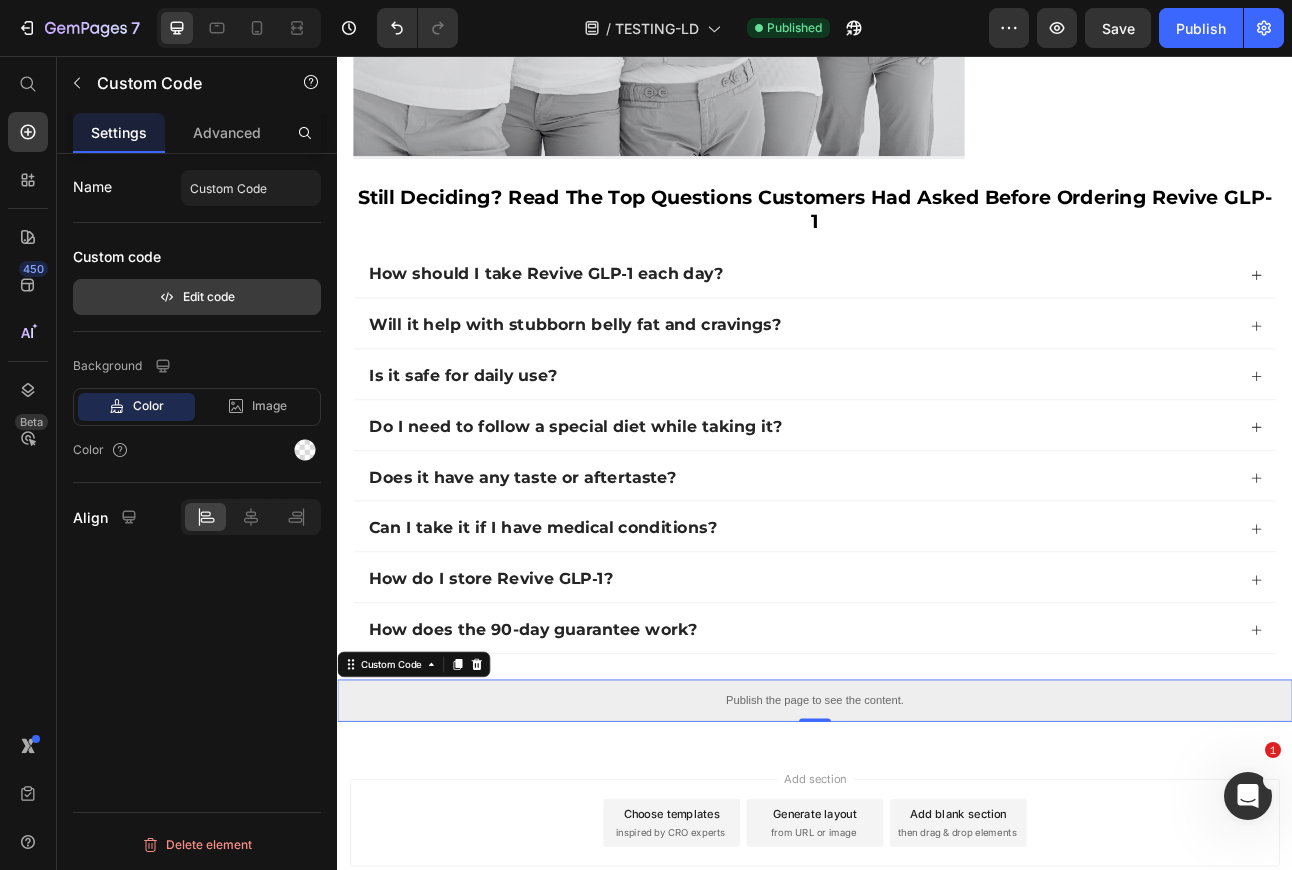 click on "Edit code" at bounding box center [197, 297] 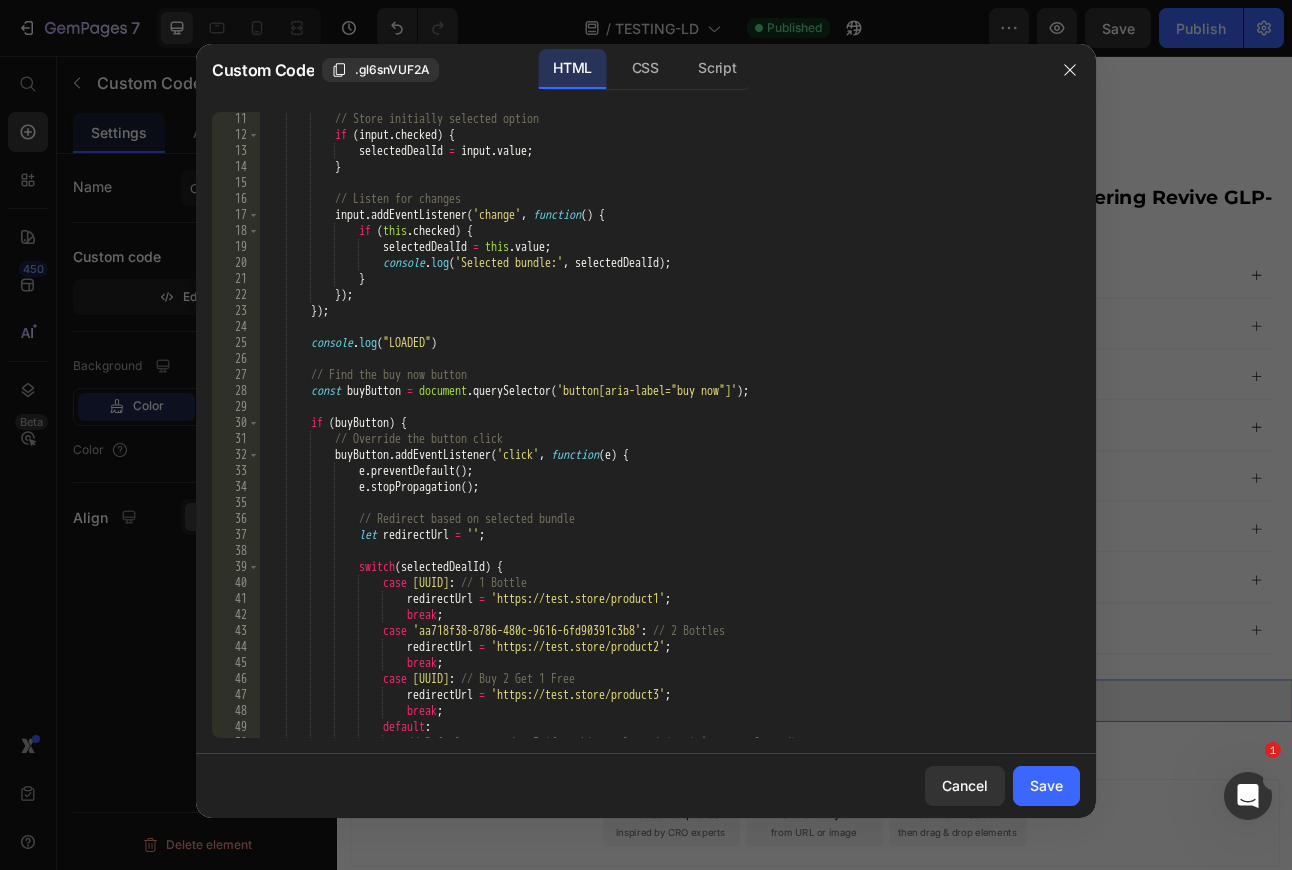 scroll, scrollTop: 163, scrollLeft: 0, axis: vertical 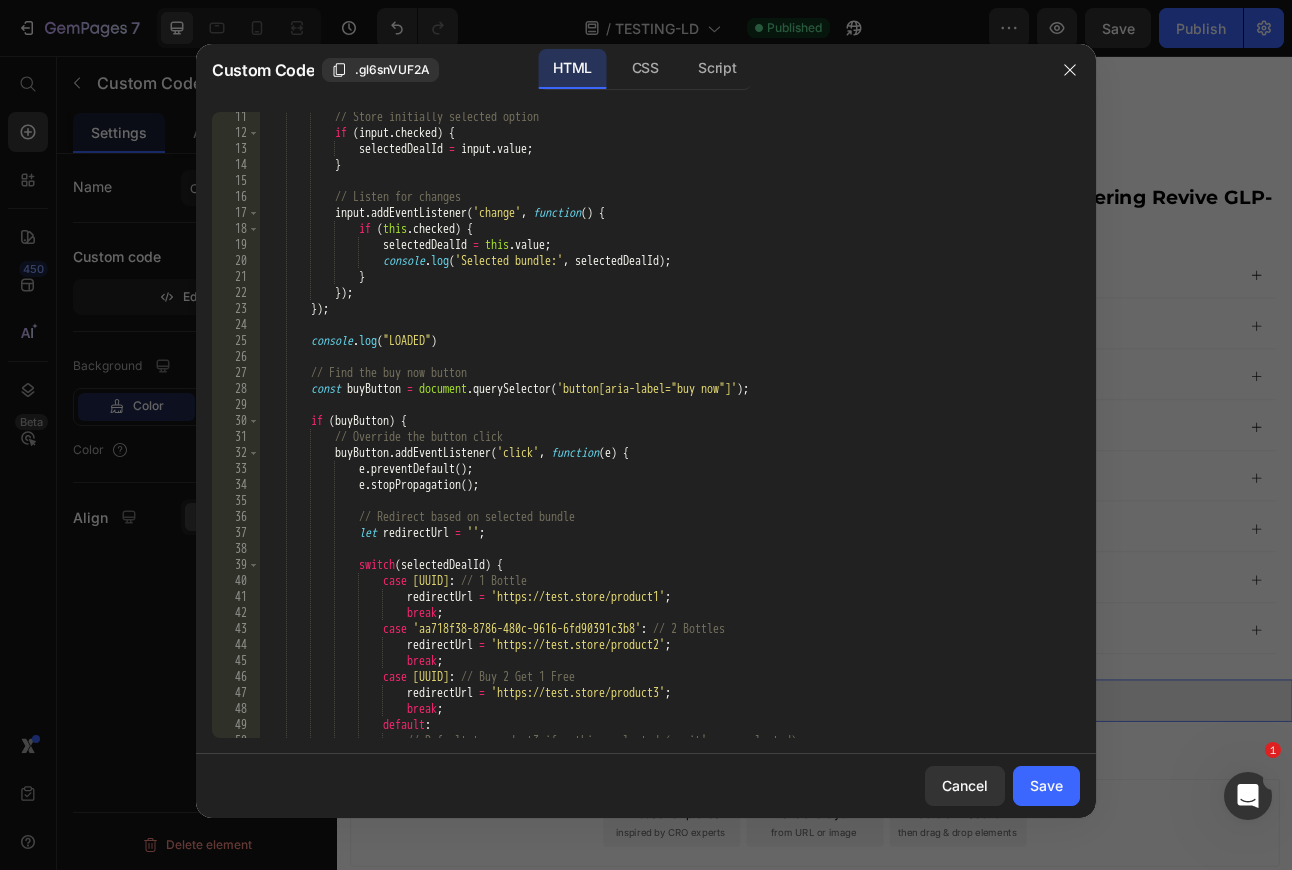 click on "// Store initially selected option                if   ( input . checked )   {                     selectedDealId   =   input . value ;                }                               // Listen for changes                input . addEventListener ( 'change' ,   function ( )   {                     if   ( this . checked )   {                          selectedDealId   =   this . value ;                          console . log ( 'Selected bundle:' ,   selectedDealId ) ;                     }                }) ;           }) ;                     console . log ( "LOADED" )                     // Find the buy now button           const   buyButton   =   document . querySelector ( 'button[aria-label="buy now"]' ) ;                     if   ( buyButton )   {                // Override the button click                buyButton . addEventListener ( 'click' ,   function ( e )   {                     e . preventDefault ( ) ;                     e . stopPropagation ( ) ;                                    let" at bounding box center (669, 438) 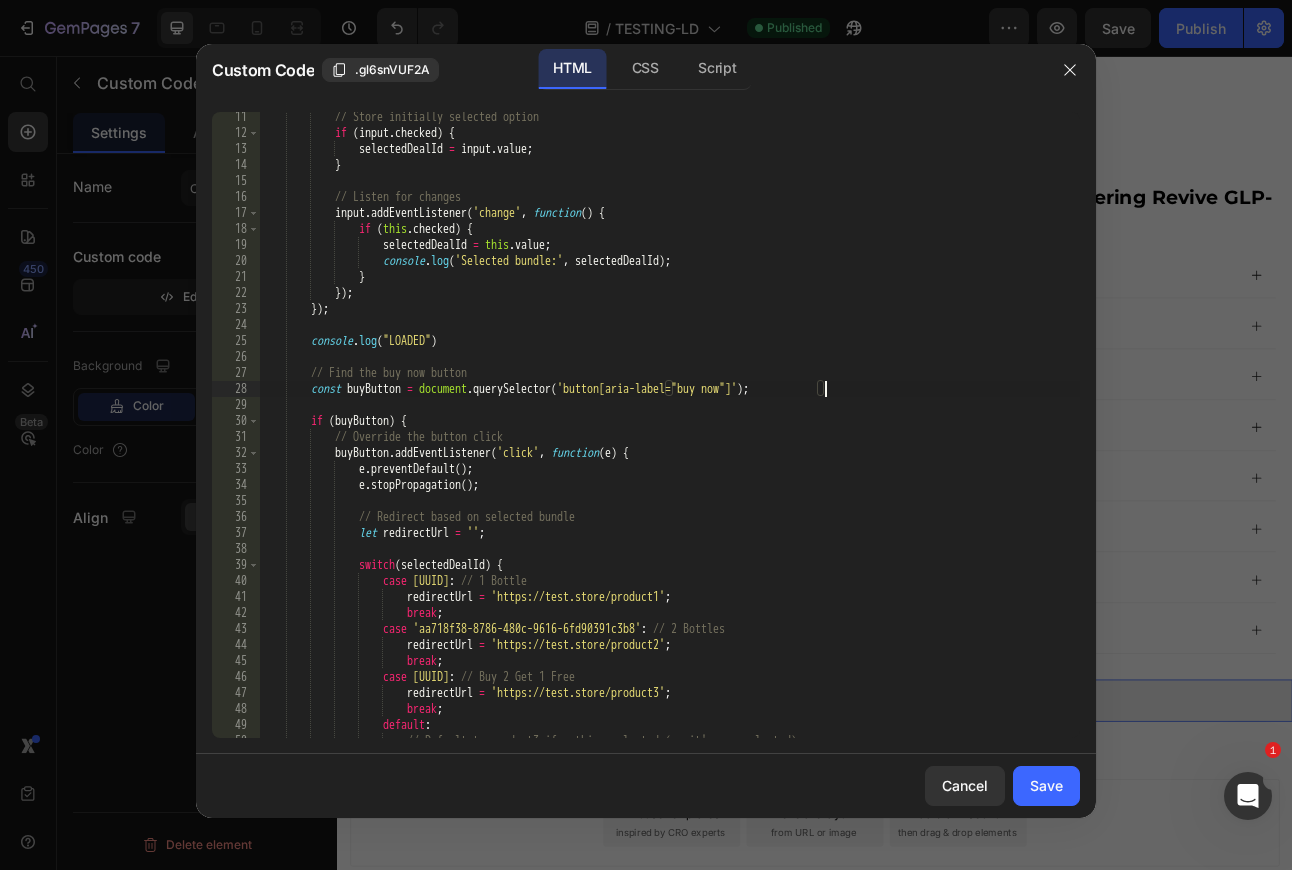 click on "// Store initially selected option                if   ( input . checked )   {                     selectedDealId   =   input . value ;                }                               // Listen for changes                input . addEventListener ( 'change' ,   function ( )   {                     if   ( this . checked )   {                          selectedDealId   =   this . value ;                          console . log ( 'Selected bundle:' ,   selectedDealId ) ;                     }                }) ;           }) ;                     console . log ( "LOADED" )                     // Find the buy now button           const   buyButton   =   document . querySelector ( 'button[aria-label="buy now"]' ) ;                     if   ( buyButton )   {                // Override the button click                buyButton . addEventListener ( 'click' ,   function ( e )   {                     e . preventDefault ( ) ;                     e . stopPropagation ( ) ;                                    let" at bounding box center [669, 438] 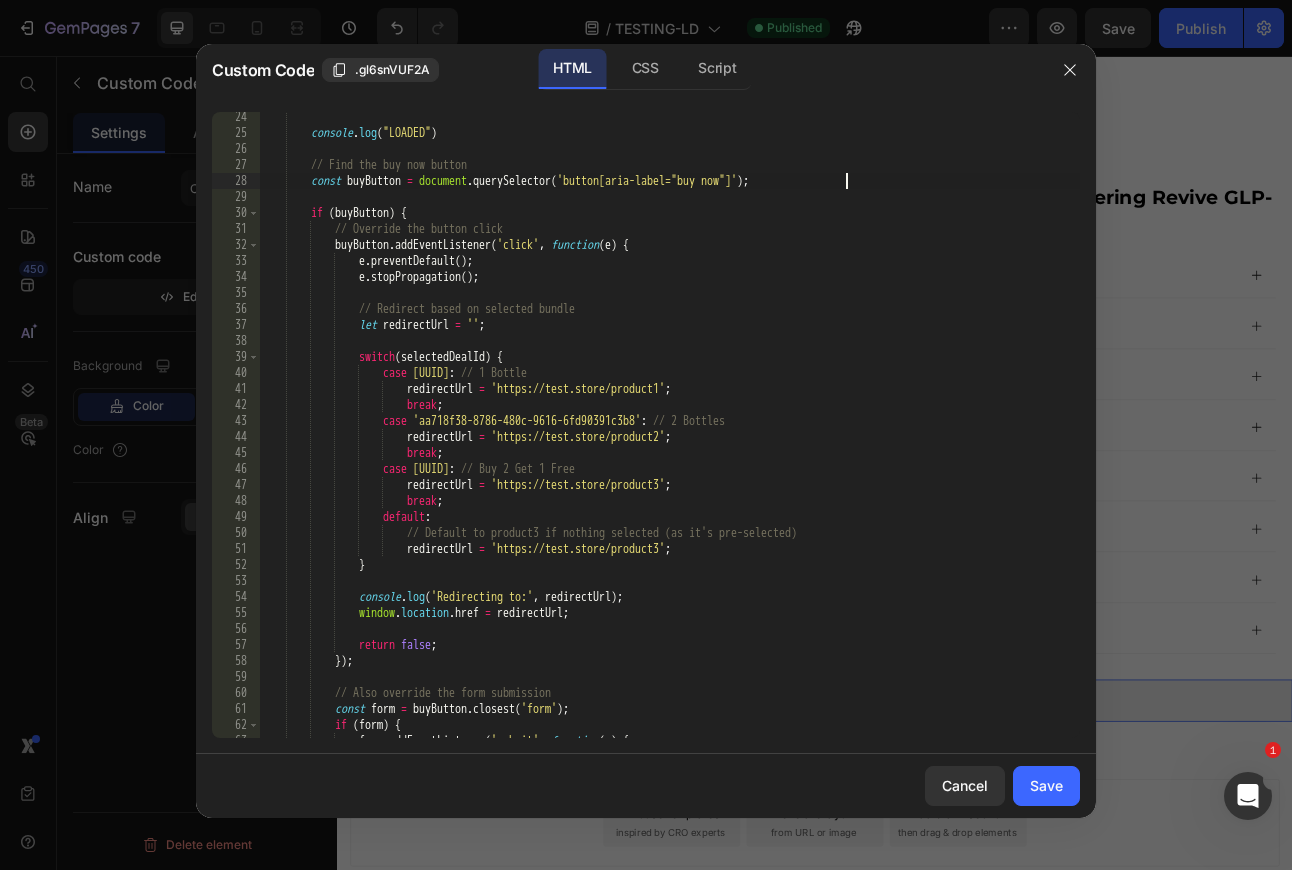 scroll, scrollTop: 371, scrollLeft: 0, axis: vertical 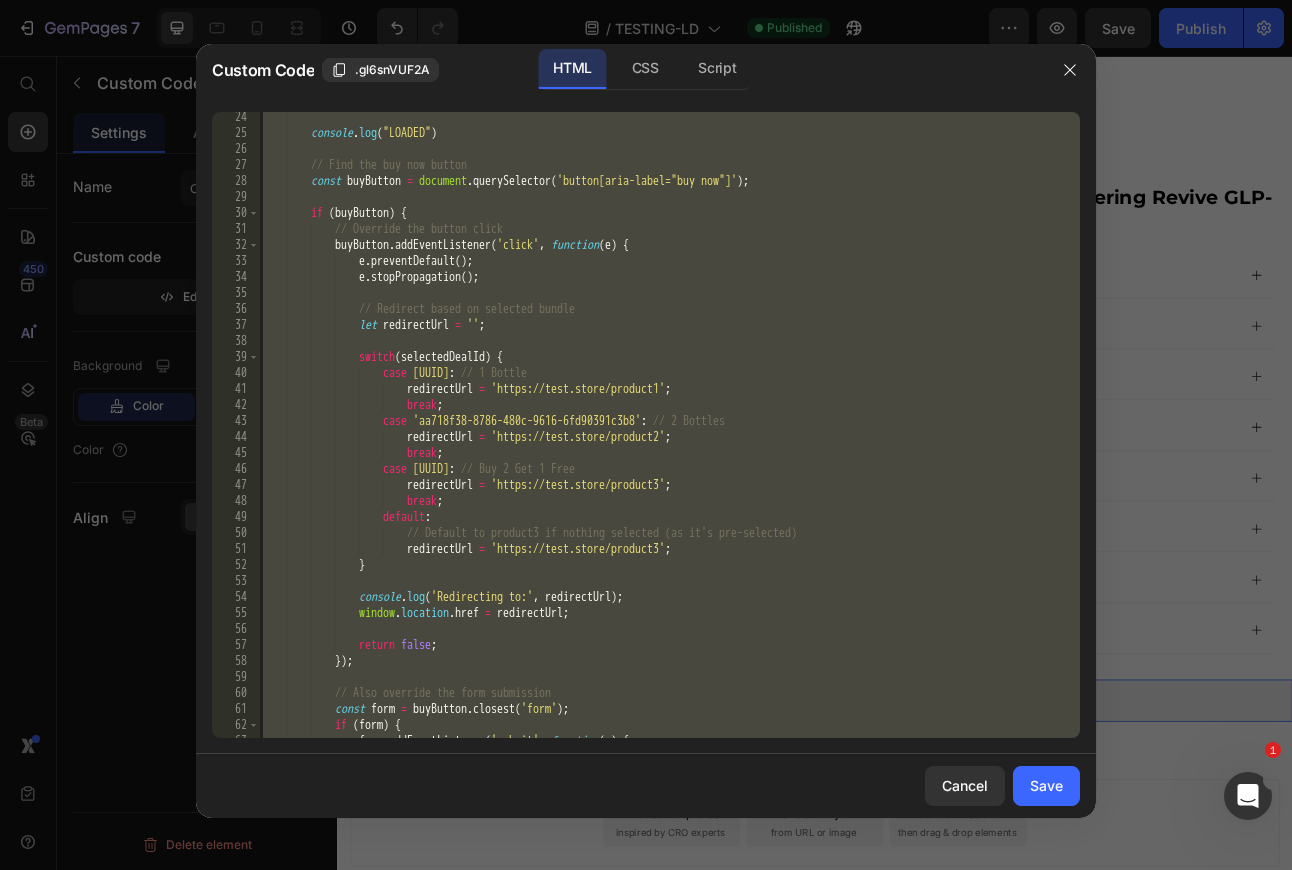 paste 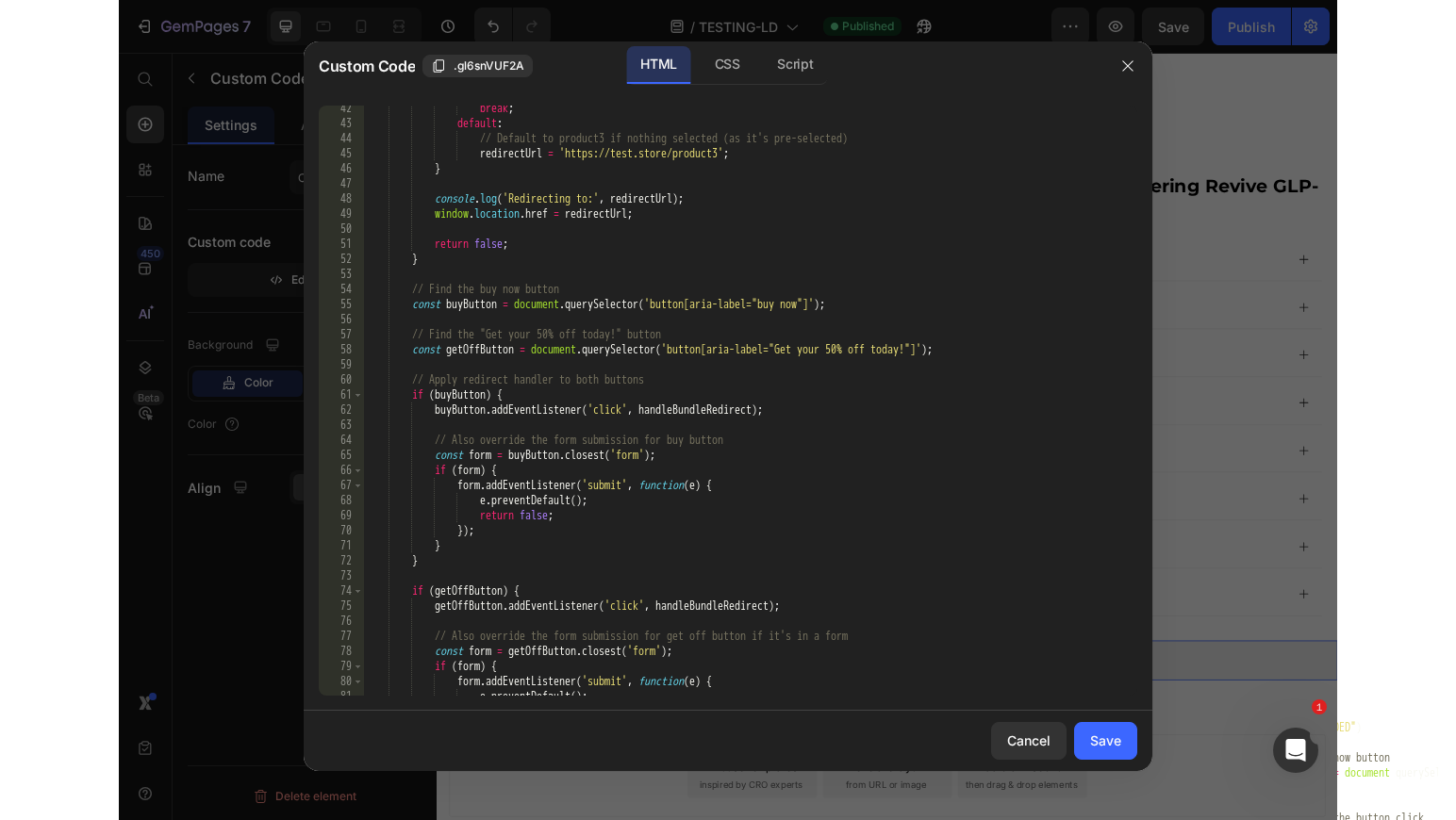 scroll, scrollTop: 622, scrollLeft: 0, axis: vertical 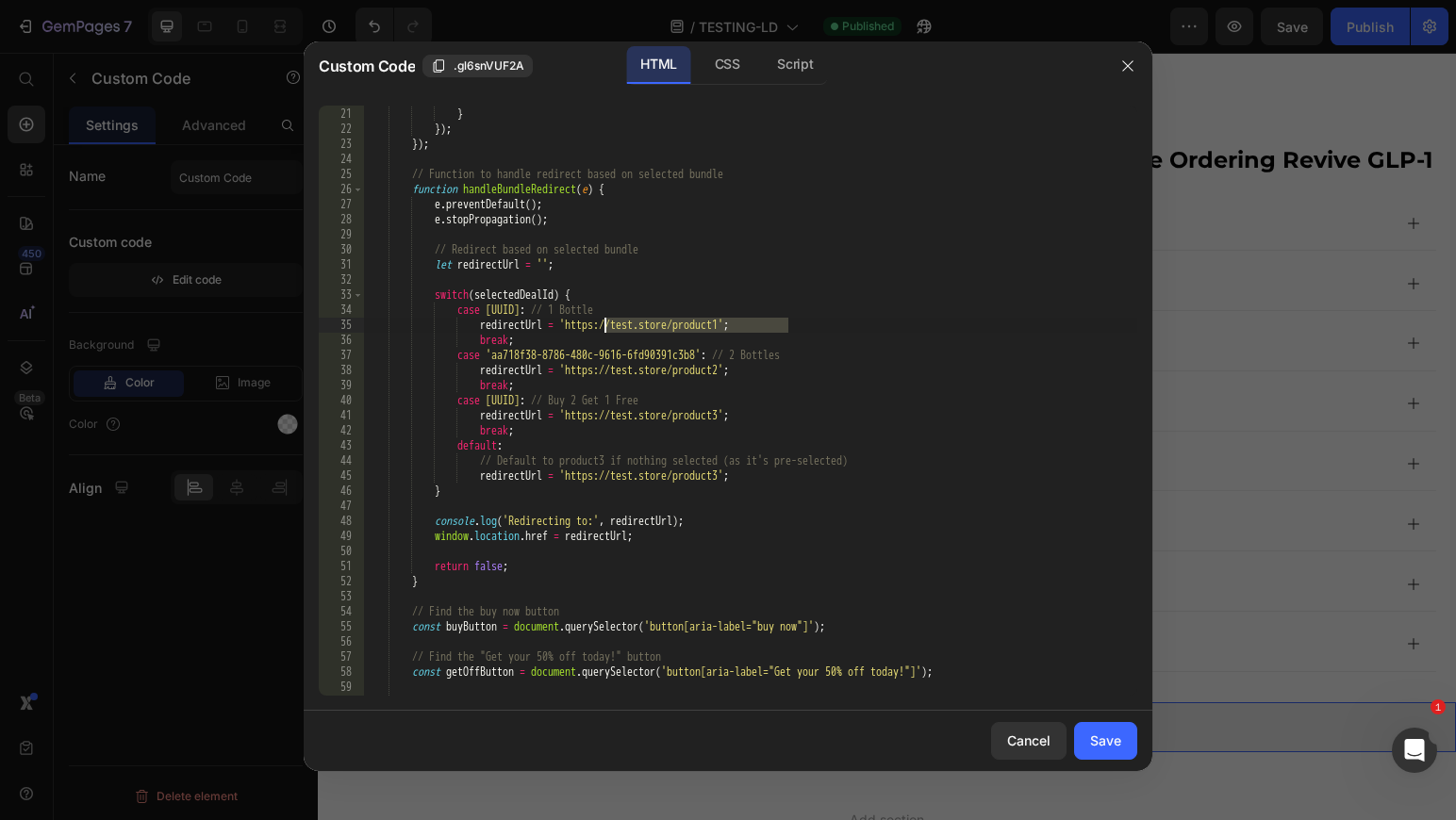 drag, startPoint x: 787, startPoint y: 327, endPoint x: 605, endPoint y: 327, distance: 182 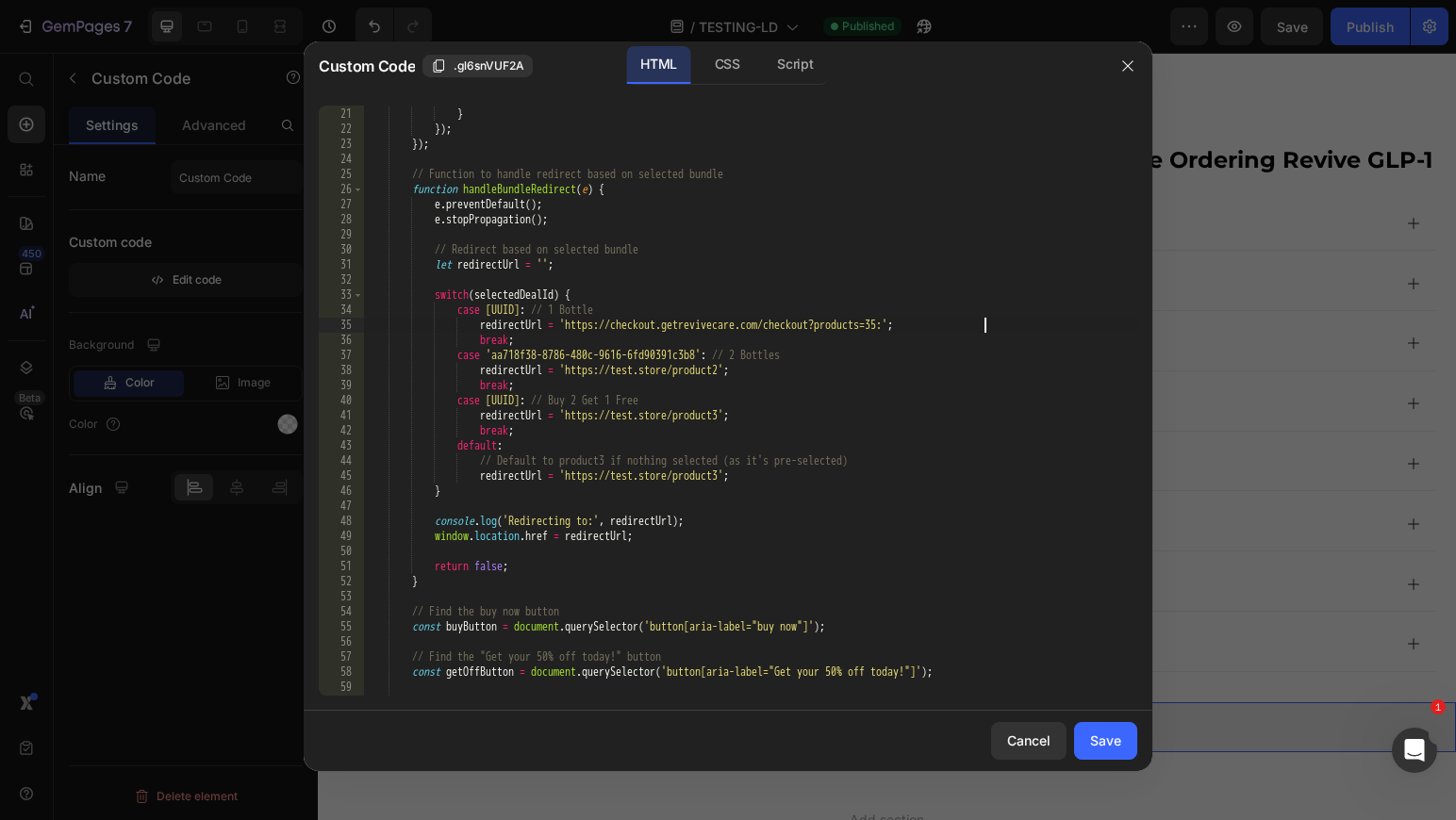 scroll, scrollTop: 0, scrollLeft: 52, axis: horizontal 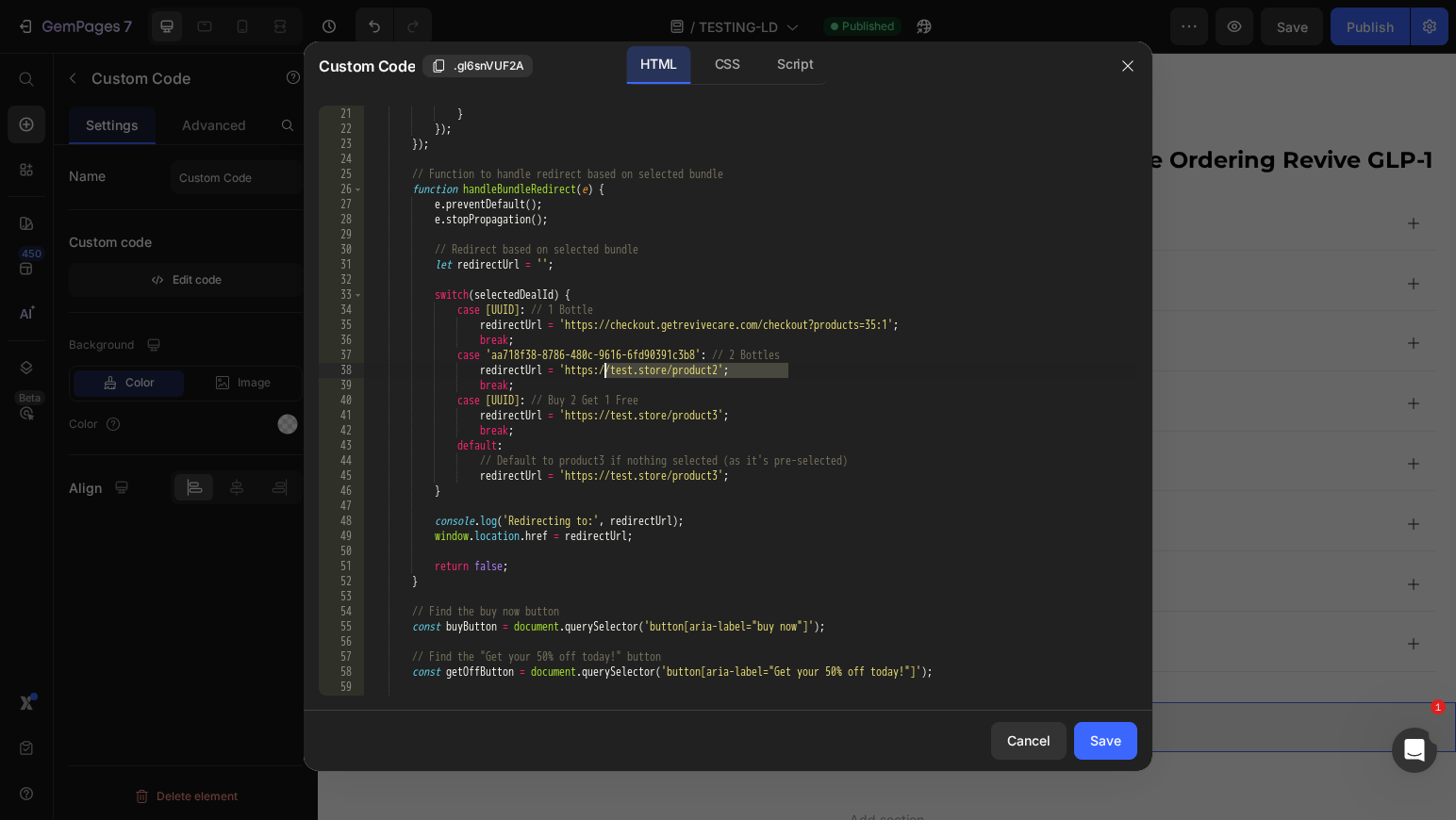 drag, startPoint x: 786, startPoint y: 370, endPoint x: 605, endPoint y: 372, distance: 181.01105 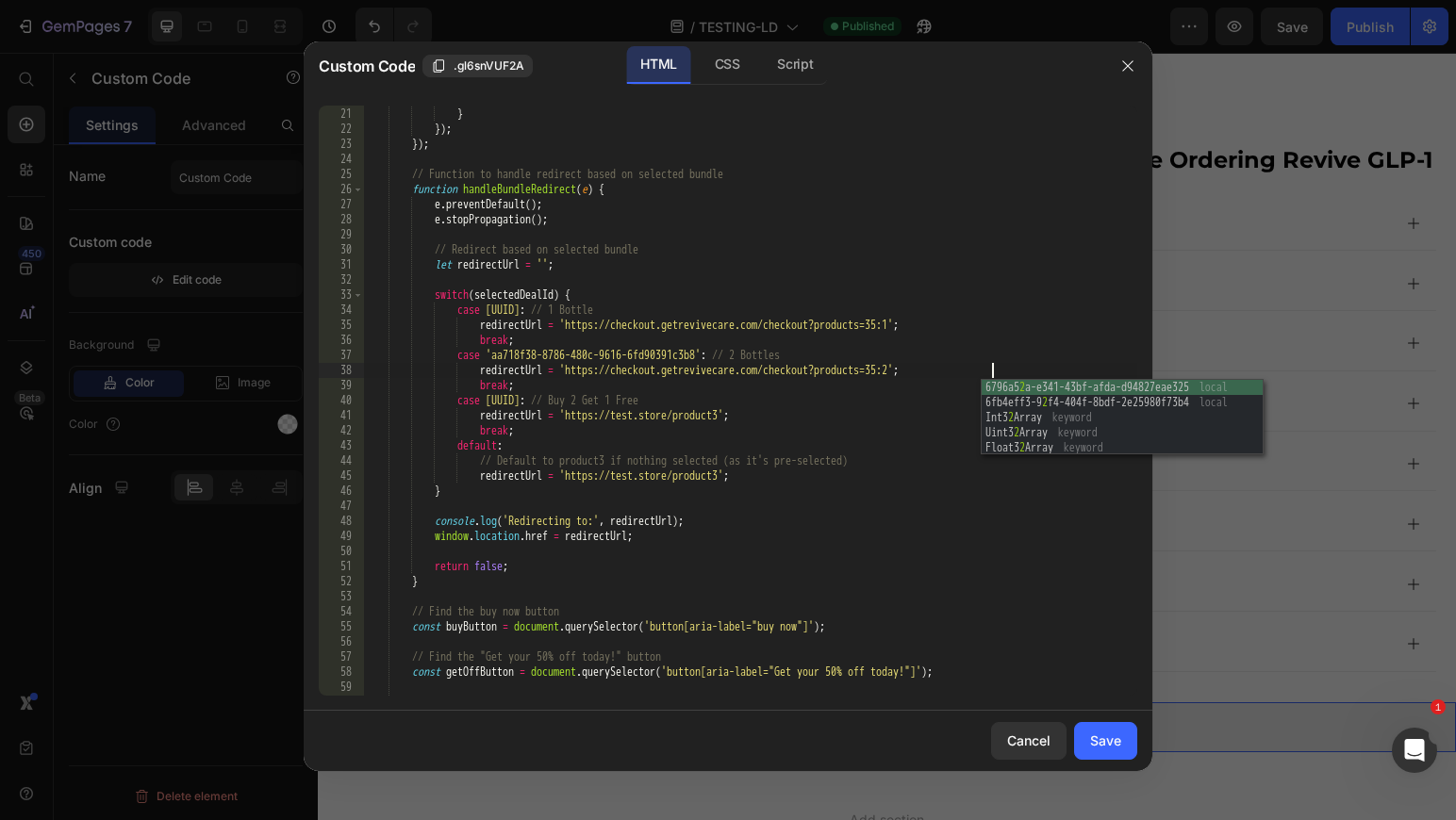 click on "console . log ( 'Selected bundle:' , selectedDealId ) ; } }) ; // Function to handle redirect based on selected bundle function handleBundleRedirect ( e ) { e.preventDefault(); e.stopPropagation(); // Redirect based on selected bundle let redirectUrl = '' switch (selectedDealId) { case '6fb4eff3-92f4-404f-8bdf-2e25980f73b4': // 1 Bottle redirectUrl = 'https://checkout.getrevivecare.com/checkout?products=35:1'; break; case 'aa718f38-8786-480c-9616-6fd90391c3b8': // 2 Bottles redirectUrl = 'https://checkout.getrevivecare.com/checkout?products=35:2'; break; case : // Buy 2 Get 1 Free" at bounding box center [750, 402] 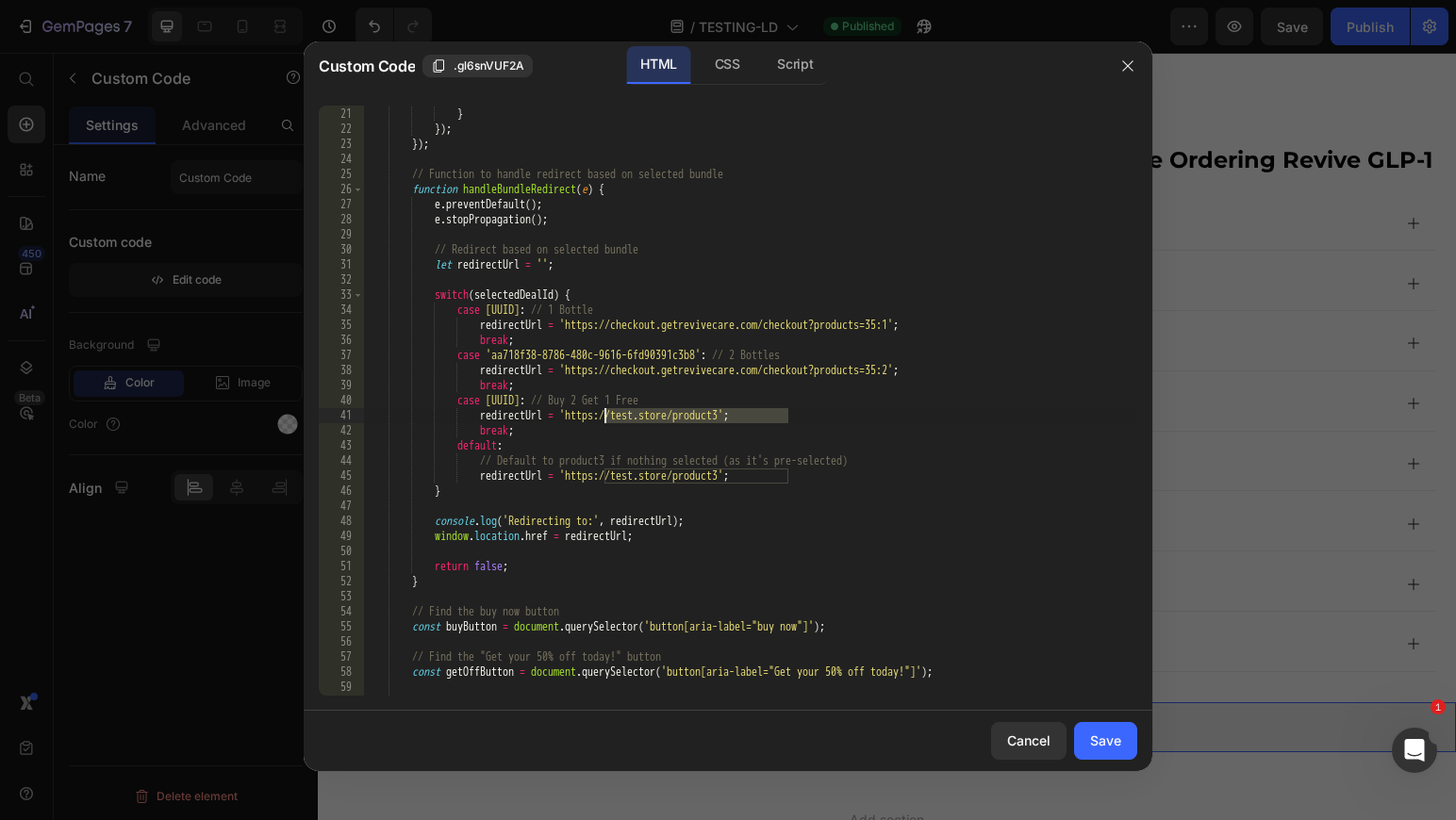 drag, startPoint x: 786, startPoint y: 418, endPoint x: 608, endPoint y: 420, distance: 178.0112 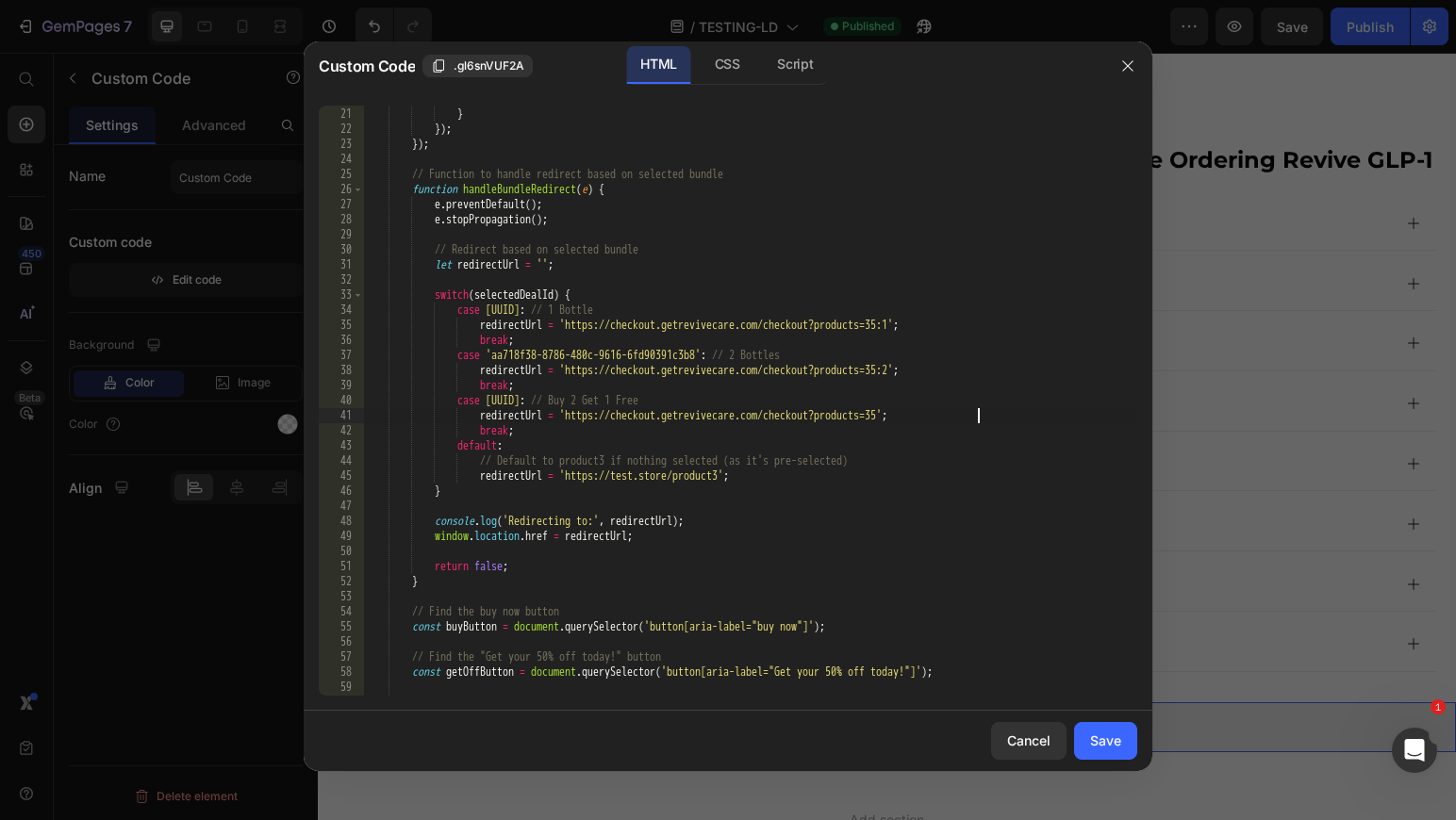 scroll, scrollTop: 0, scrollLeft: 52, axis: horizontal 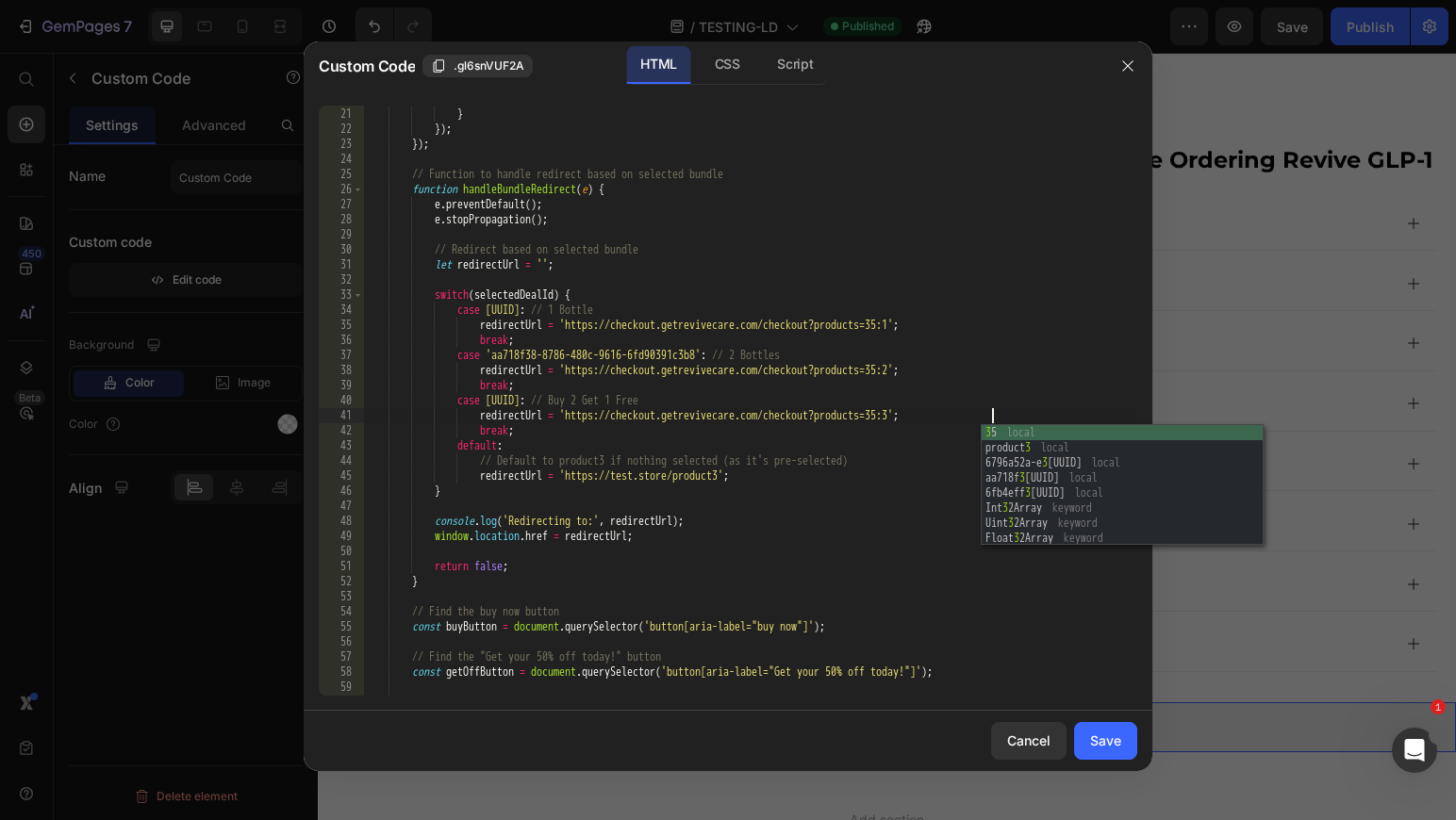 click on "console . log ( 'Selected bundle:' , selectedDealId ) ; } }) ; // Function to handle redirect based on selected bundle function handleBundleRedirect ( e ) { e.preventDefault(); e.stopPropagation(); // Redirect based on selected bundle let redirectUrl = '' switch (selectedDealId) { case '6fb4eff3-92f4-404f-8bdf-2e25980f73b4': // 1 Bottle redirectUrl = 'https://checkout.getrevivecare.com/checkout?products=35:1'; break; case 'aa718f38-8786-480c-9616-6fd90391c3b8': // 2 Bottles redirectUrl = 'https://checkout.getrevivecare.com/checkout?products=35:2'; break; case : // Buy 2 Get 1 Free" at bounding box center (750, 402) 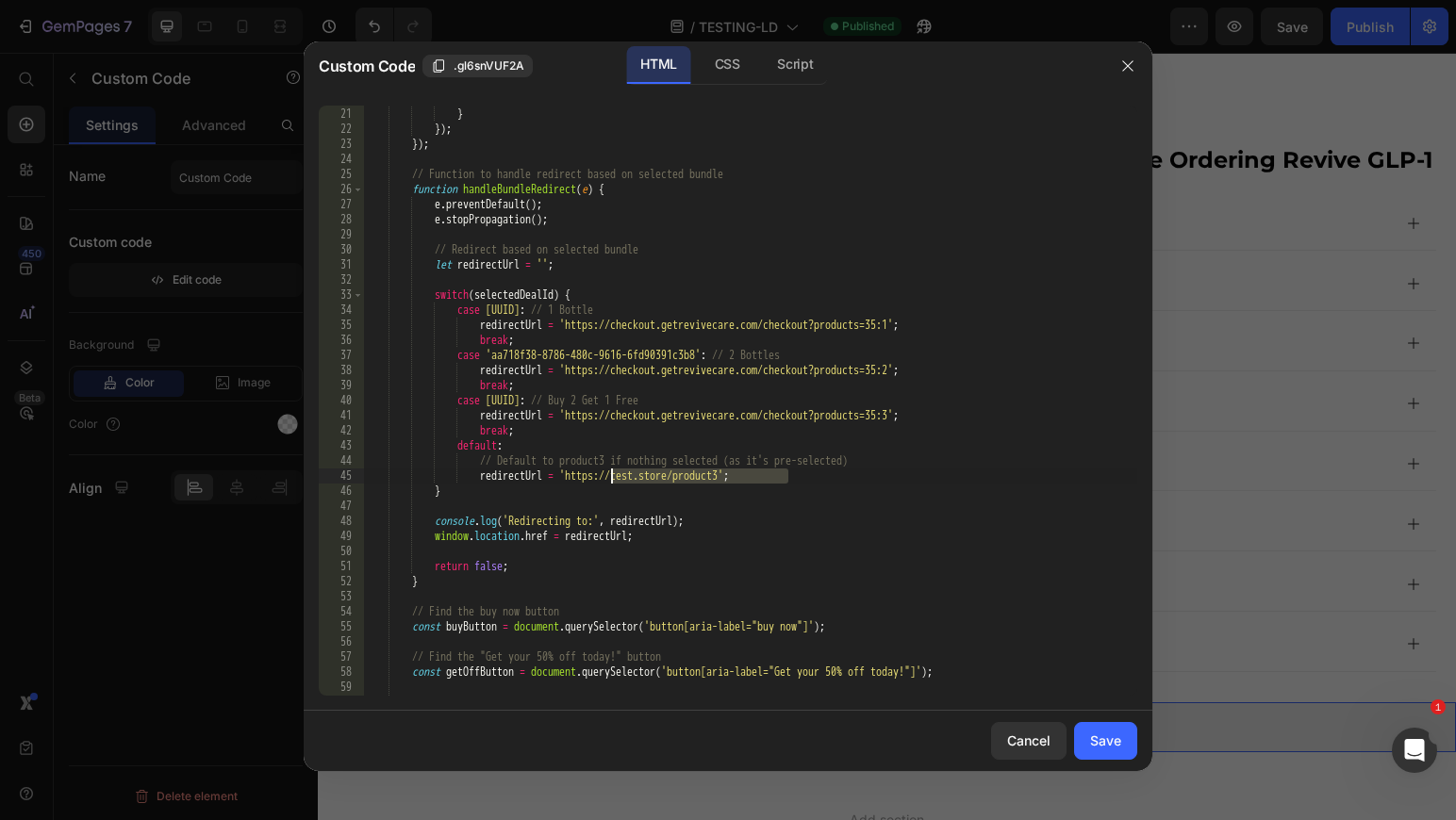 drag, startPoint x: 786, startPoint y: 478, endPoint x: 605, endPoint y: 479, distance: 181.00276 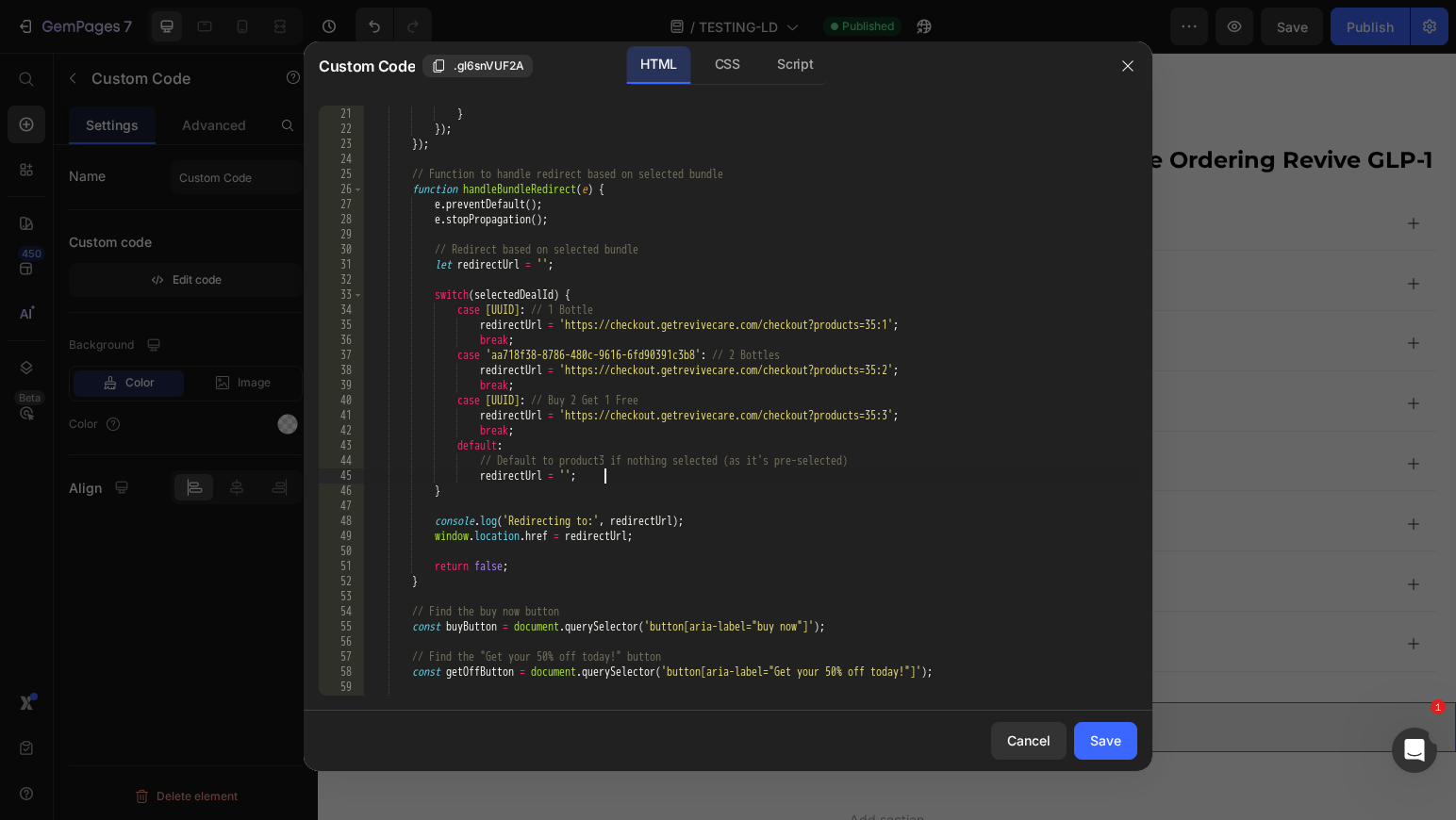 paste on "checkout.getrevivecare.com/checkout?products=35%3A3" 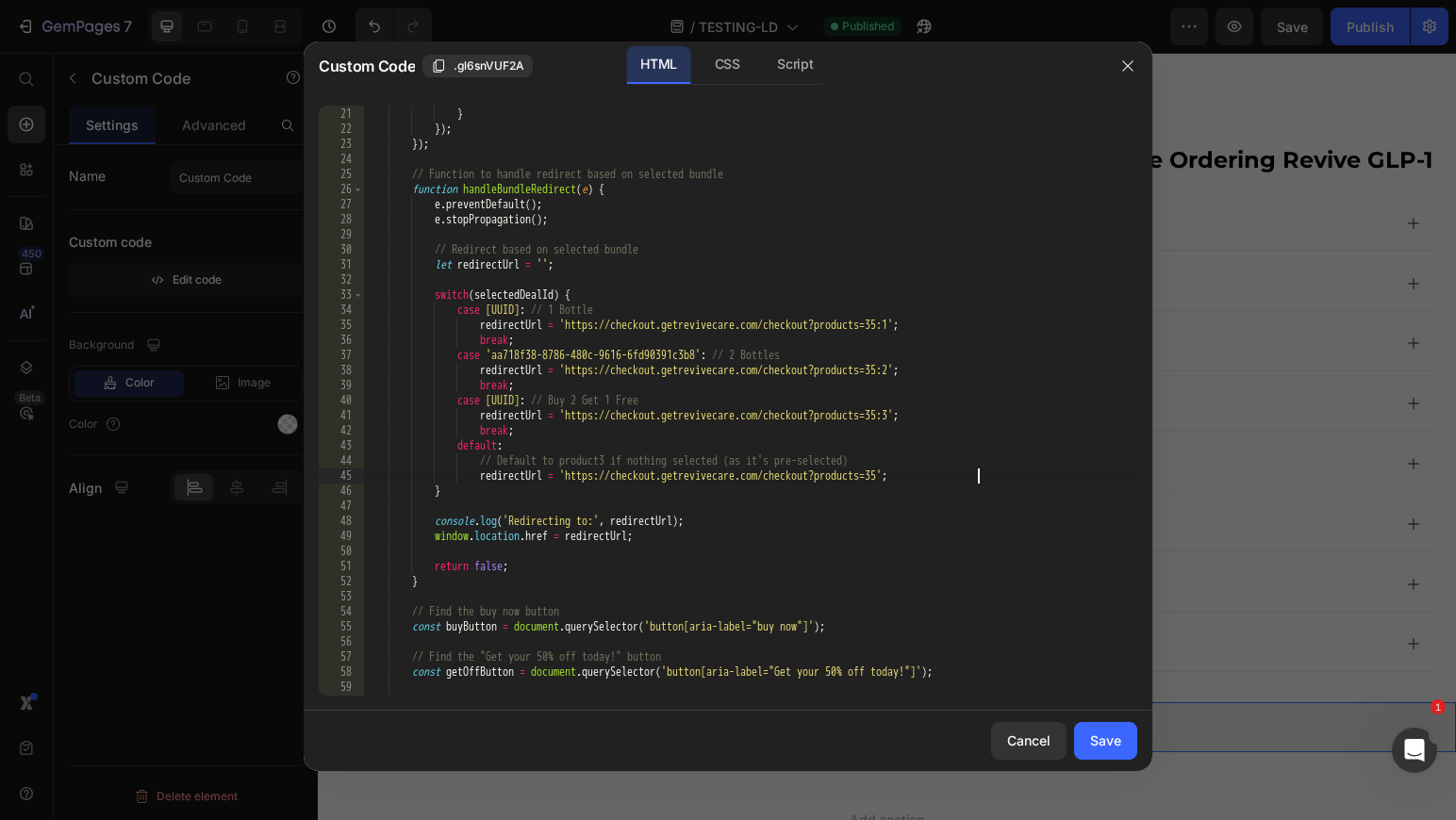 scroll, scrollTop: 0, scrollLeft: 52, axis: horizontal 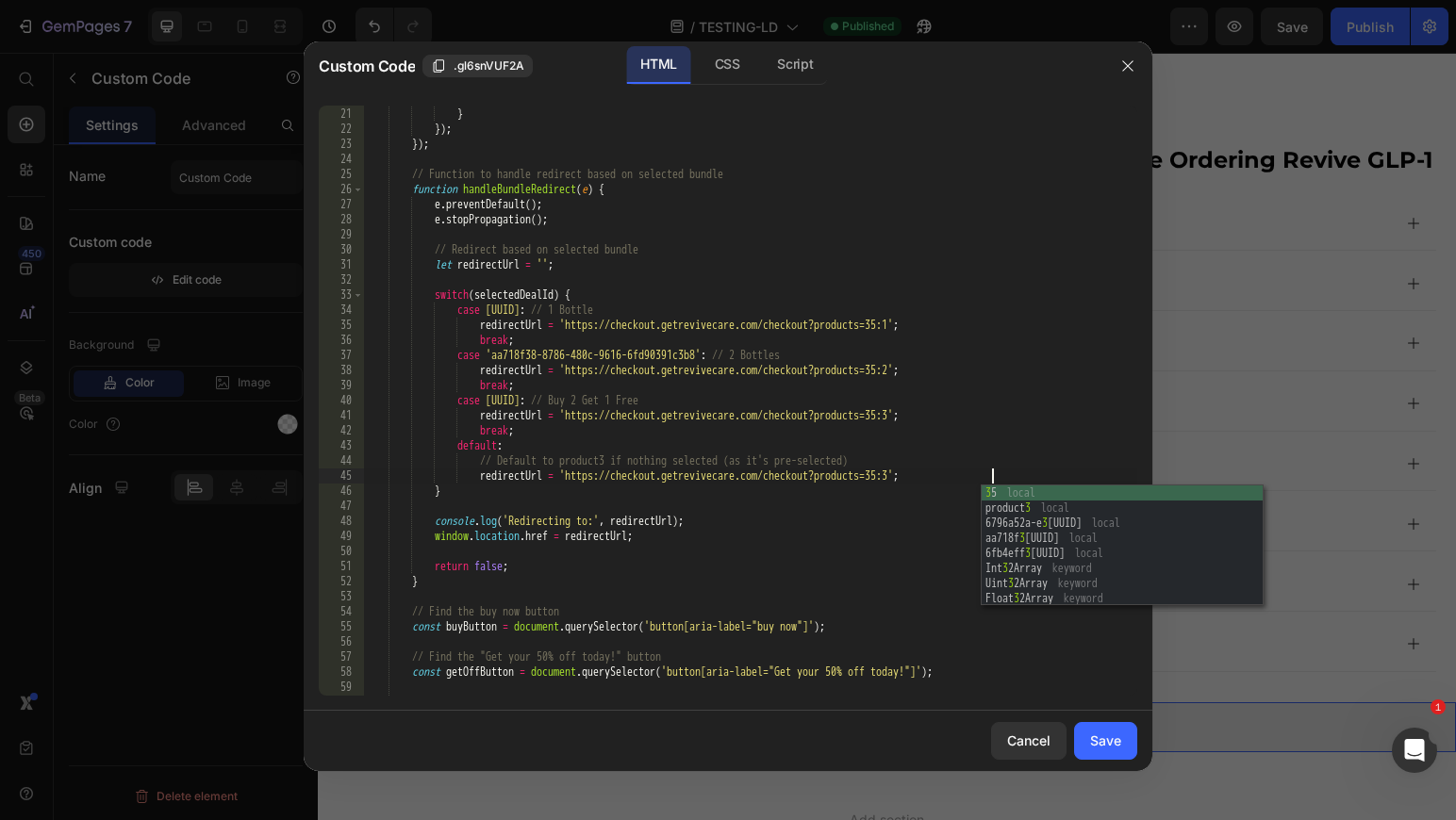 click on "console . log ( 'Selected bundle:' , selectedDealId ) ; } }) ; // Function to handle redirect based on selected bundle function handleBundleRedirect ( e ) { e.preventDefault(); e.stopPropagation(); // Redirect based on selected bundle let redirectUrl = '' switch (selectedDealId) { case '6fb4eff3-92f4-404f-8bdf-2e25980f73b4': // 1 Bottle redirectUrl = 'https://checkout.getrevivecare.com/checkout?products=35:1'; break; case 'aa718f38-8786-480c-9616-6fd90391c3b8': // 2 Bottles redirectUrl = 'https://checkout.getrevivecare.com/checkout?products=35:2'; break; case : // Buy 2 Get 1 Free" at bounding box center (750, 402) 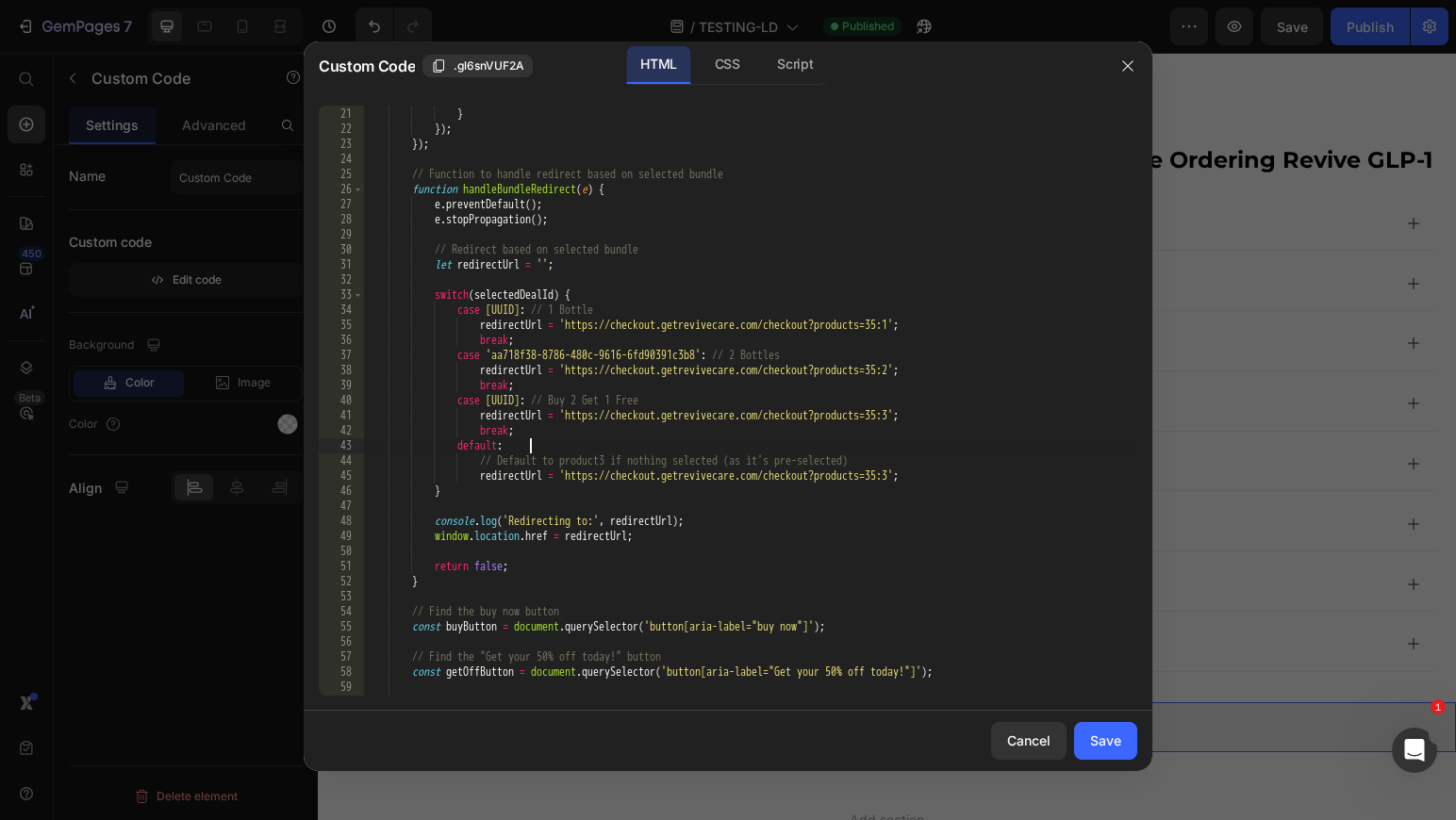 scroll, scrollTop: 0, scrollLeft: 12, axis: horizontal 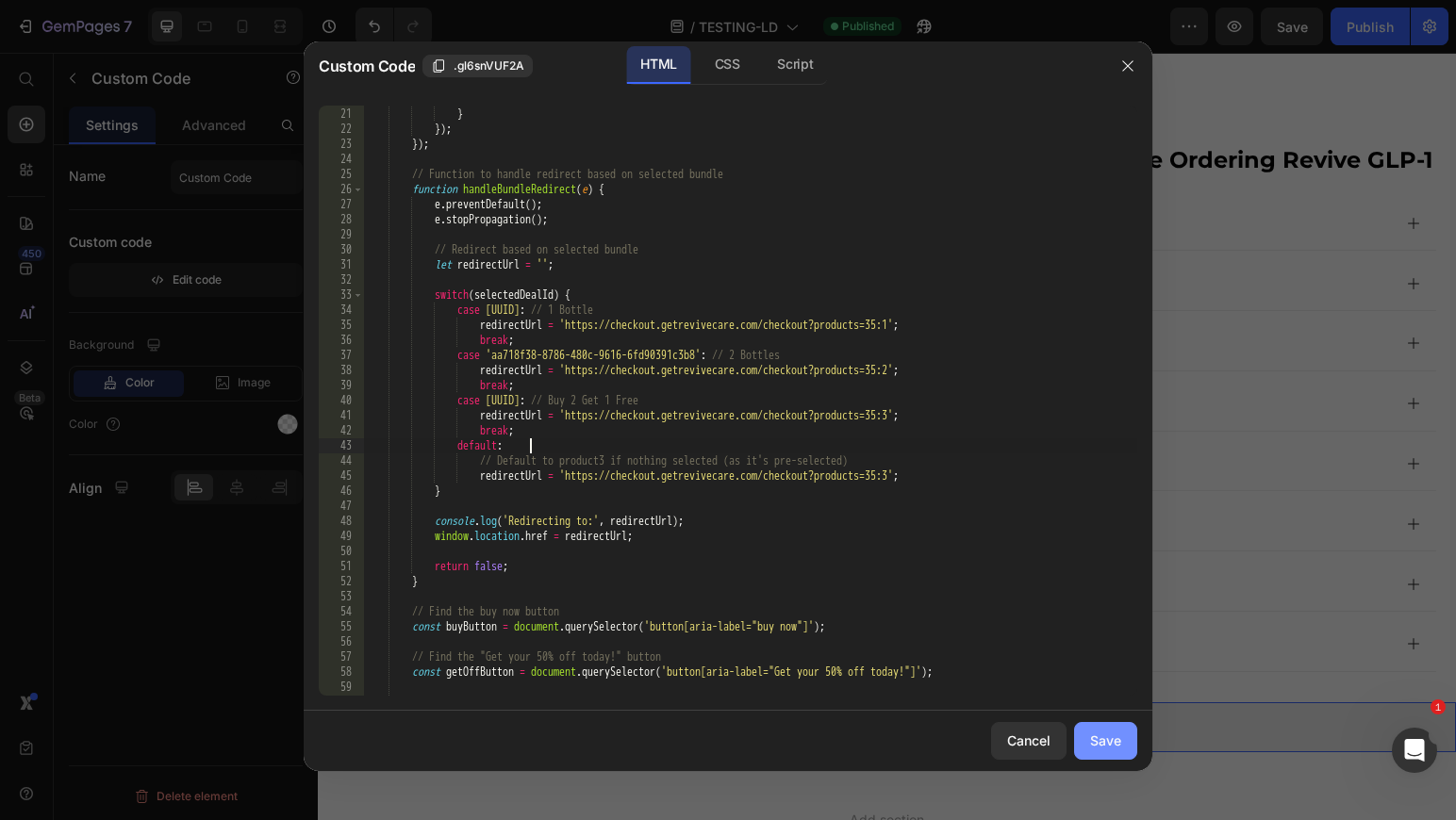 click on "Save" at bounding box center (1105, 740) 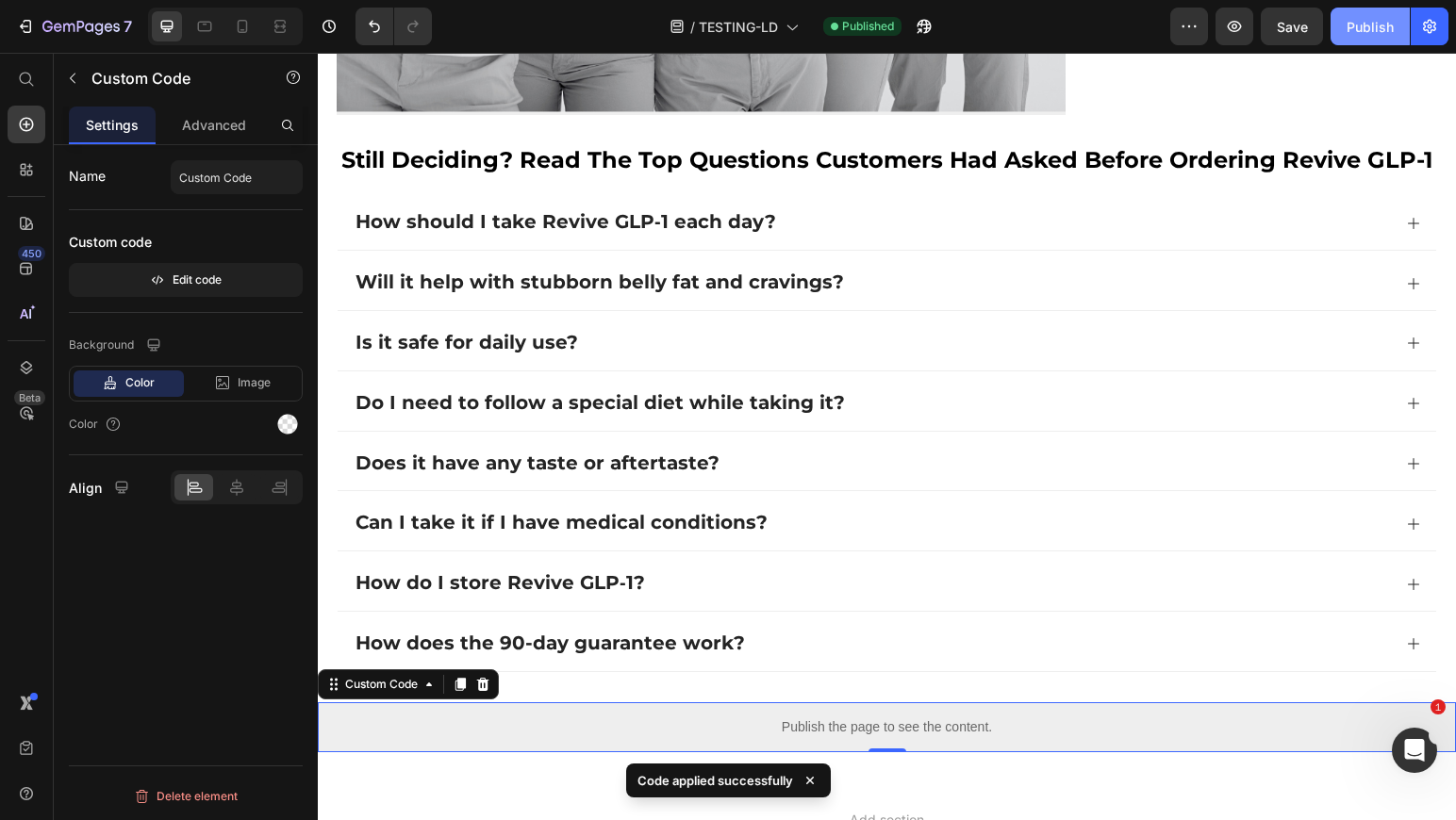 click on "Publish" at bounding box center [1370, 26] 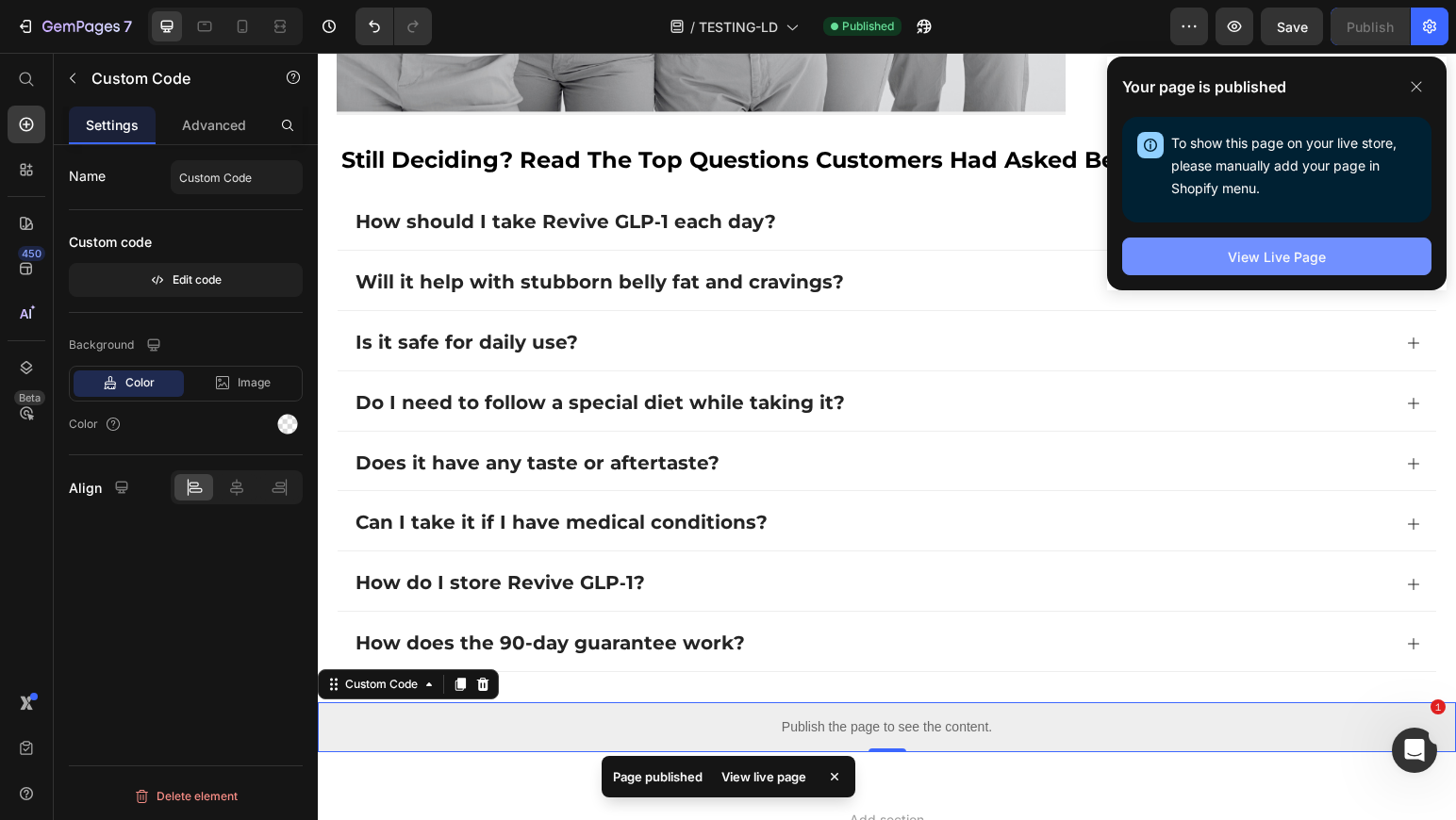 click on "View Live Page" at bounding box center [1277, 256] 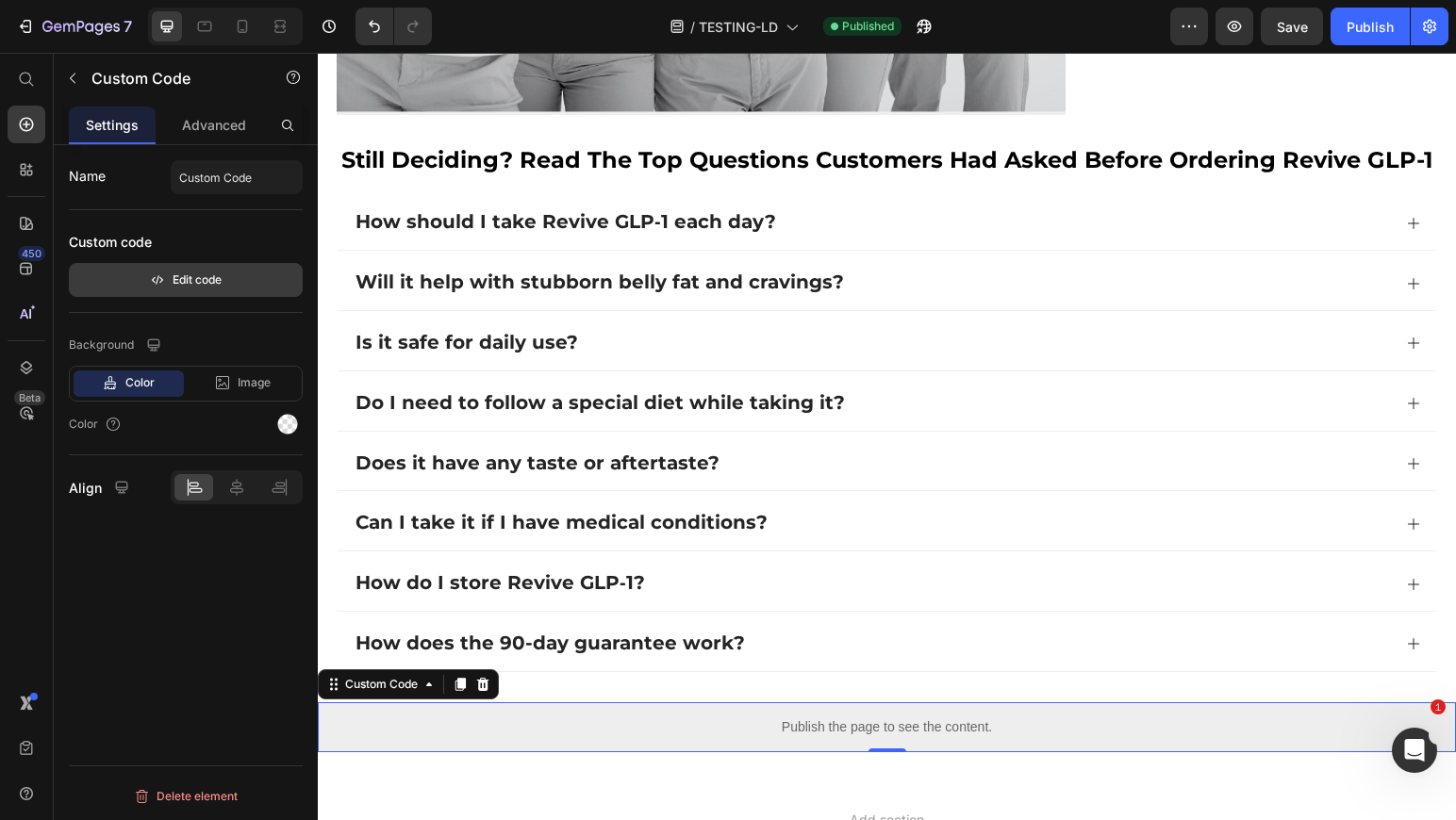 click on "Edit code" at bounding box center (186, 280) 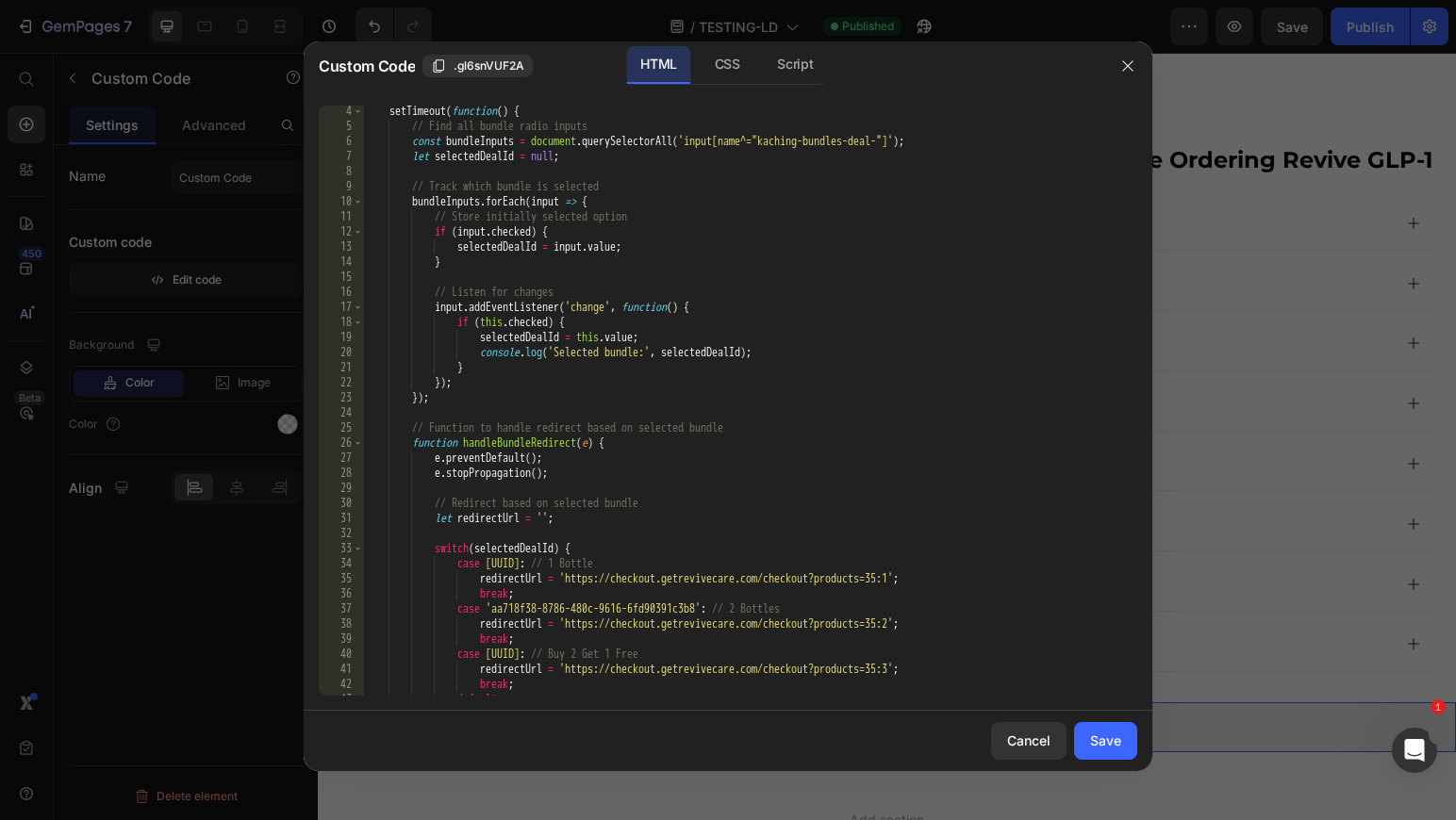 scroll, scrollTop: 57, scrollLeft: 0, axis: vertical 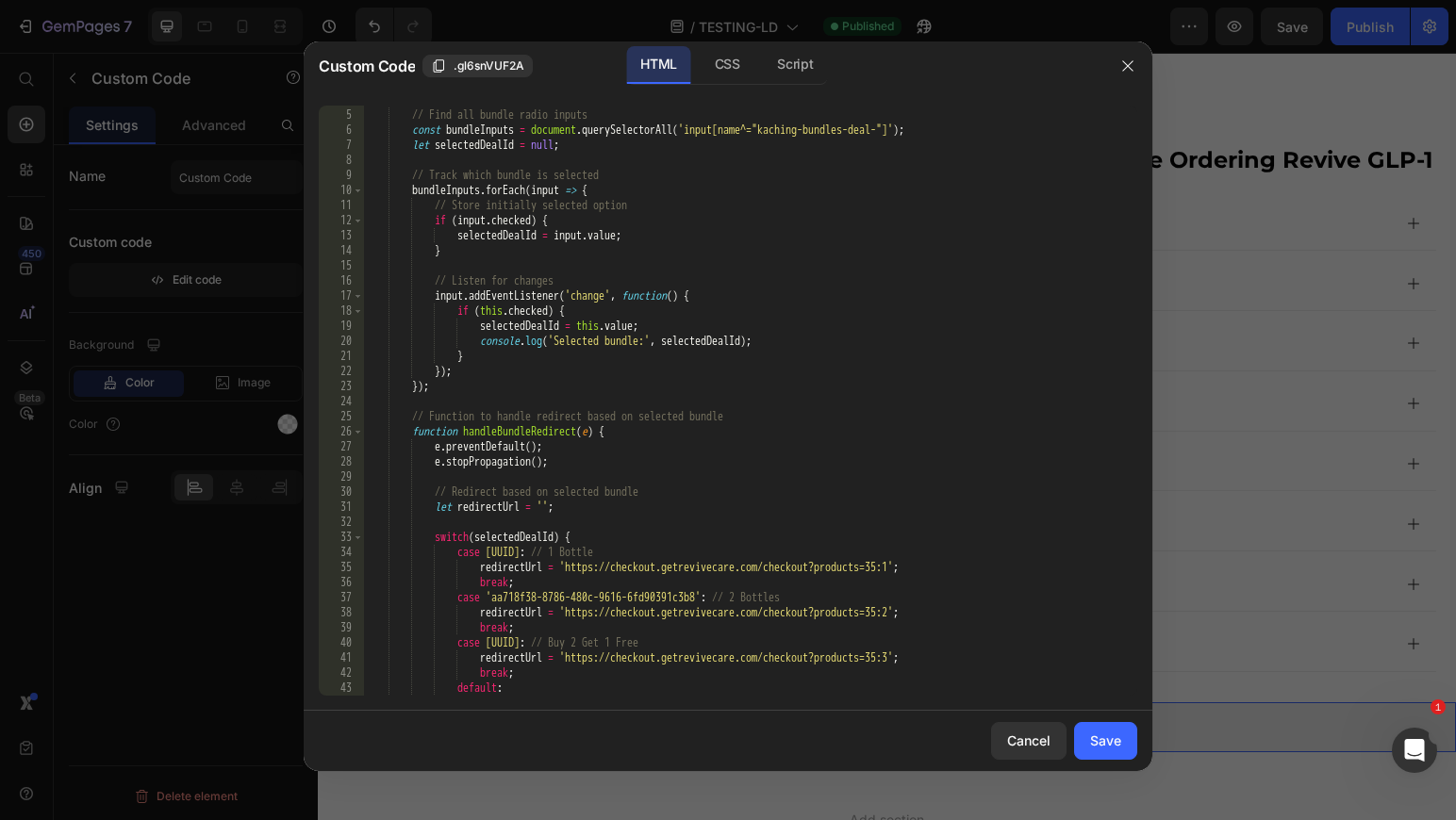 click on "setTimeout ( function ( )   {           // Find all bundle radio inputs           const   bundleInputs   =   document . querySelectorAll ( 'input[name^="kaching-bundles-deal-"]' ) ;           let   selectedDealId   =   null ;                     // Track which bundle is selected           bundleInputs . forEach ( input   =>   {                // Store initially selected option                if   ( input . checked )   {                     selectedDealId   =   input . value ;                }                               // Listen for changes                input . addEventListener ( 'change' ,   function ( )   {                     if   ( this . checked )   {                          selectedDealId   =   this . value ;                          console . log ( 'Selected bundle:' ,   selectedDealId ) ;                     }                }) ;           }) ;                     // Function to handle redirect based on selected bundle           function   handleBundleRedirect ( e )   {                e . (" at bounding box center (750, 402) 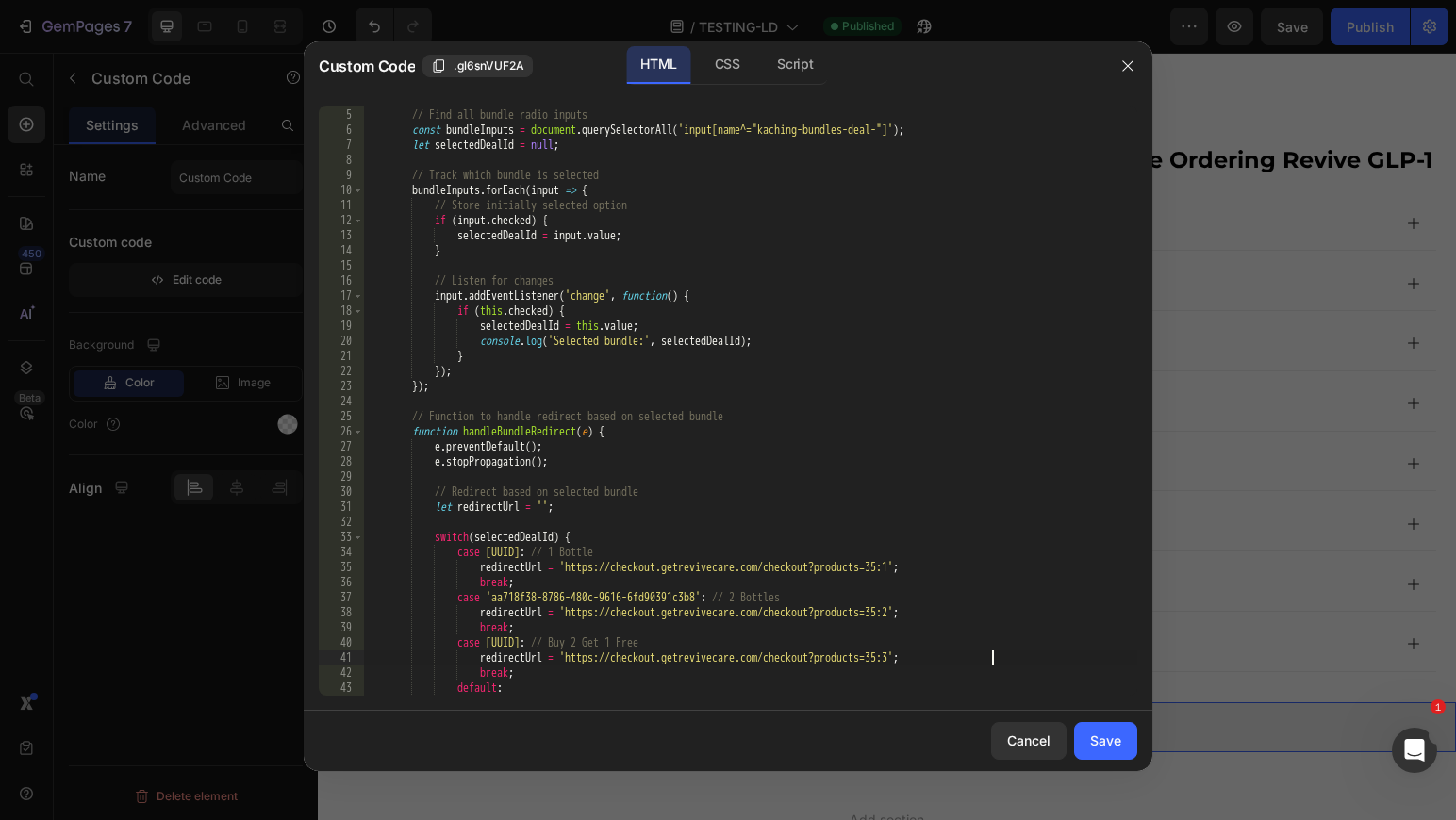 paste on "couponCode=GLP-1-PROBIOTICS%20-%202" 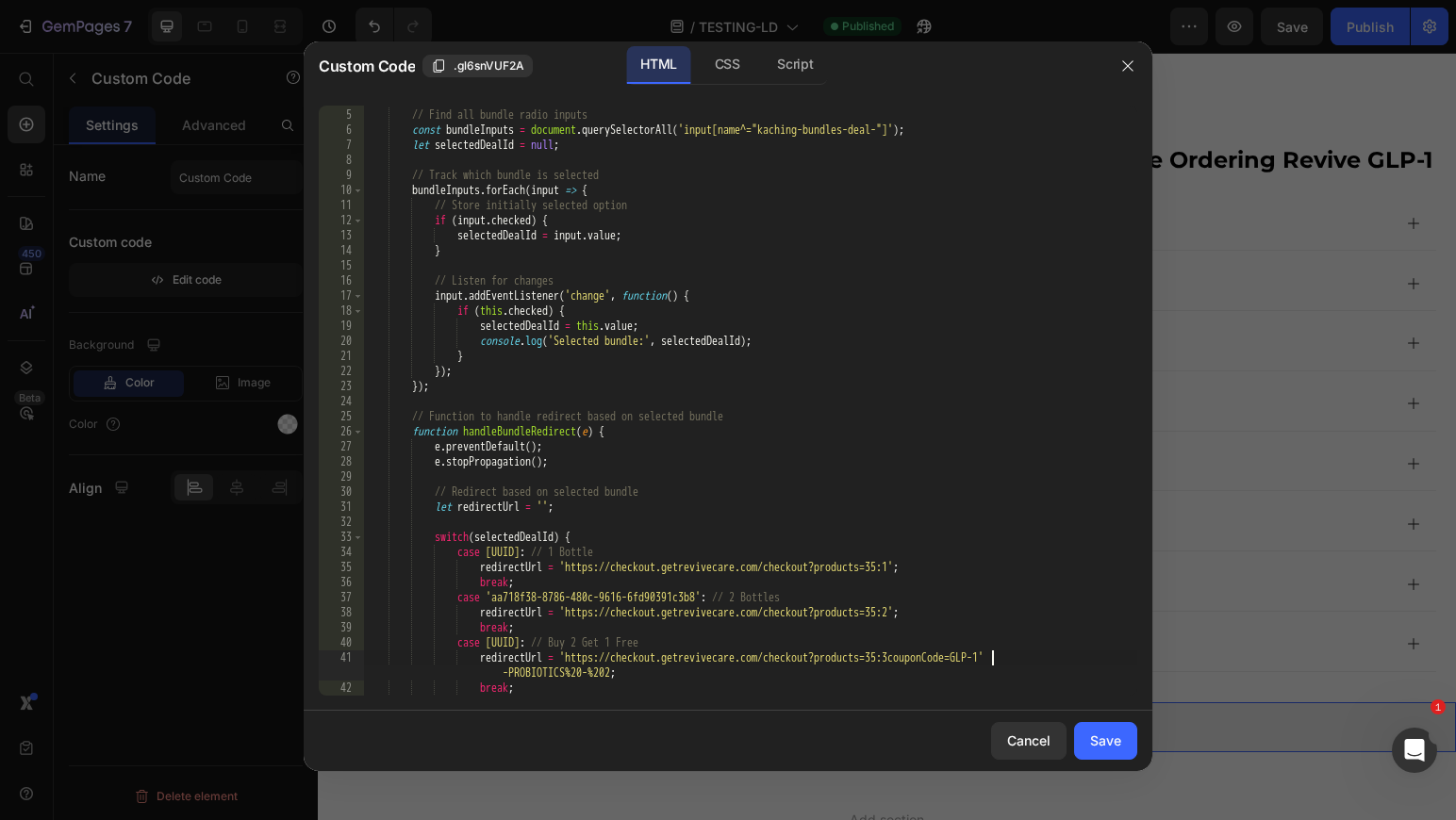 click on "setTimeout ( function ( )   {           // Find all bundle radio inputs           const   bundleInputs   =   document . querySelectorAll ( 'input[name^="kaching-bundles-deal-"]' ) ;           let   selectedDealId   =   null ;                     // Track which bundle is selected           bundleInputs . forEach ( input   =>   {                // Store initially selected option                if   ( input . checked )   {                     selectedDealId   =   input . value ;                }                               // Listen for changes                input . addEventListener ( 'change' ,   function ( )   {                     if   ( this . checked )   {                          selectedDealId   =   this . value ;                          console . log ( 'Selected bundle:' ,   selectedDealId ) ;                     }                }) ;           }) ;                     // Function to handle redirect based on selected bundle           function   handleBundleRedirect ( e )   {                e . (" at bounding box center (750, 402) 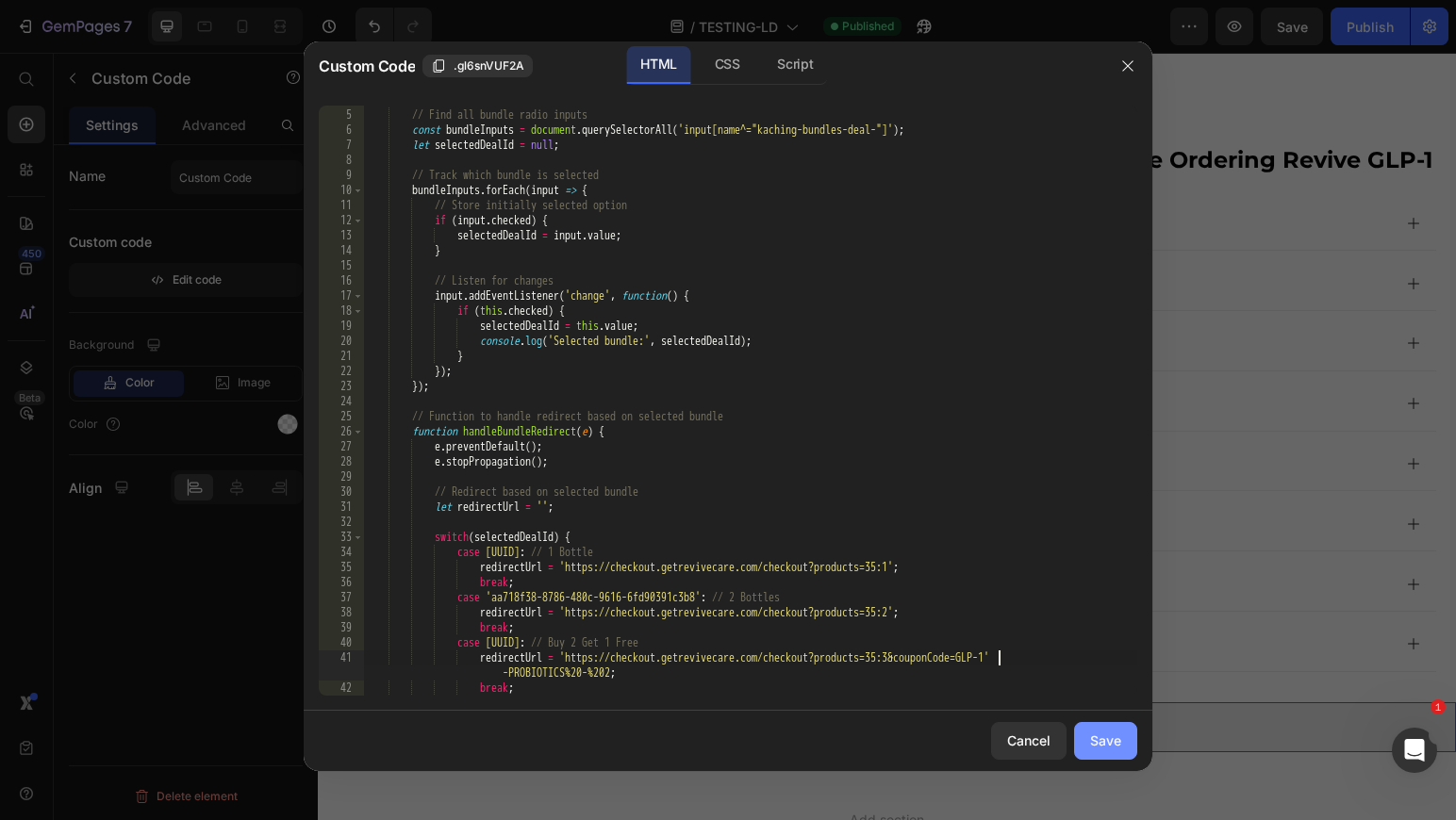 type on "redirectUrl = 'https://checkout.getrevivecare.com/checkout?products=35:3&couponCode=GLP-1-PROBIOTICS%20-%202';" 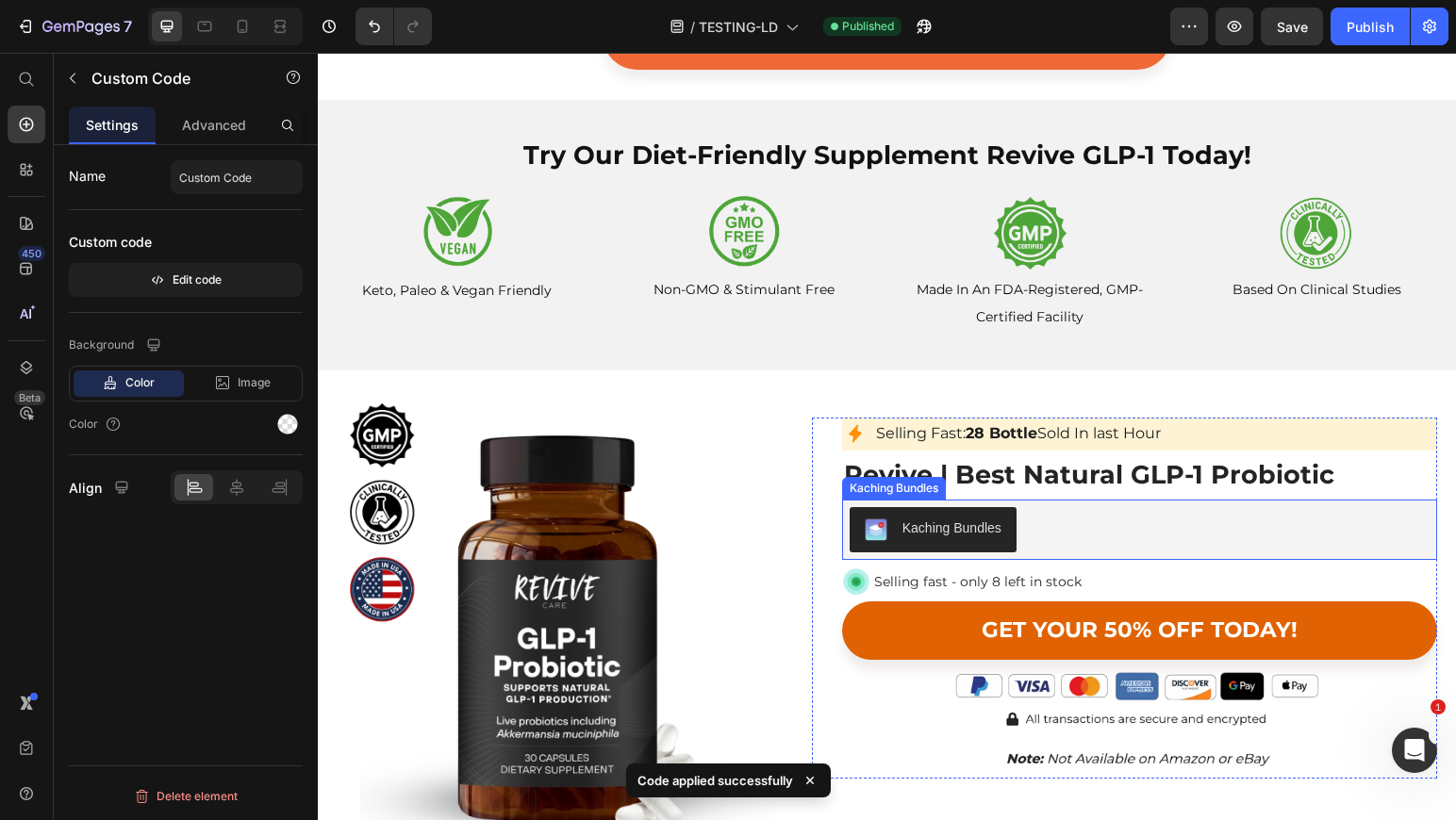 scroll, scrollTop: 7475, scrollLeft: 0, axis: vertical 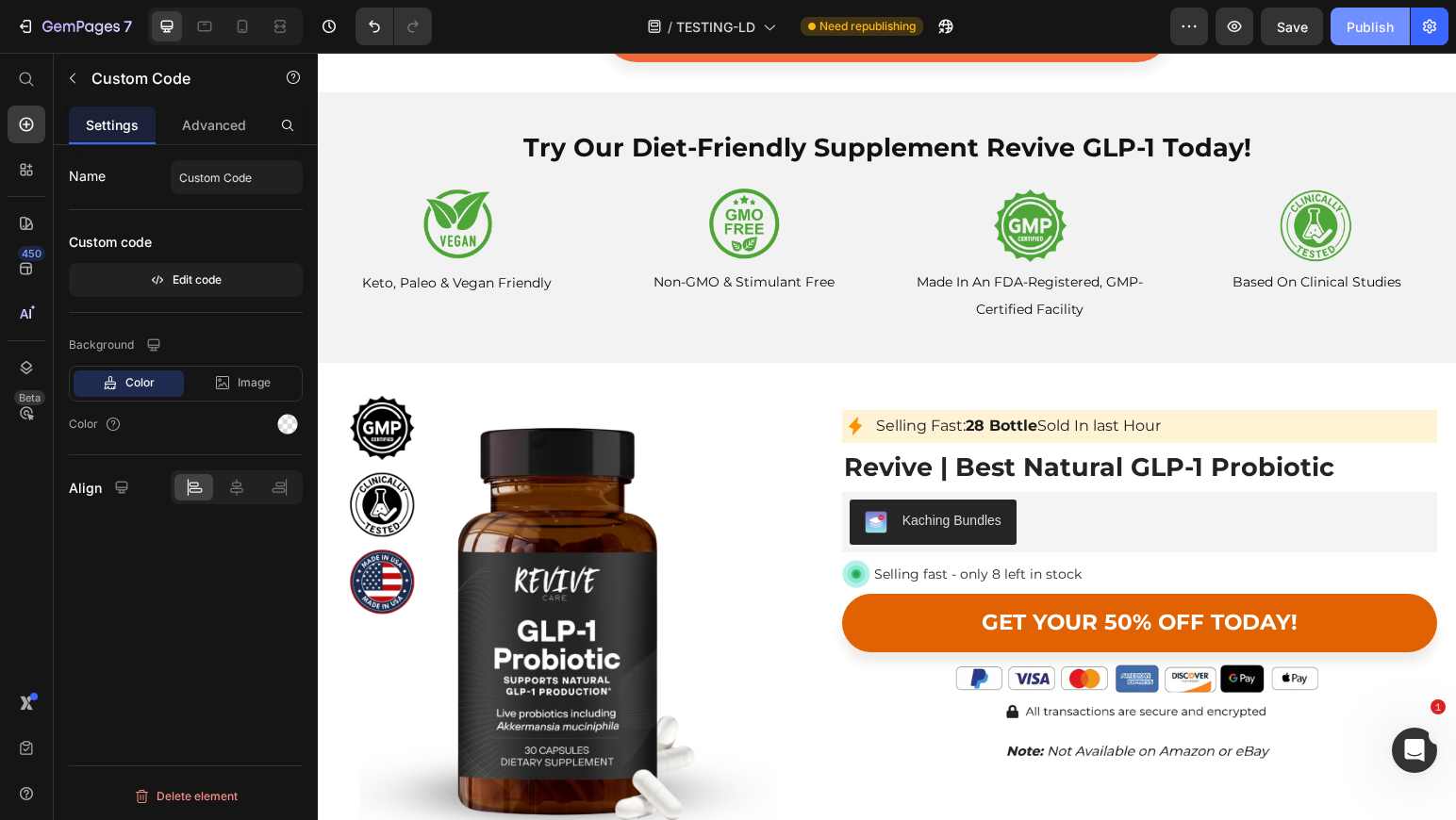 click on "Publish" 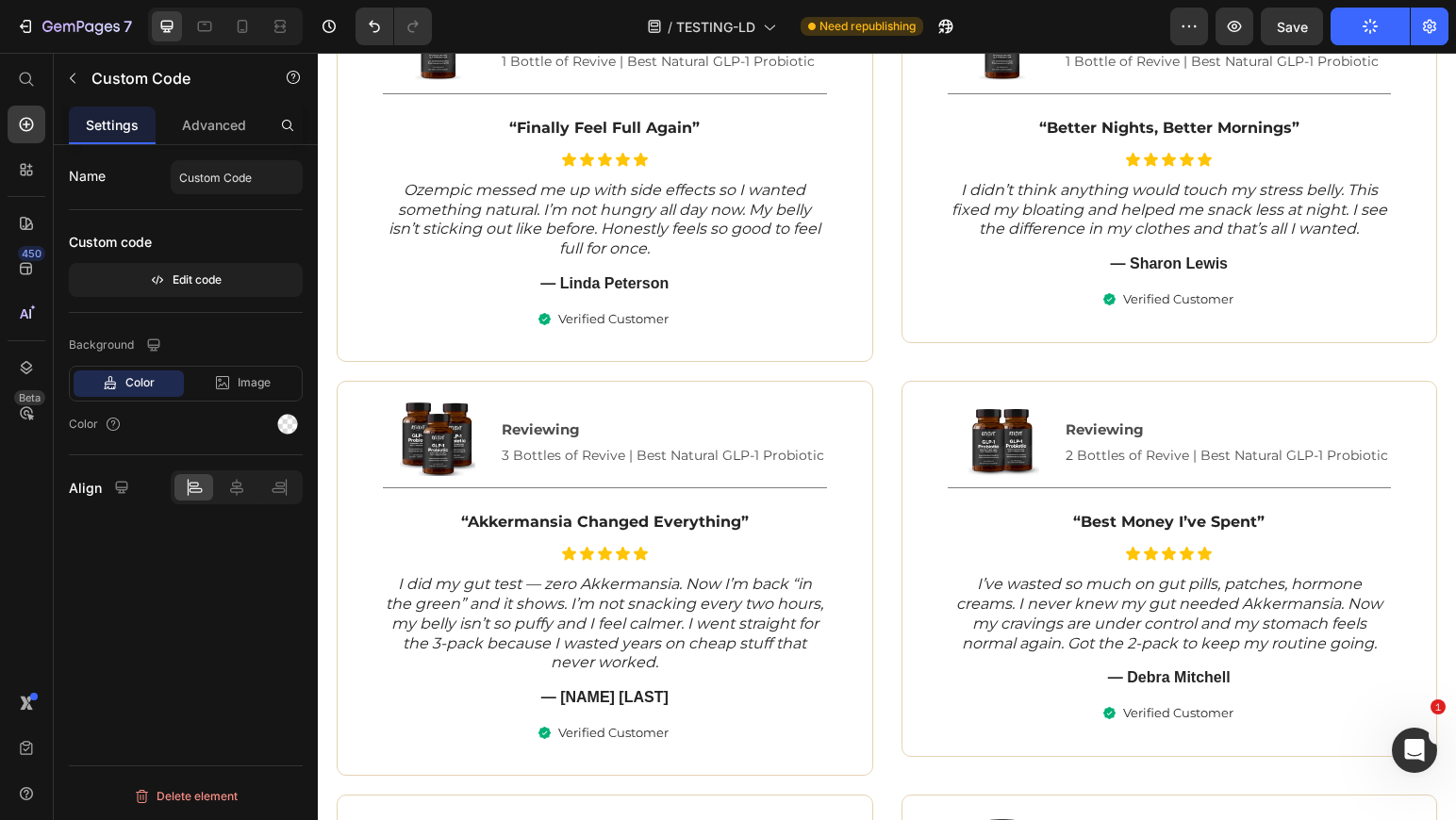 scroll, scrollTop: 8603, scrollLeft: 0, axis: vertical 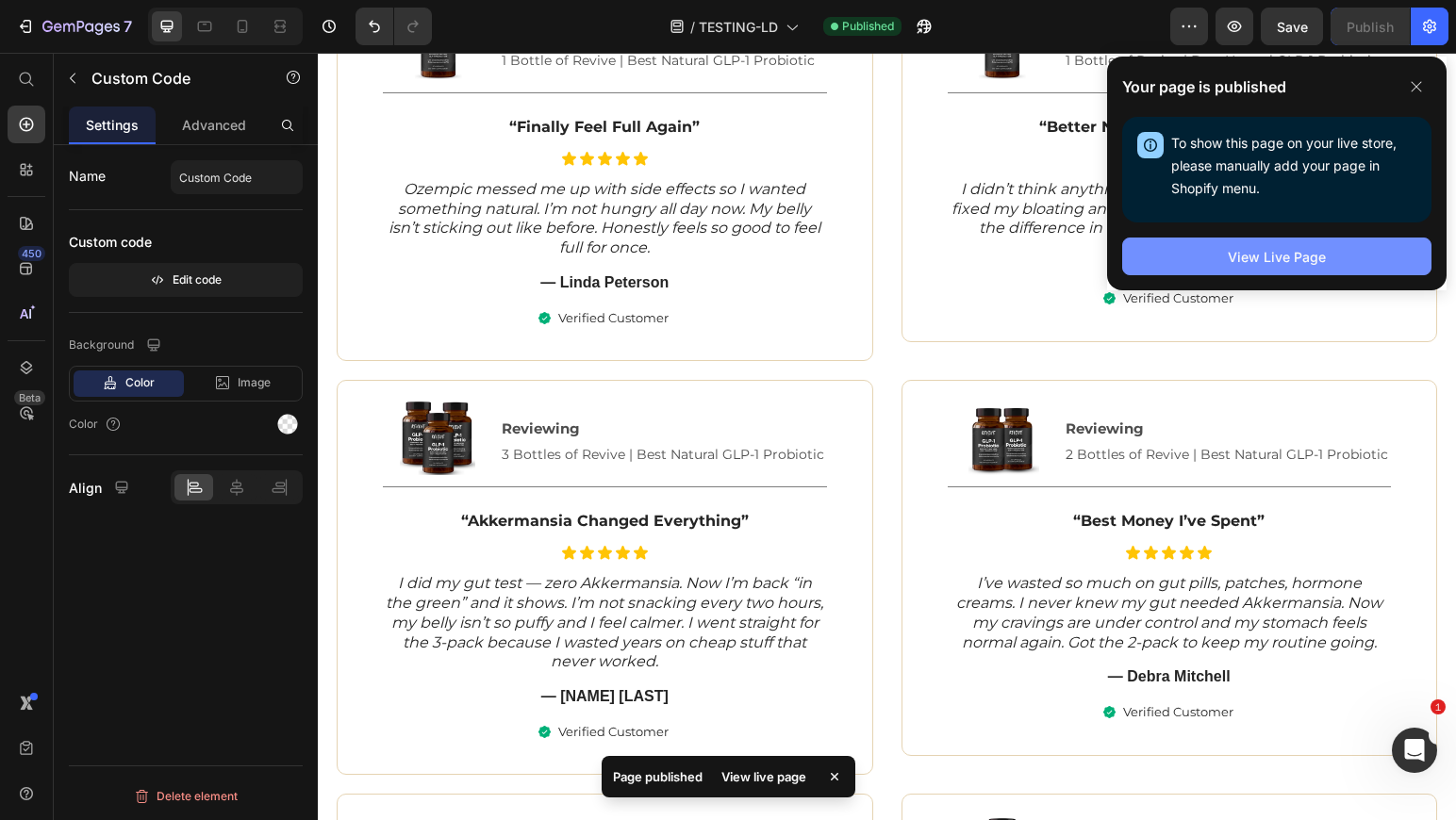 click on "View Live Page" at bounding box center [1277, 256] 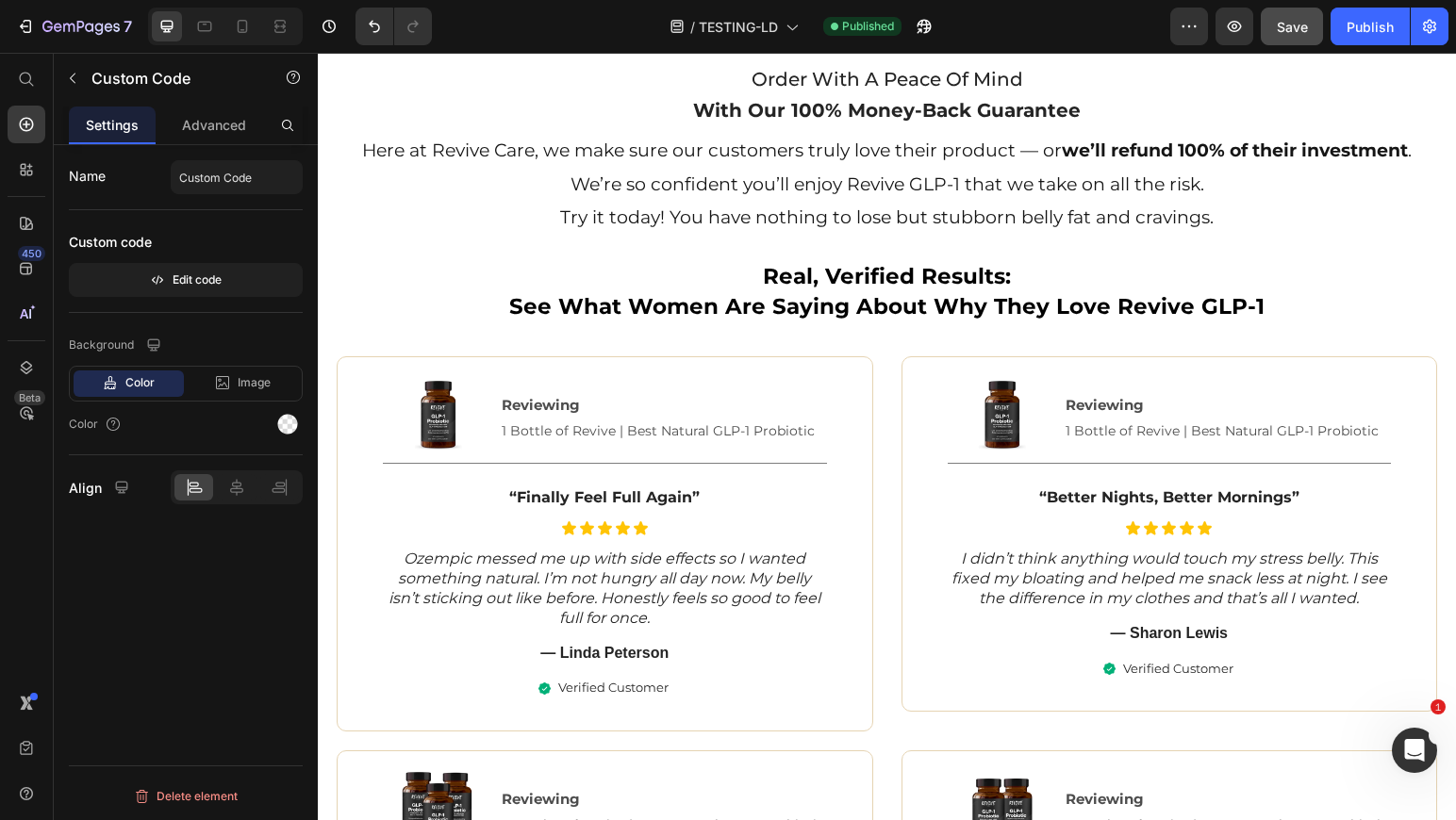 scroll, scrollTop: 7219, scrollLeft: 0, axis: vertical 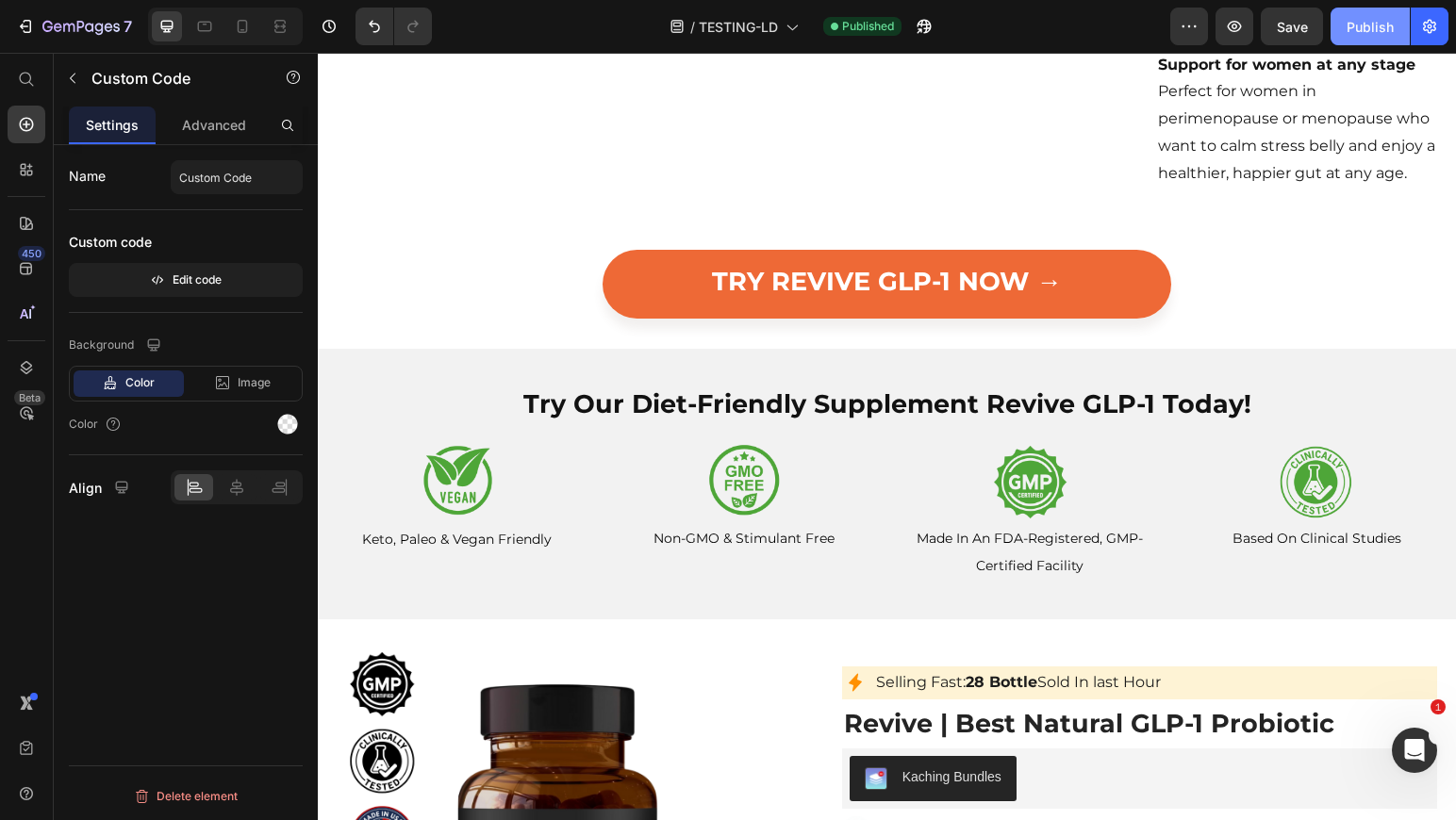 click on "Publish" at bounding box center (1370, 26) 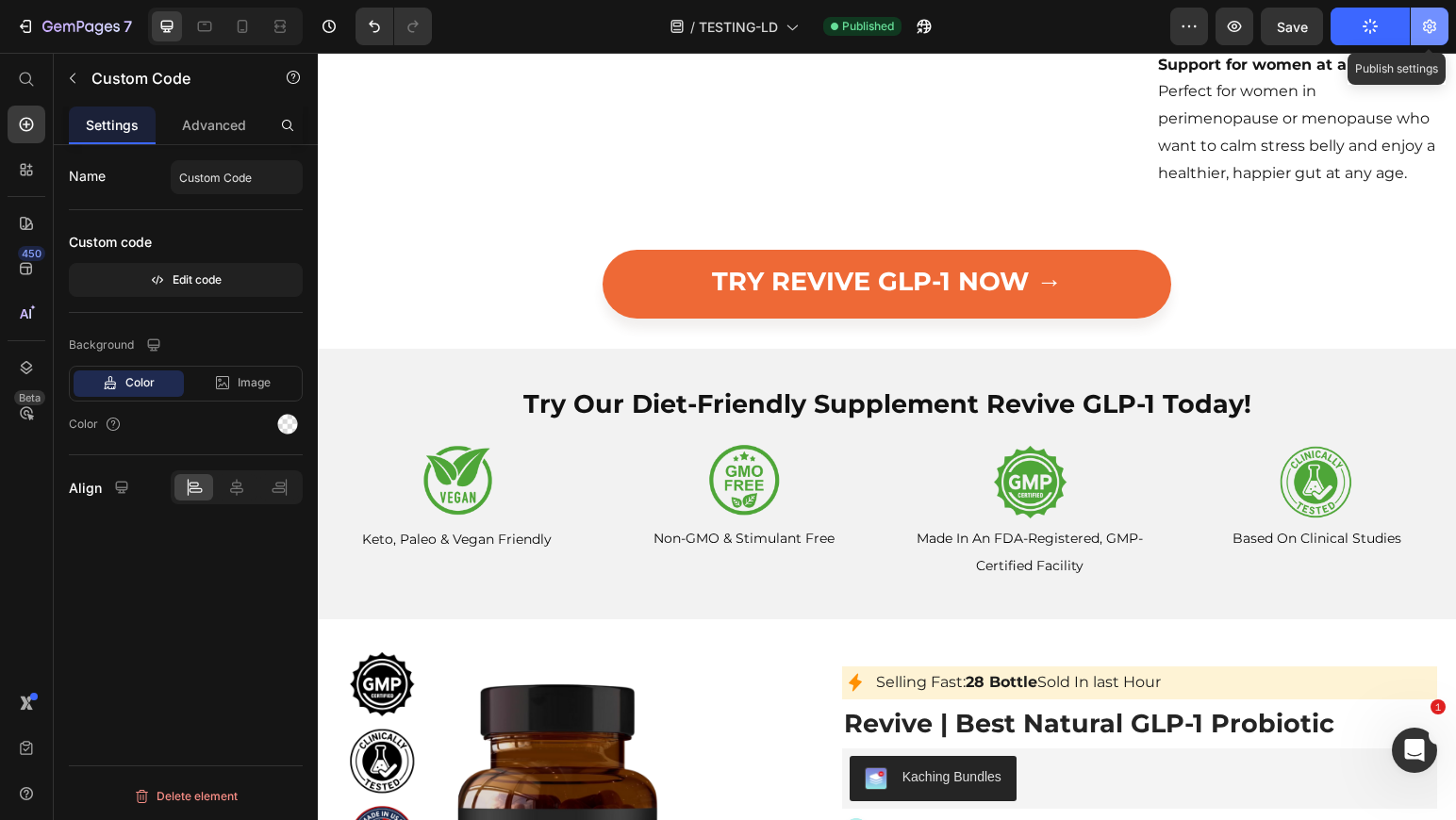 click 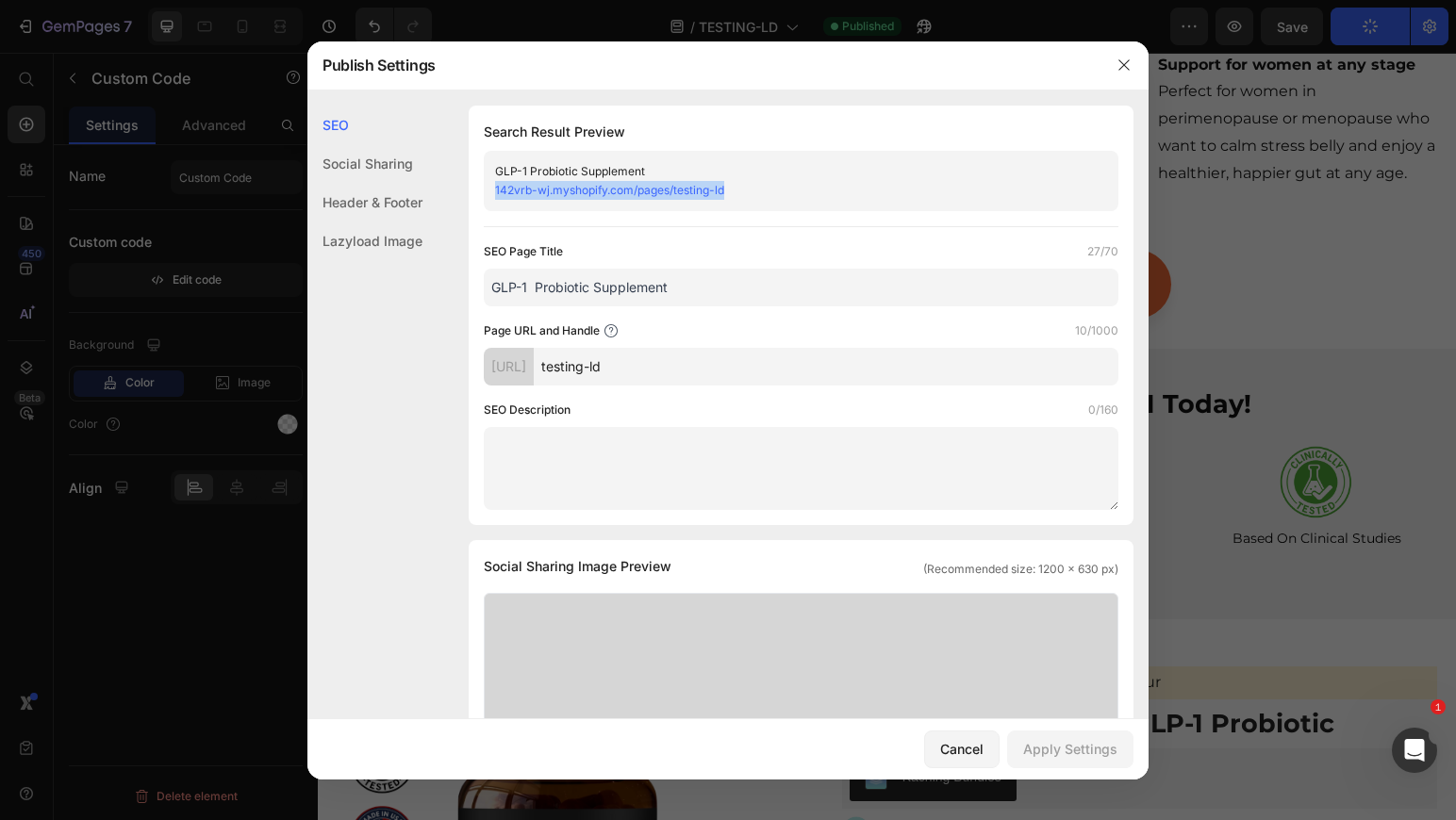 drag, startPoint x: 763, startPoint y: 186, endPoint x: 495, endPoint y: 187, distance: 268.00187 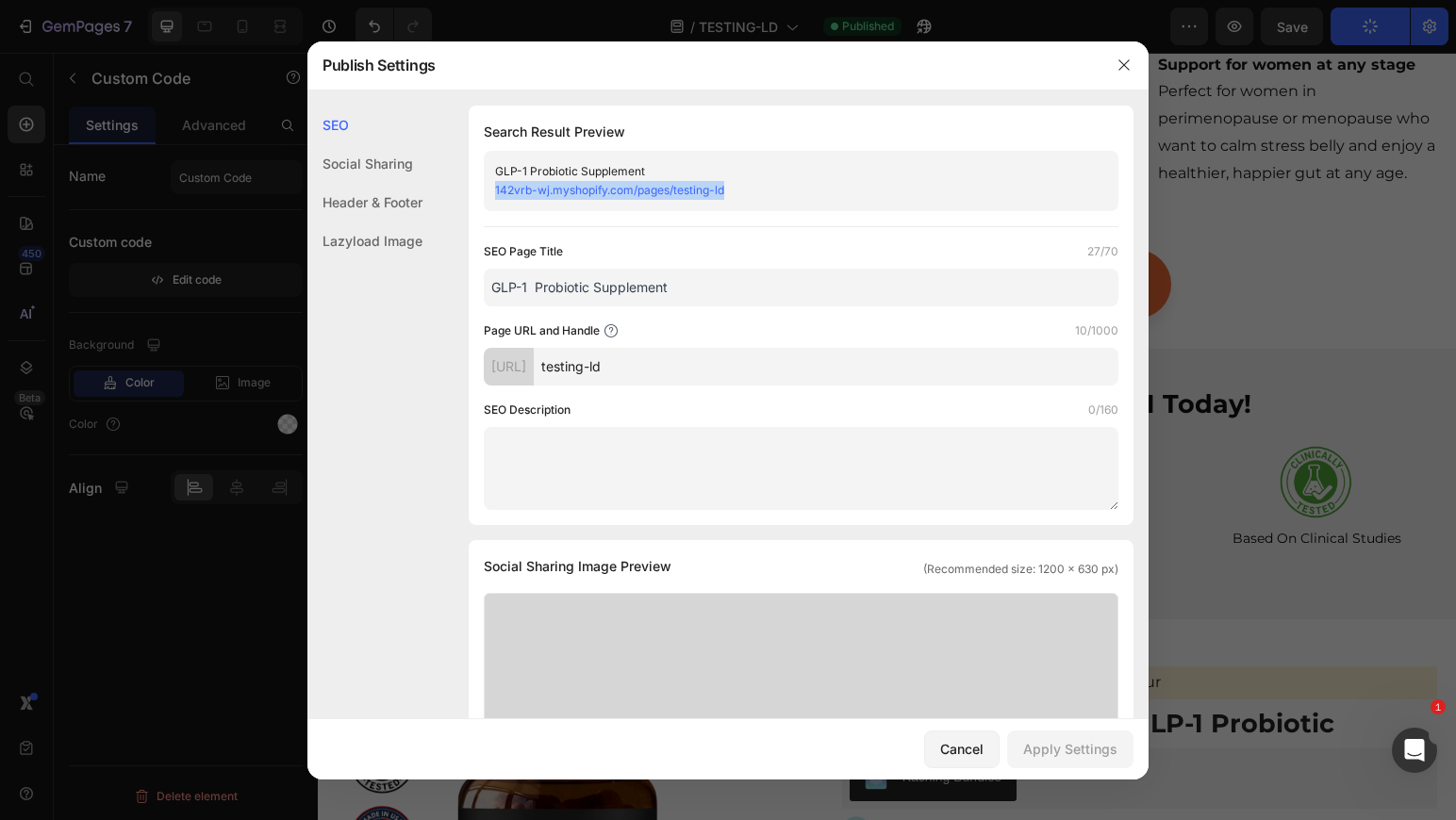 click on "142vrb-wj.myshopify.com/pages/testing-ld" at bounding box center (786, 190) 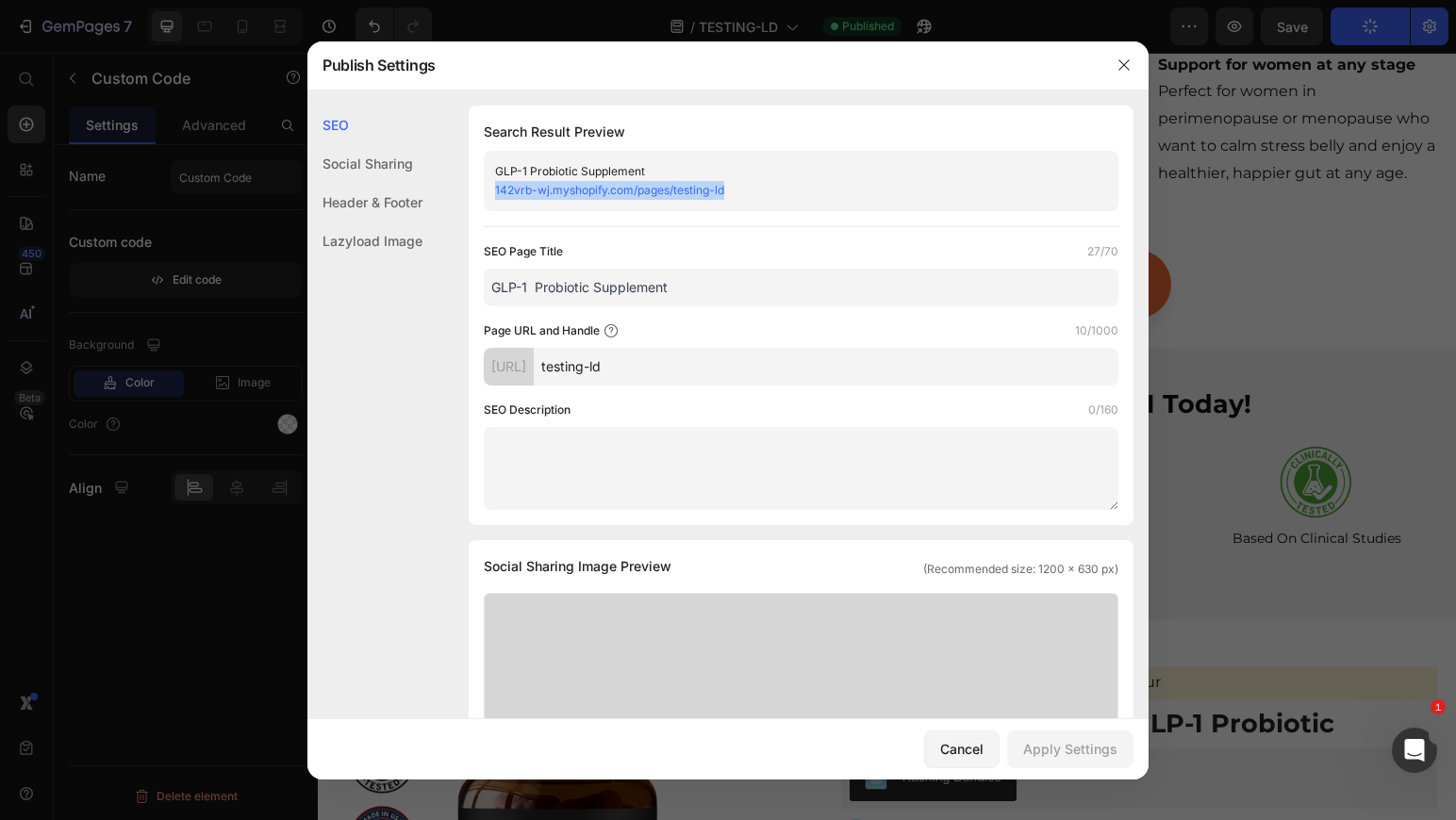copy on "142vrb-wj.myshopify.com/pages/testing-ld" 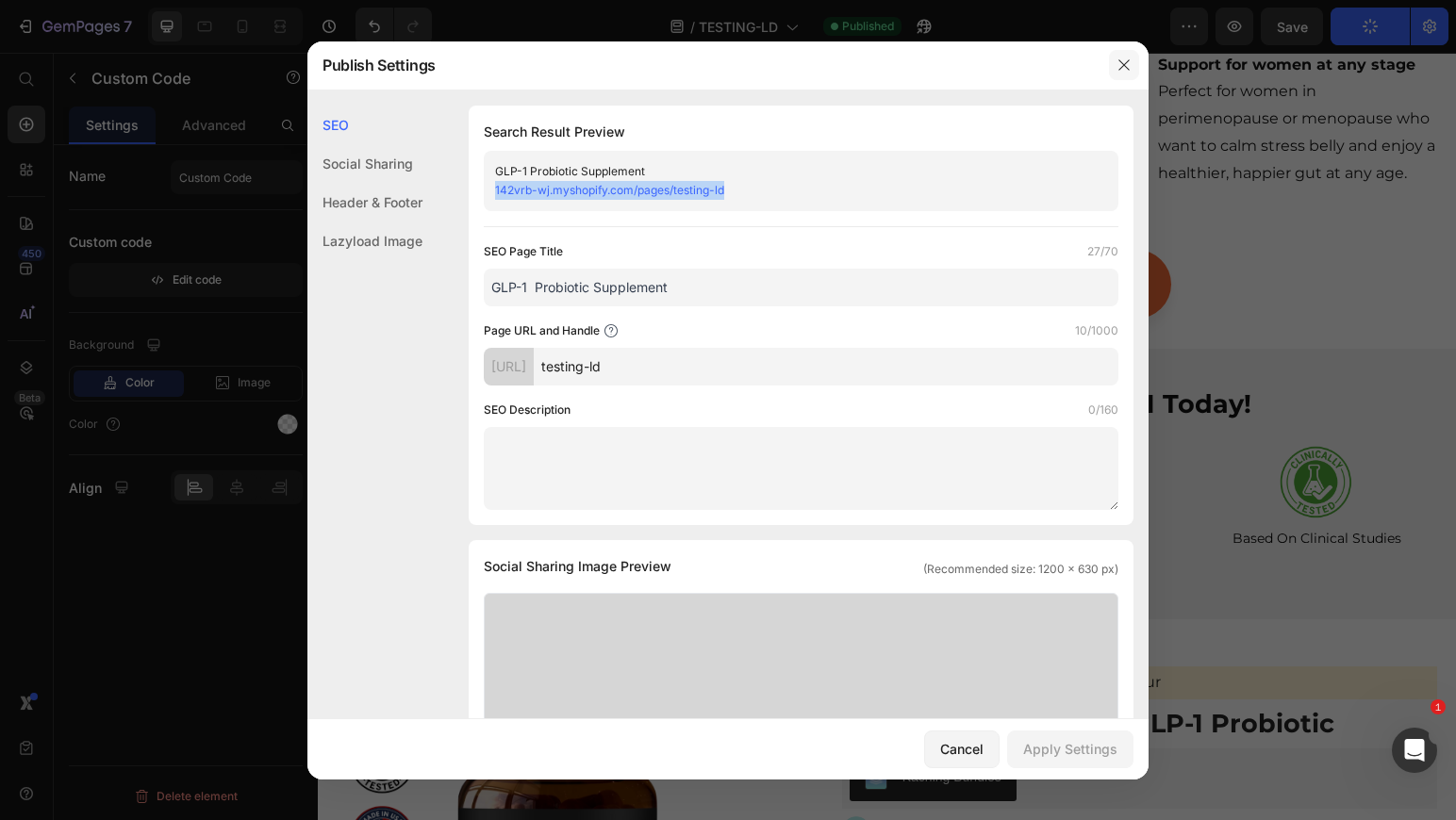 click at bounding box center (1124, 65) 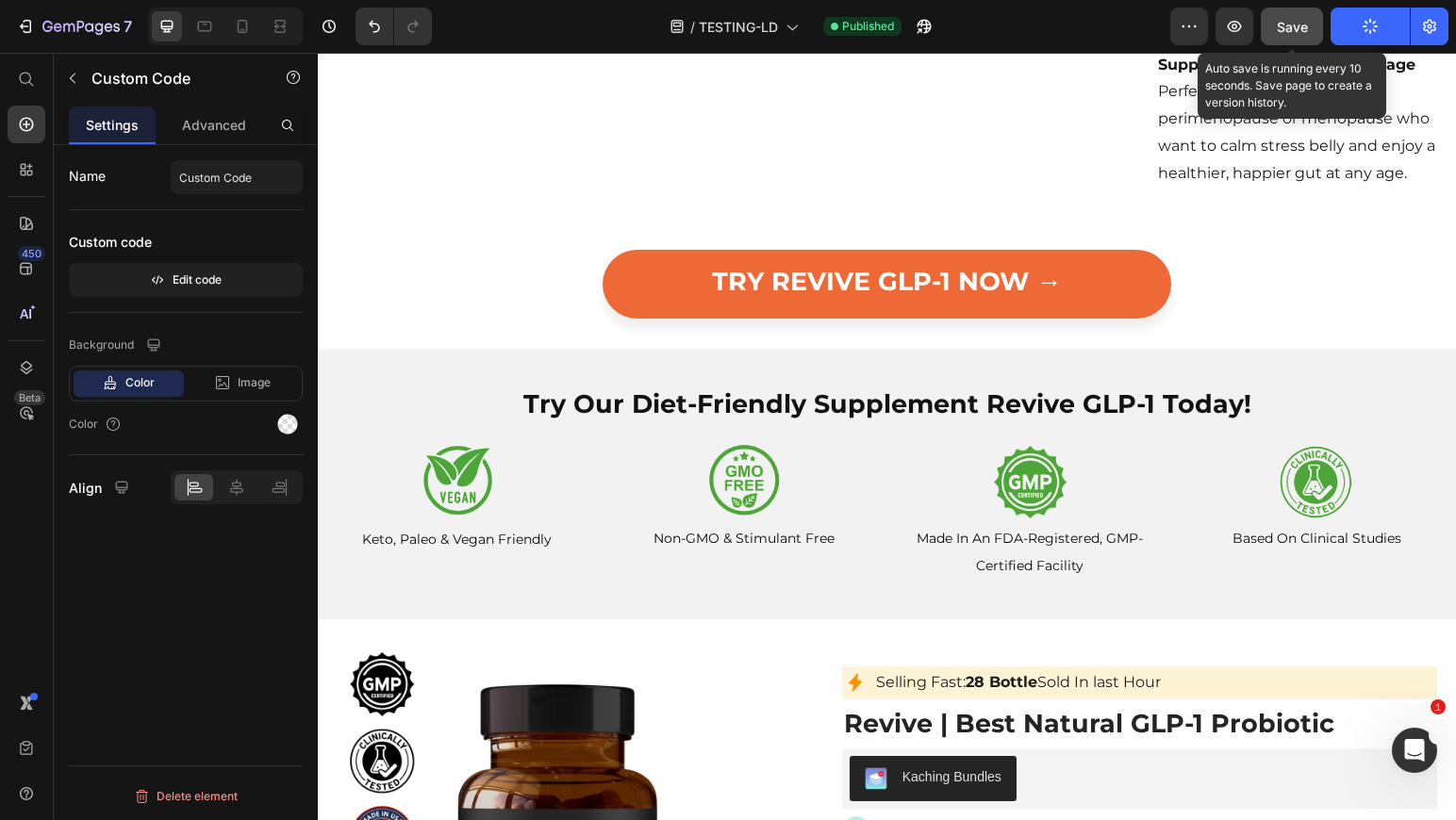 click on "Save" at bounding box center (1292, 26) 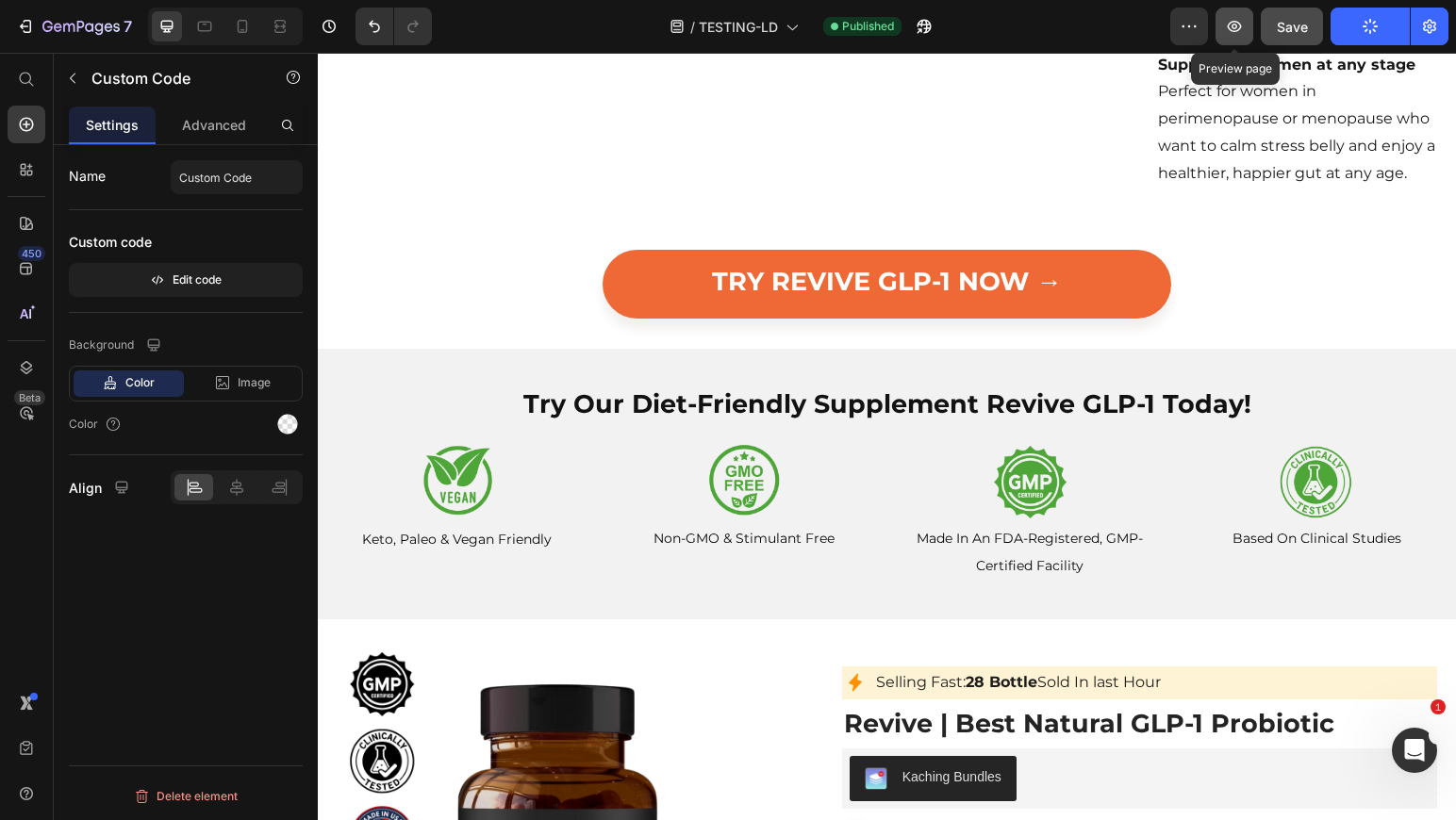 click 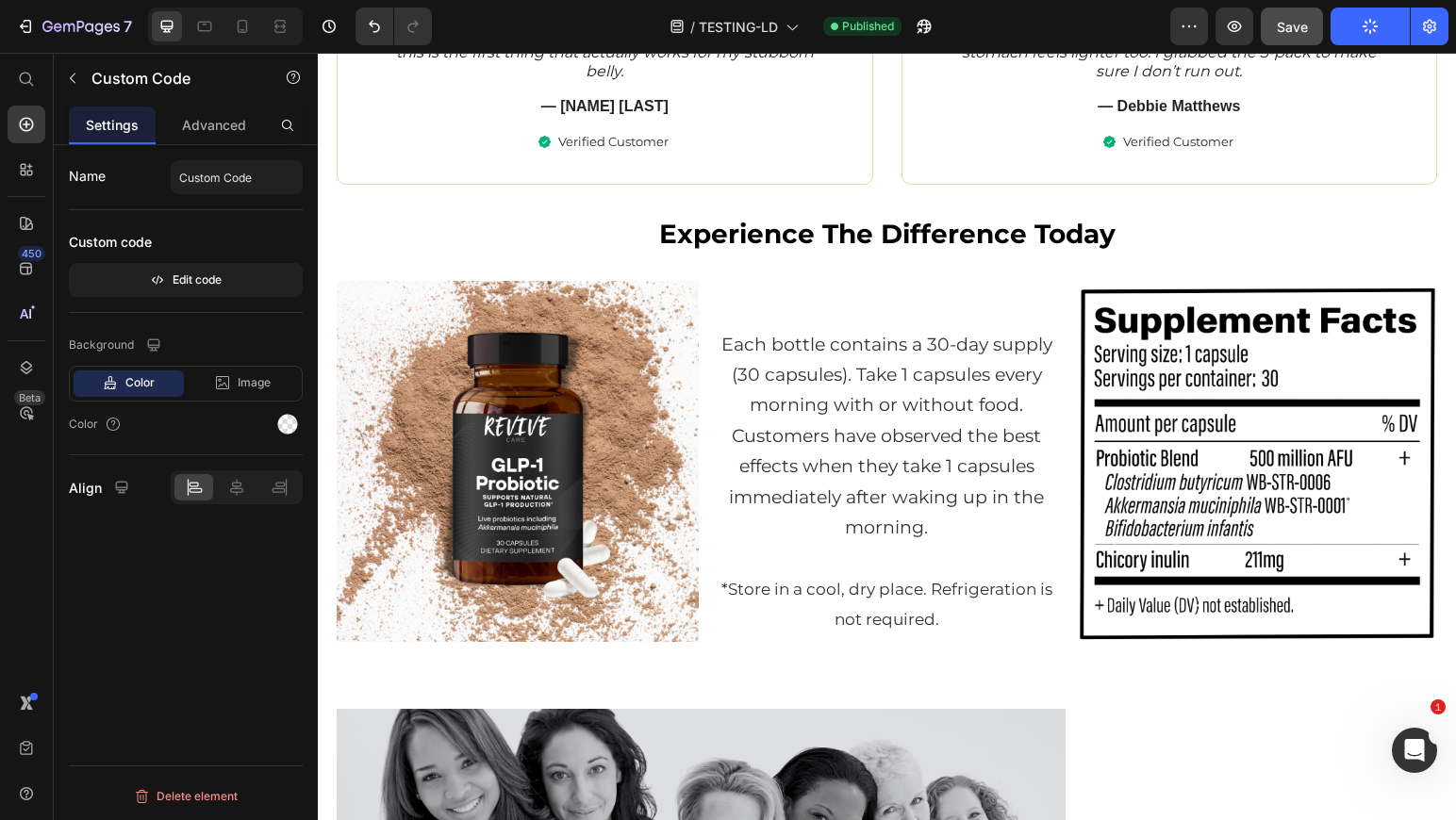 scroll, scrollTop: 8938, scrollLeft: 0, axis: vertical 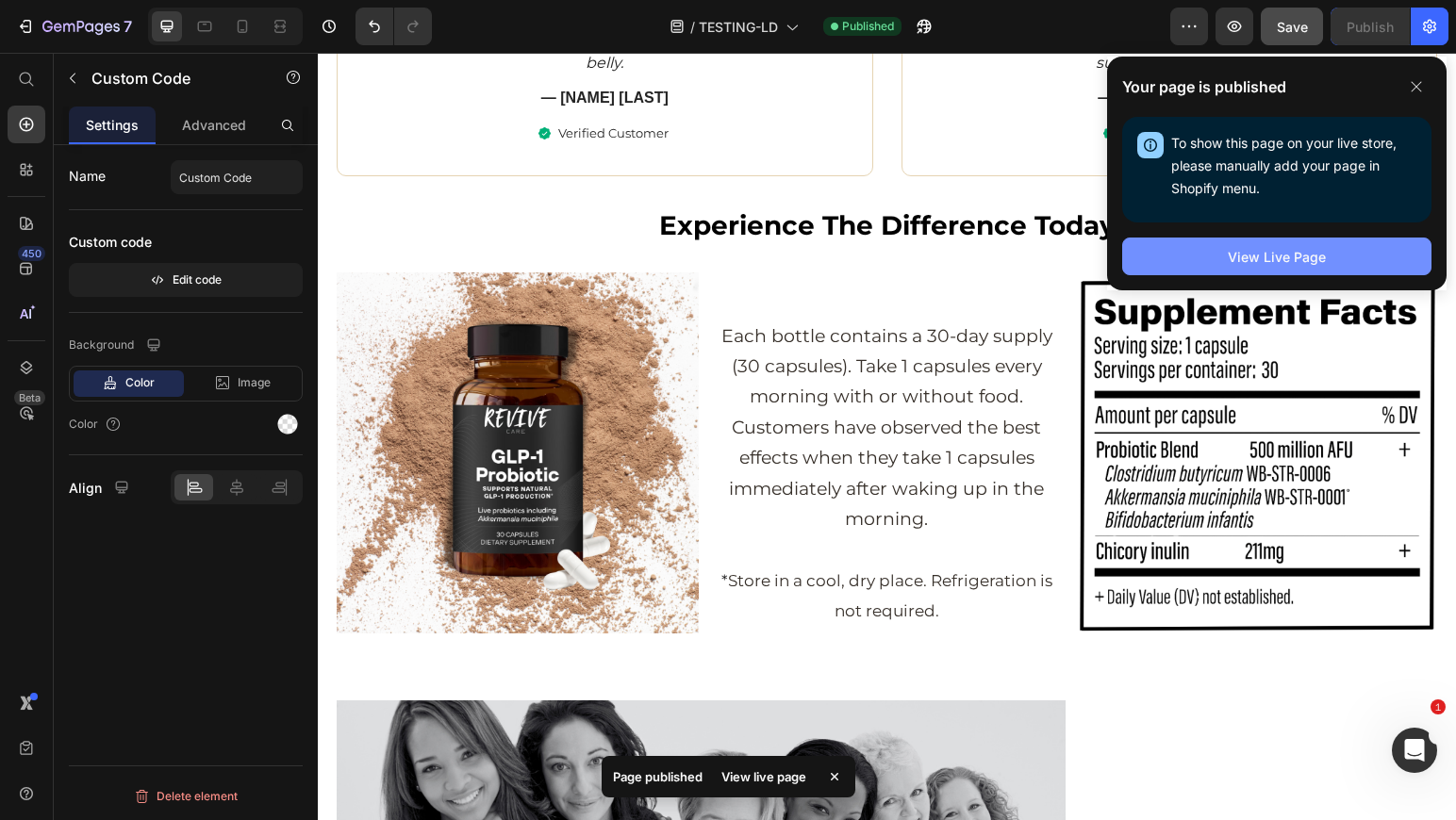 click on "View Live Page" at bounding box center (1277, 256) 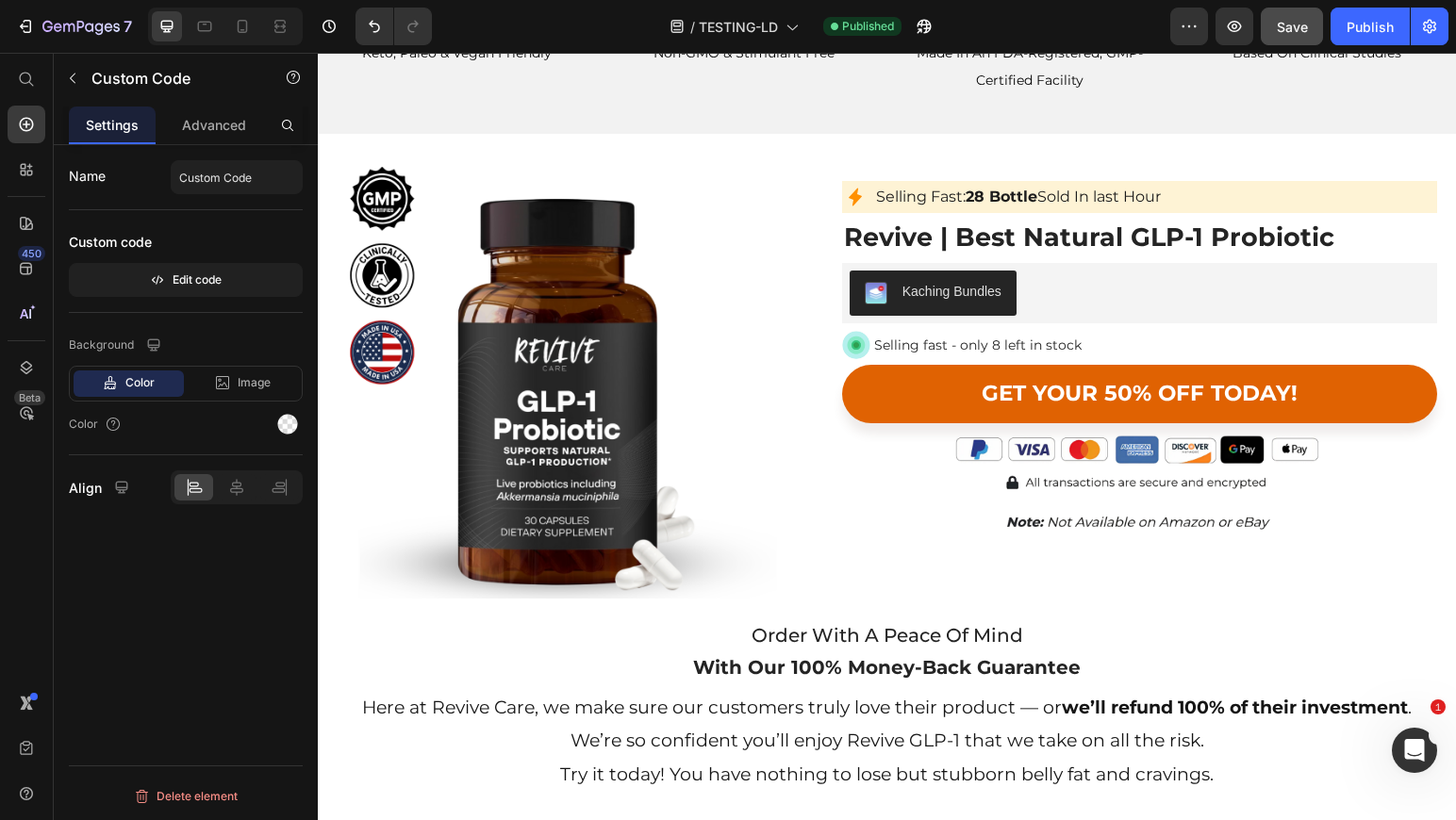 scroll, scrollTop: 6551, scrollLeft: 0, axis: vertical 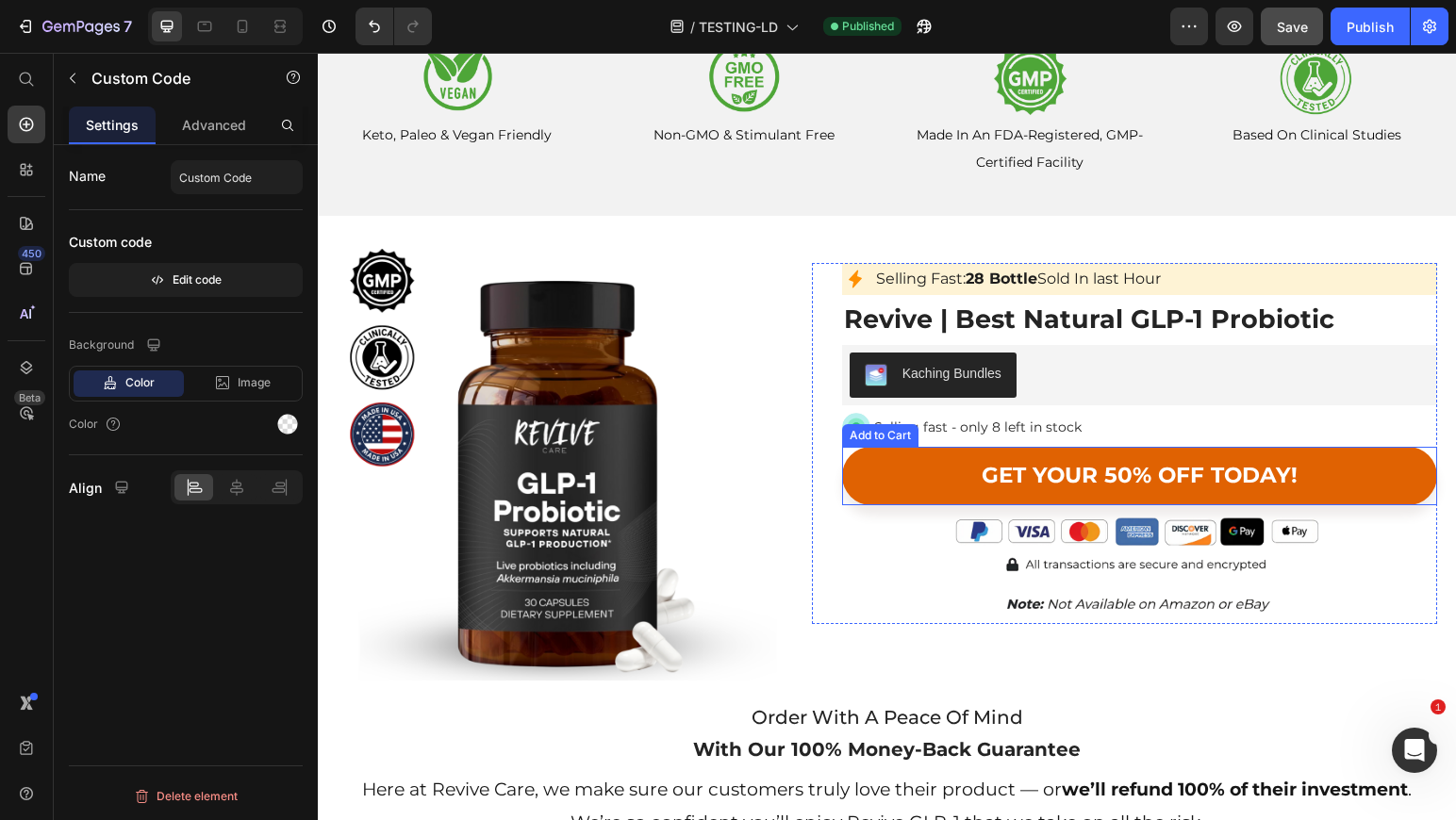 click on "Get your 50% off today!" at bounding box center [1139, 476] 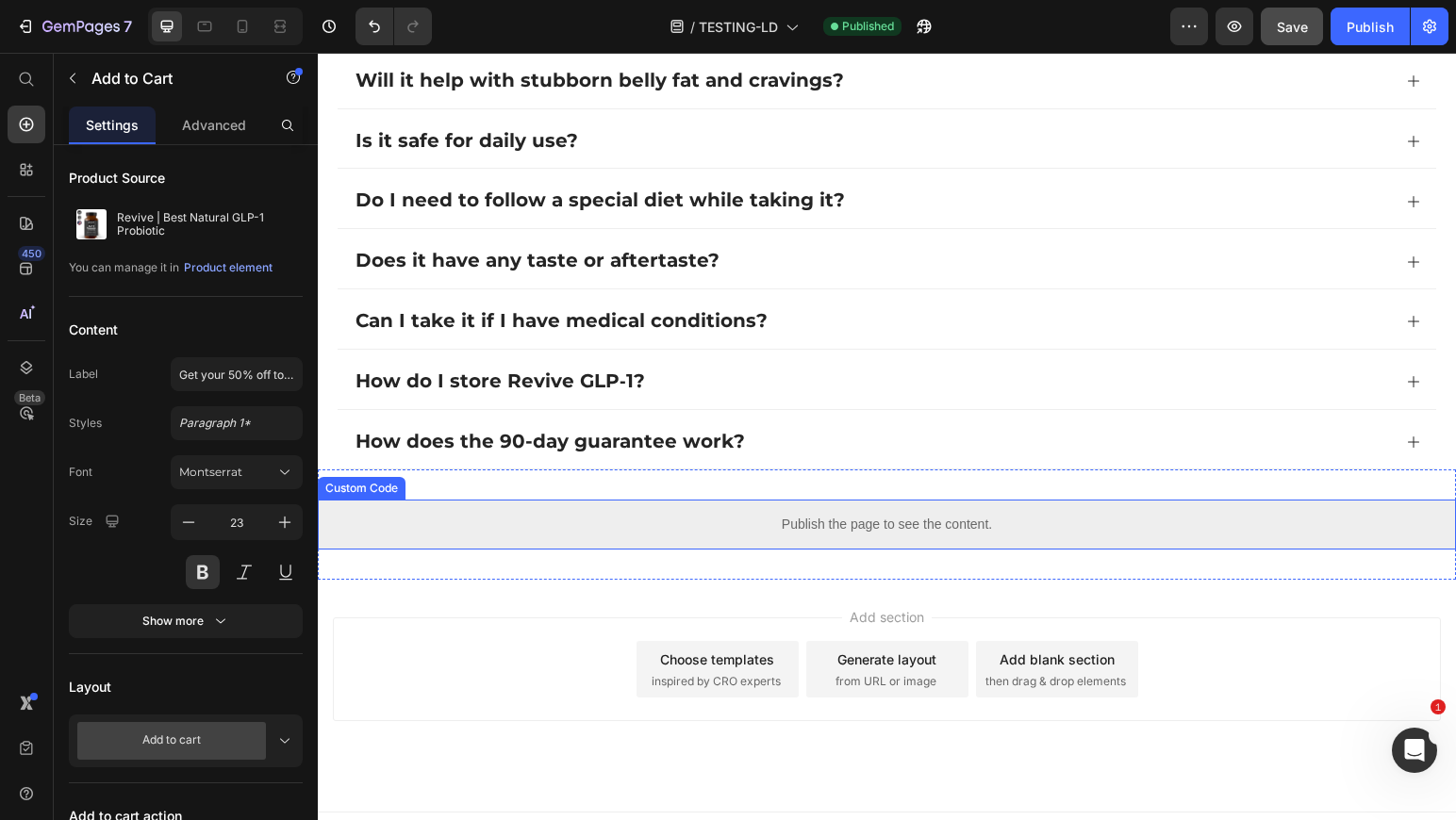 scroll, scrollTop: 10212, scrollLeft: 0, axis: vertical 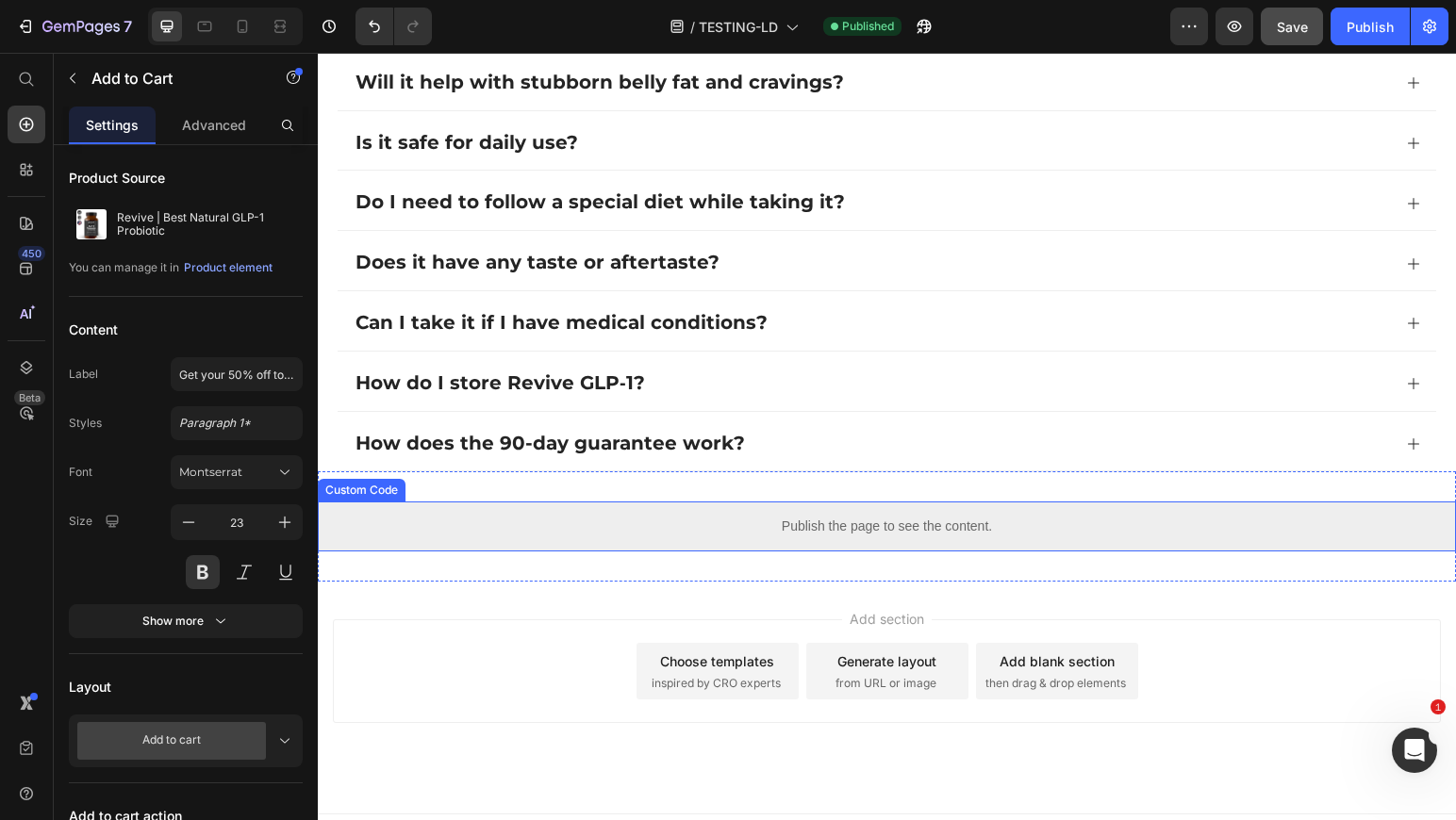 click on "Publish the page to see the content." at bounding box center (886, 526) 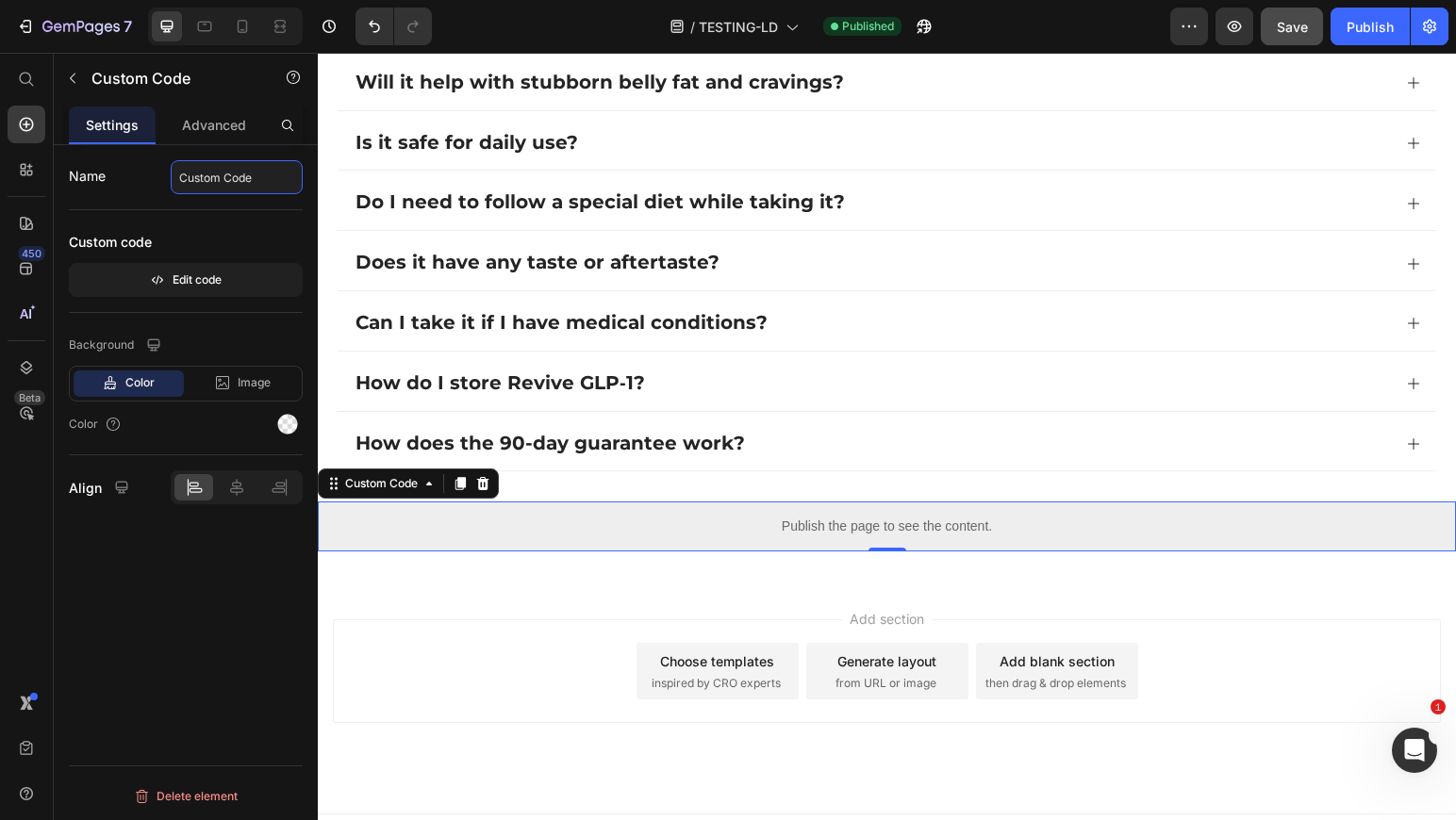 click on "Custom Code" 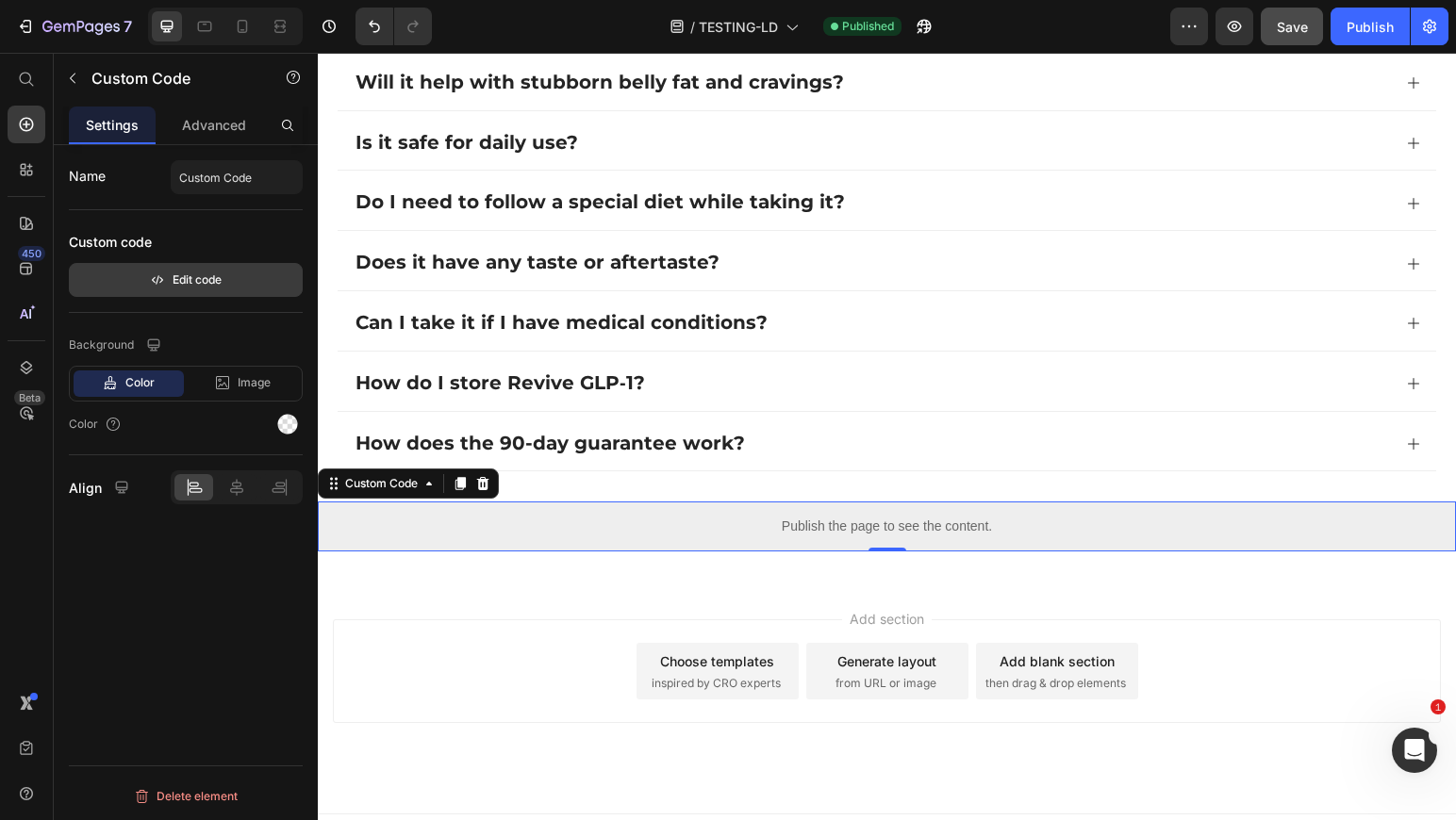 click on "Edit code" at bounding box center [186, 280] 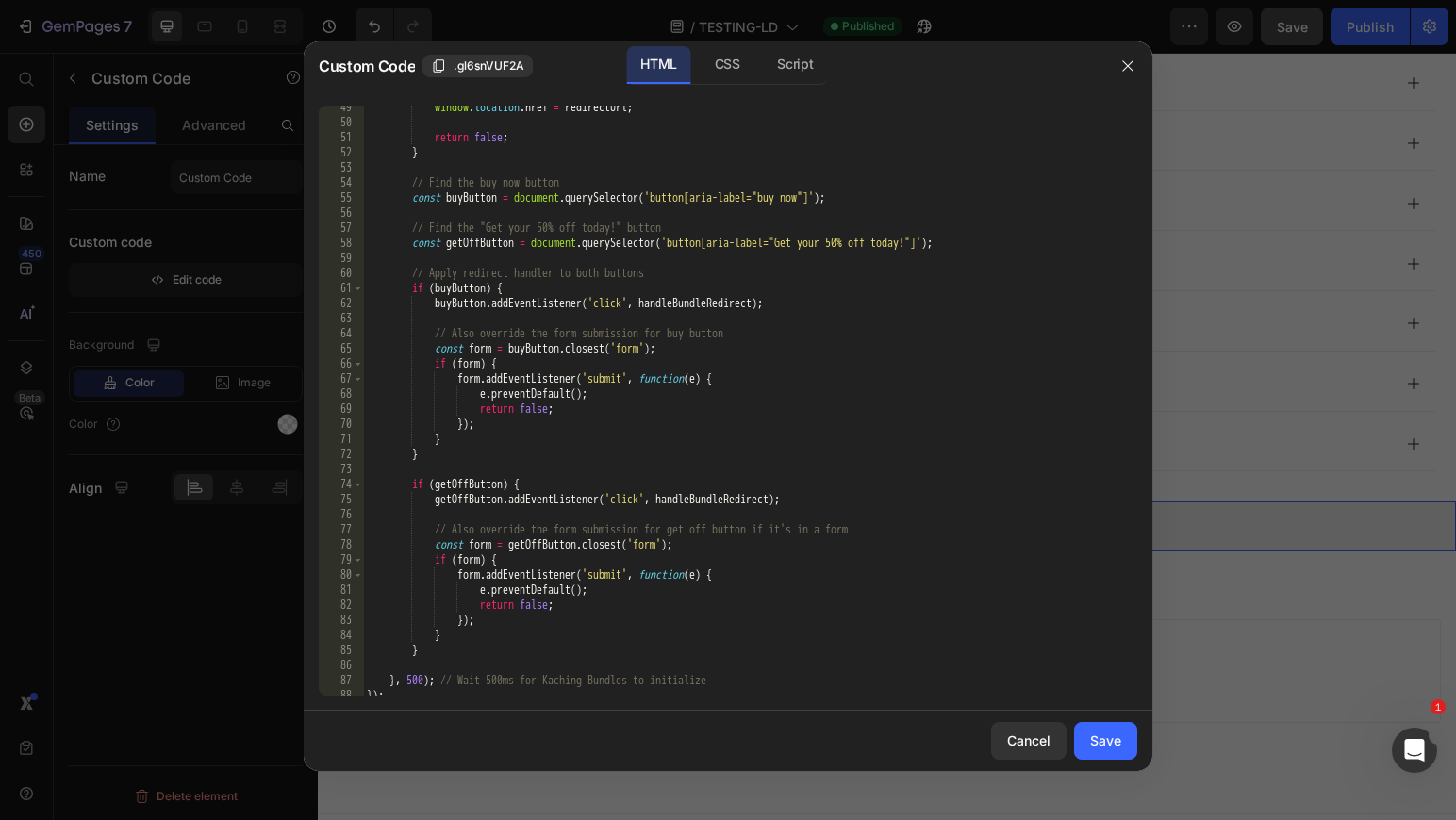 scroll, scrollTop: 767, scrollLeft: 0, axis: vertical 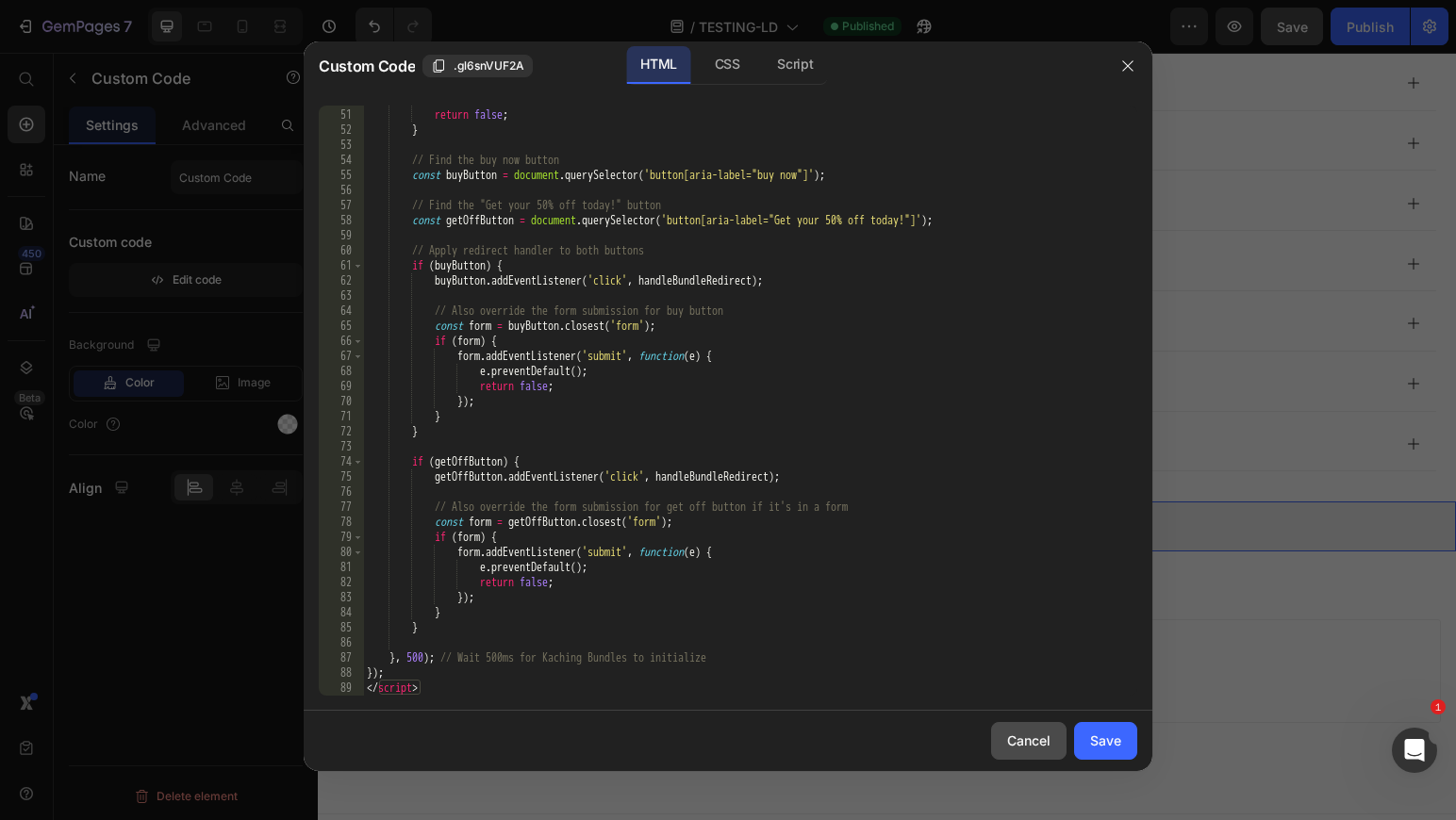 click on "Cancel" 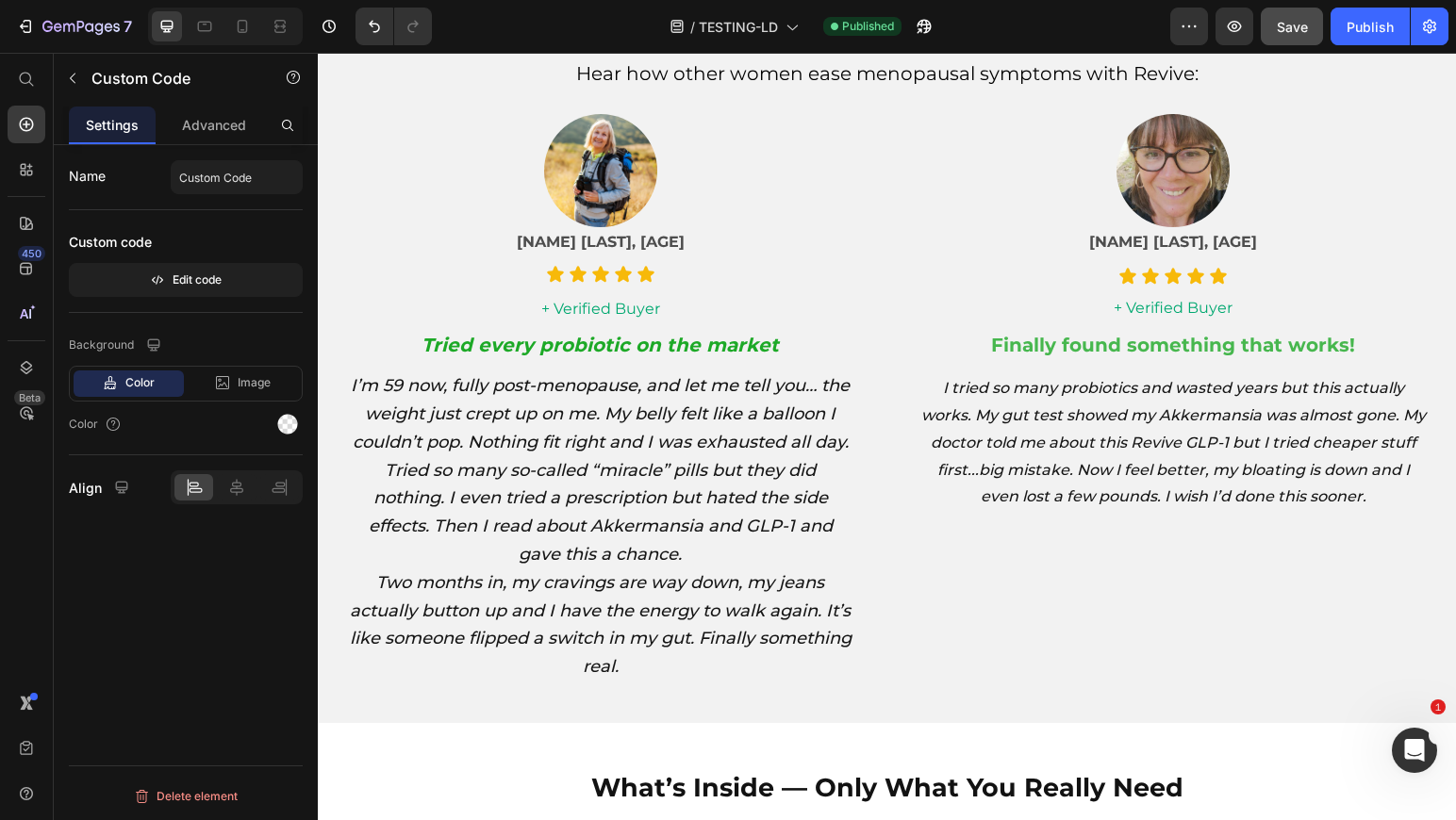 scroll, scrollTop: 2920, scrollLeft: 0, axis: vertical 